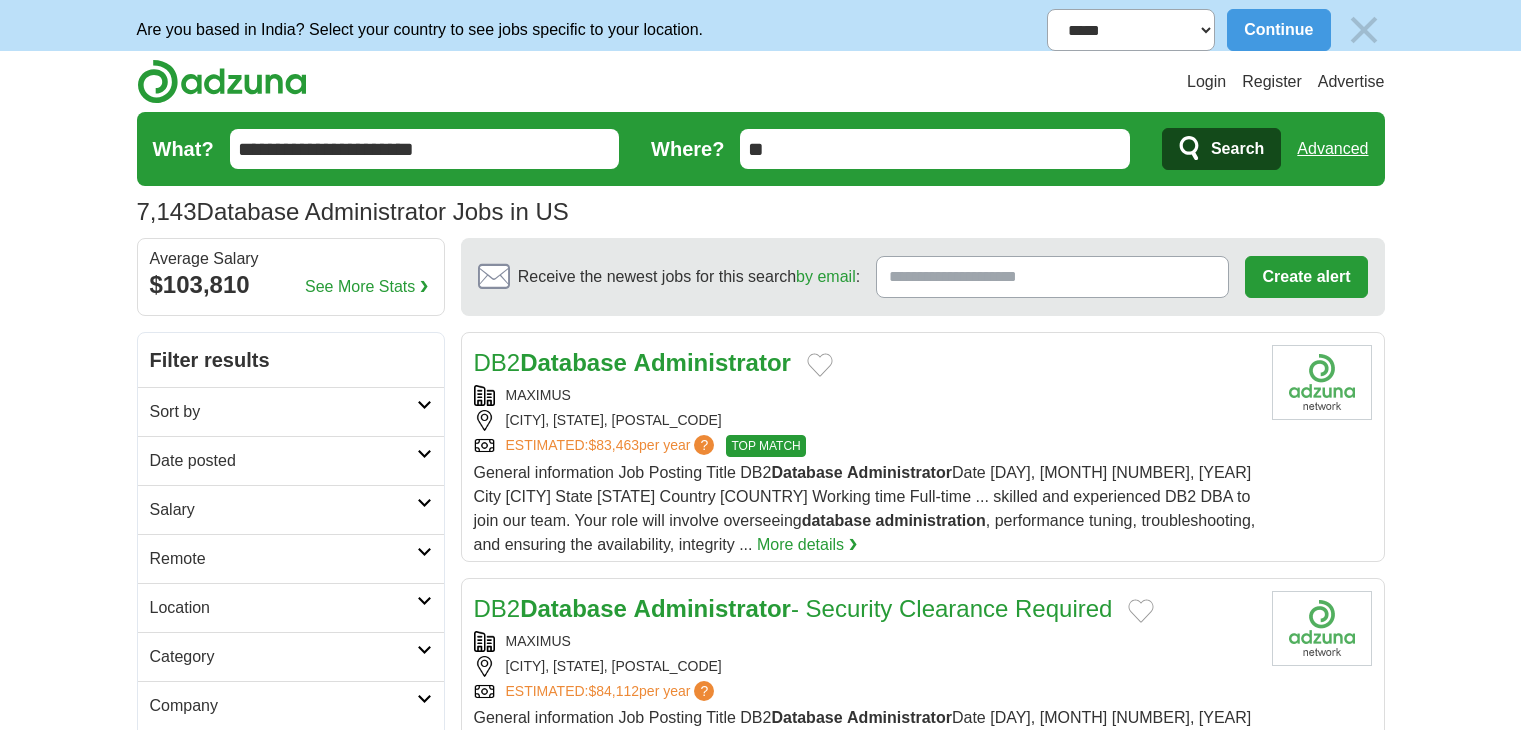 scroll, scrollTop: 0, scrollLeft: 0, axis: both 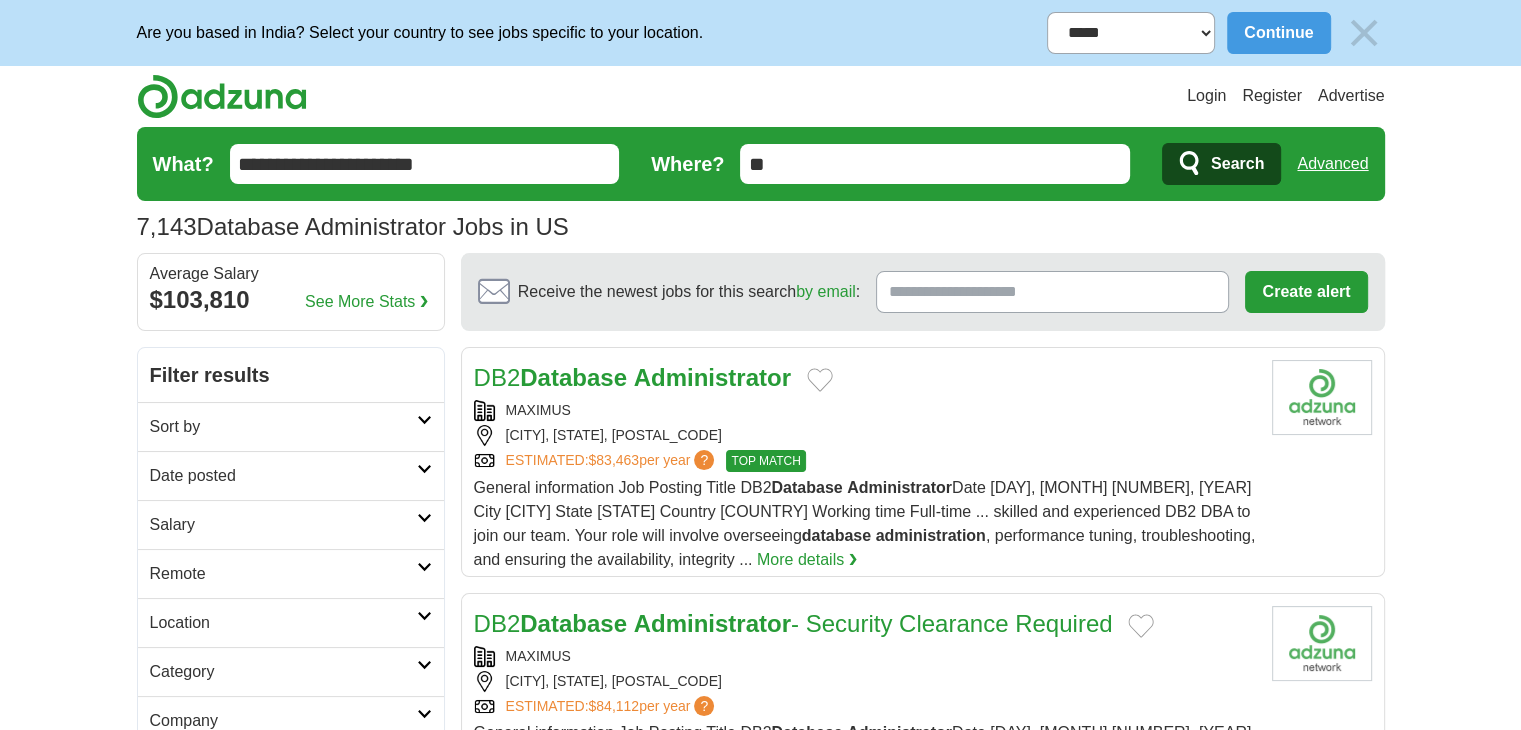 click on "Date posted" at bounding box center (283, 476) 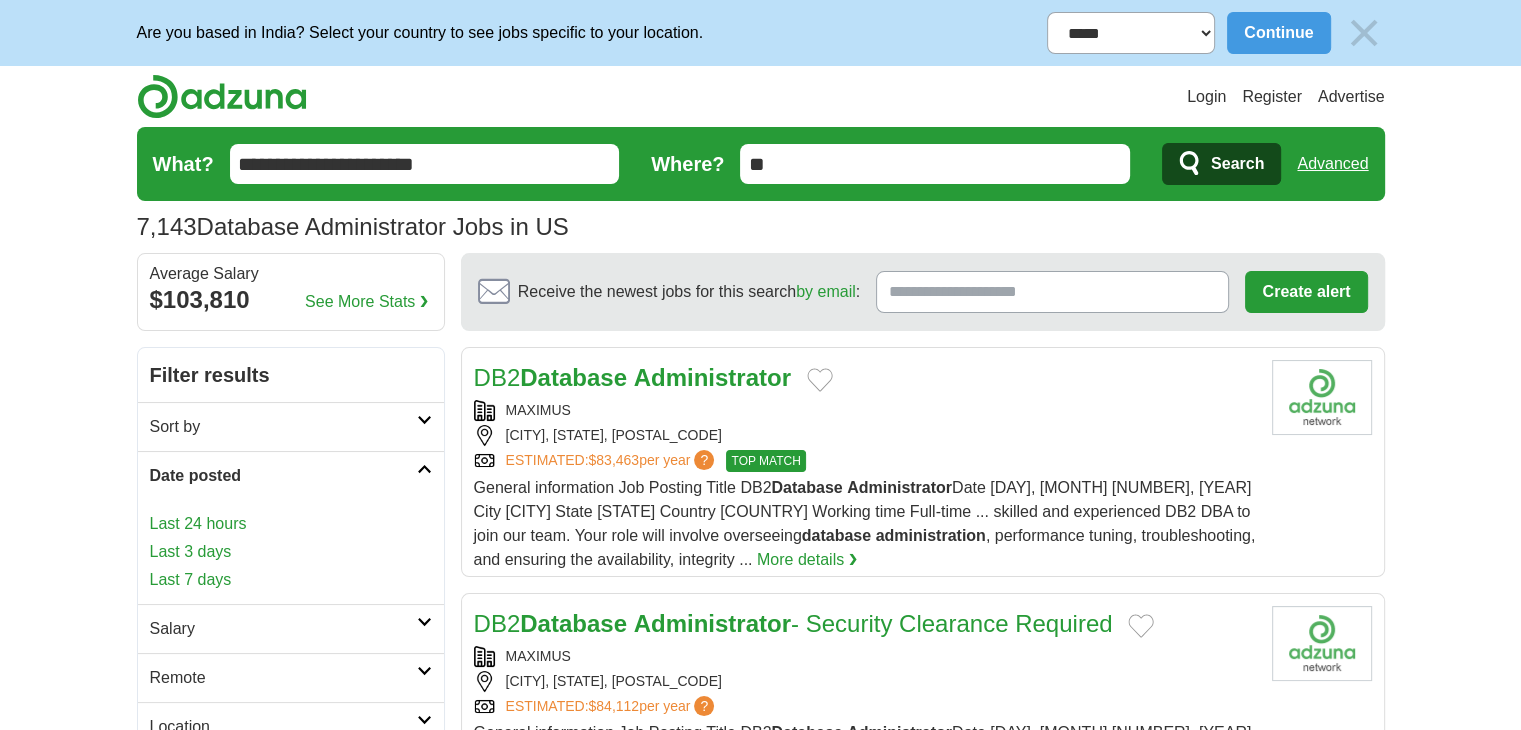 click on "Last 24 hours" at bounding box center [291, 524] 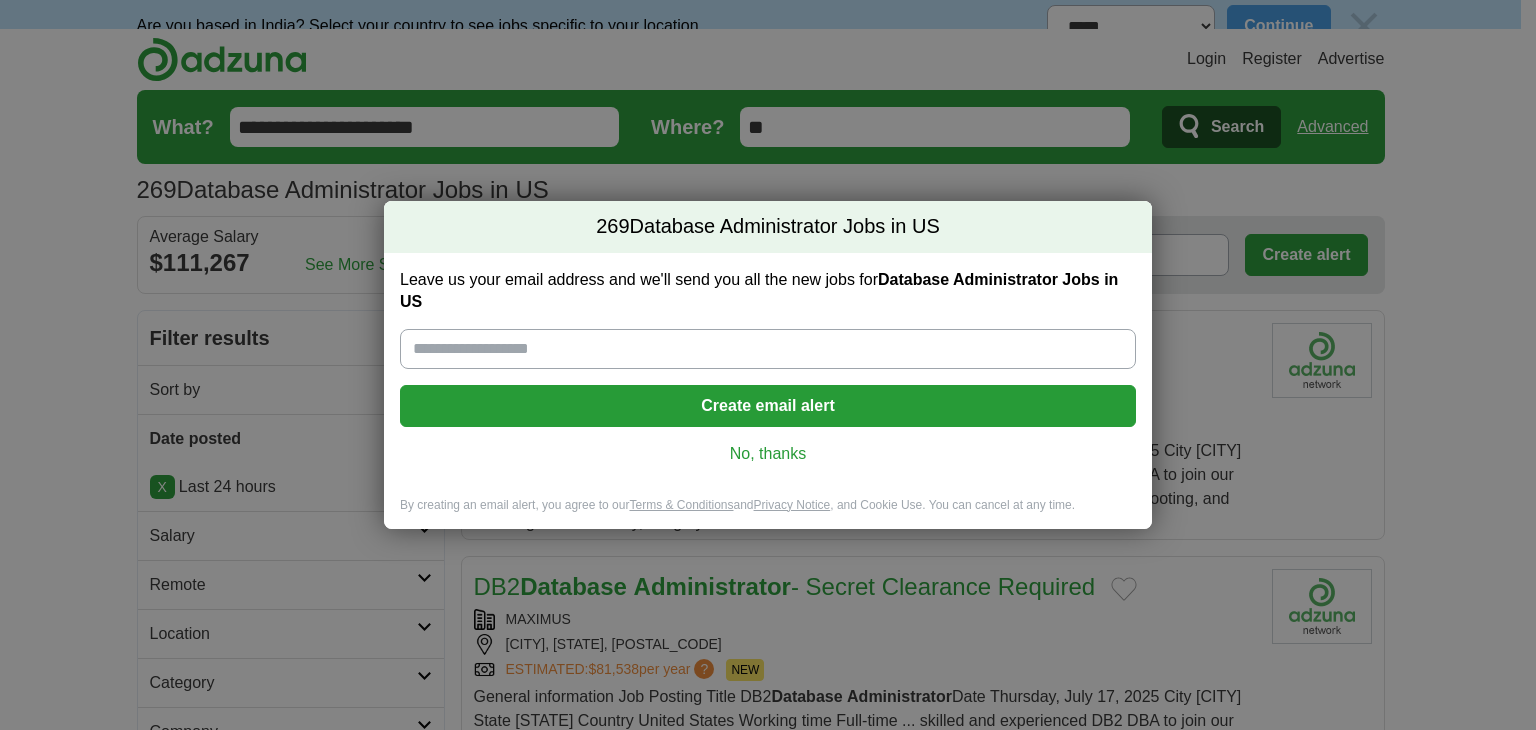 scroll, scrollTop: 0, scrollLeft: 0, axis: both 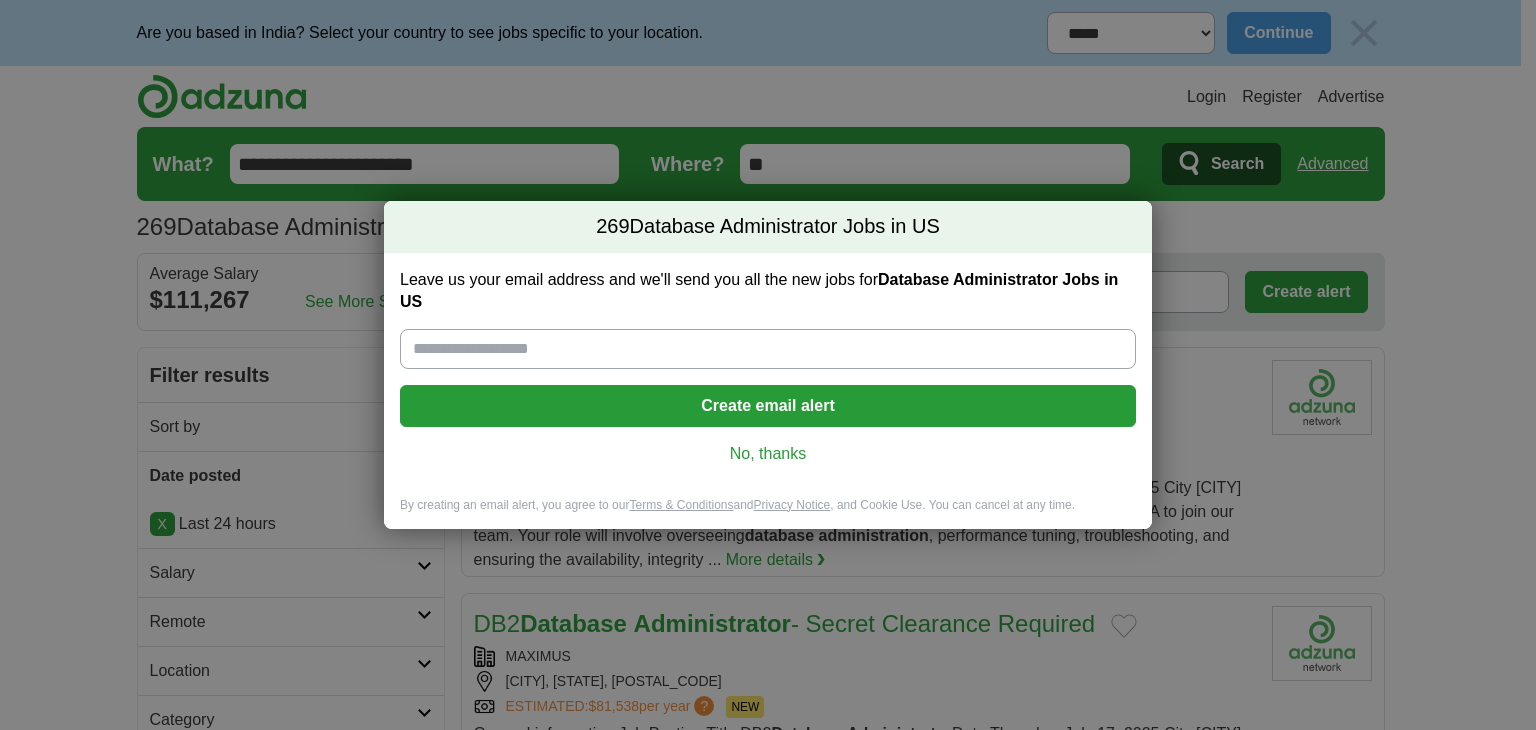 click on "No, thanks" at bounding box center (768, 454) 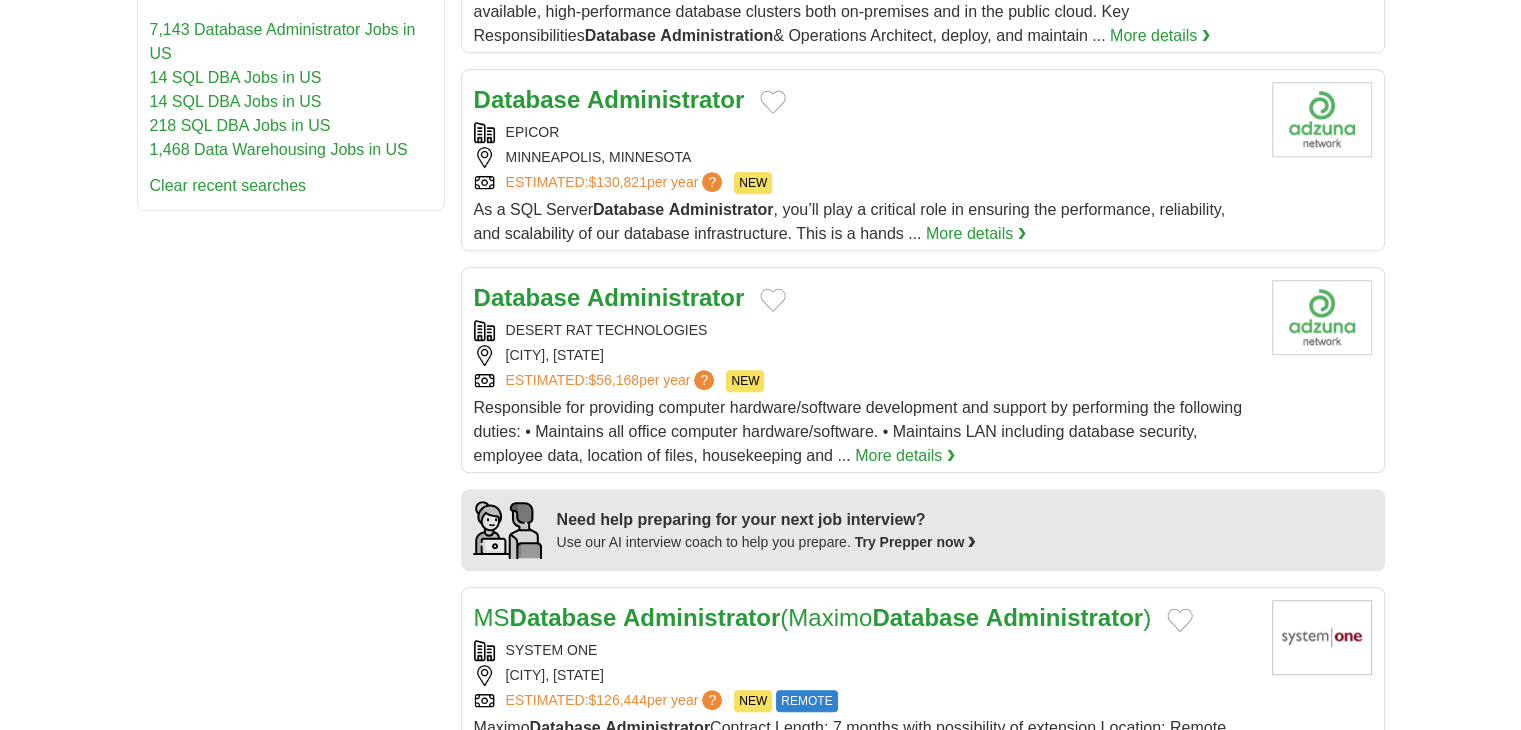 scroll, scrollTop: 1300, scrollLeft: 0, axis: vertical 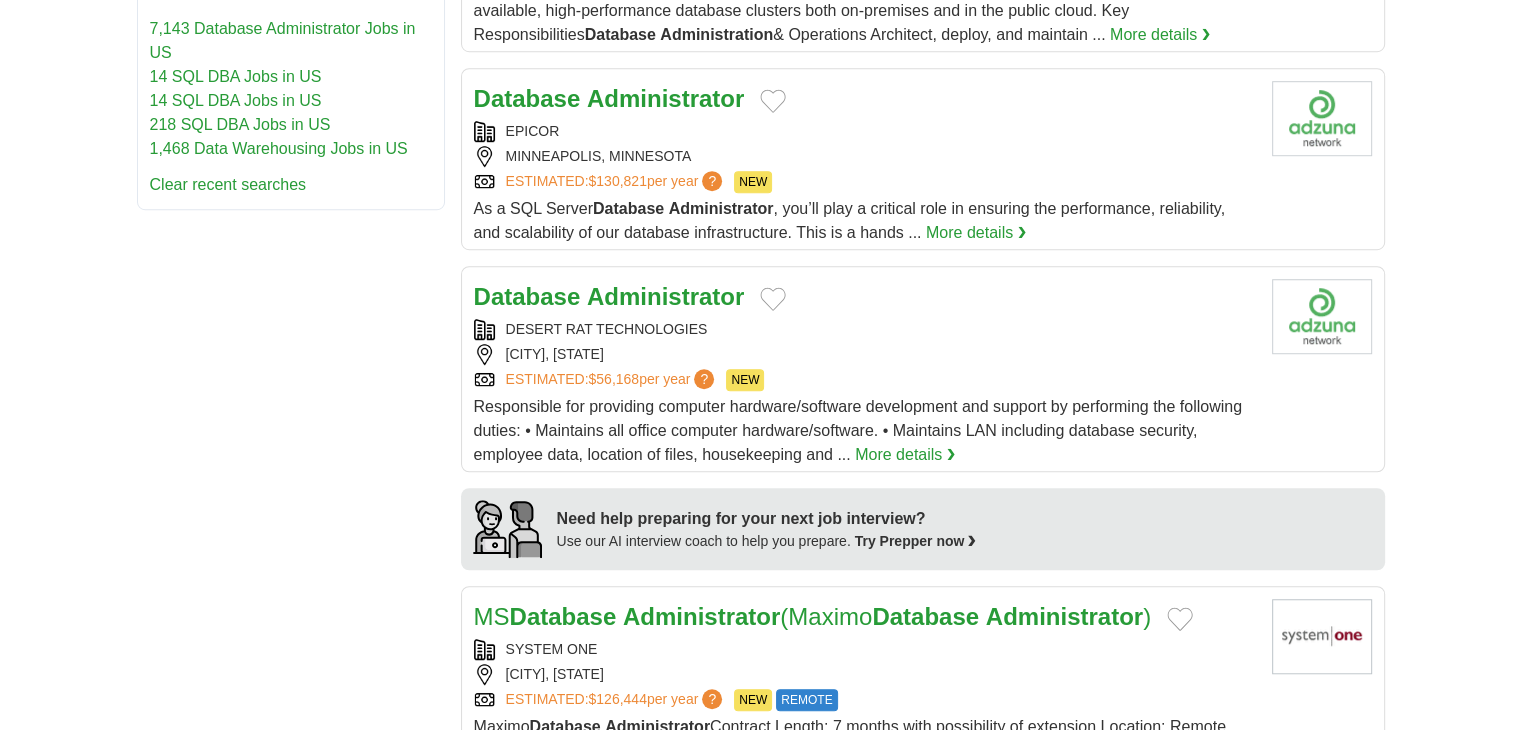 drag, startPoint x: 501, startPoint y: 326, endPoint x: 371, endPoint y: 317, distance: 130.31117 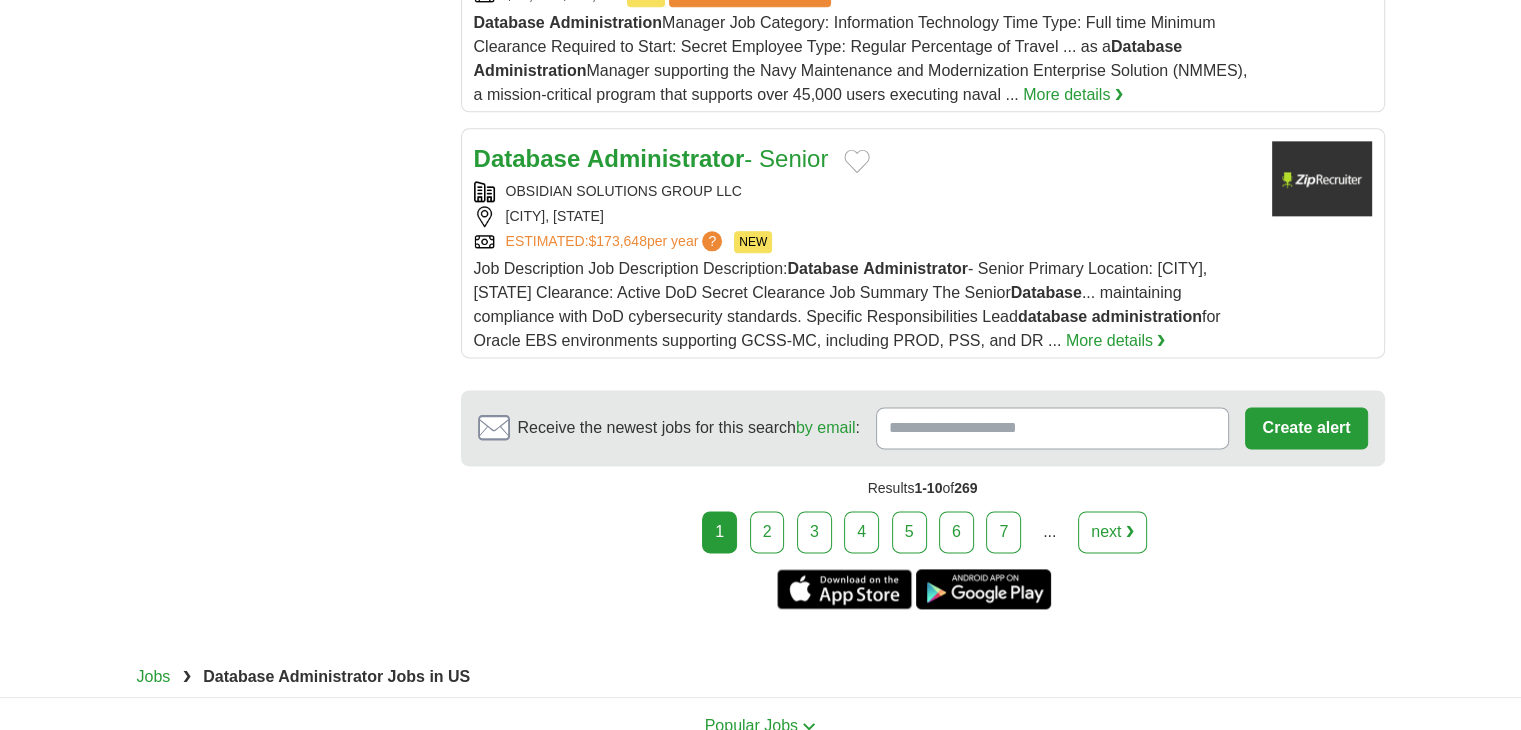 scroll, scrollTop: 2500, scrollLeft: 0, axis: vertical 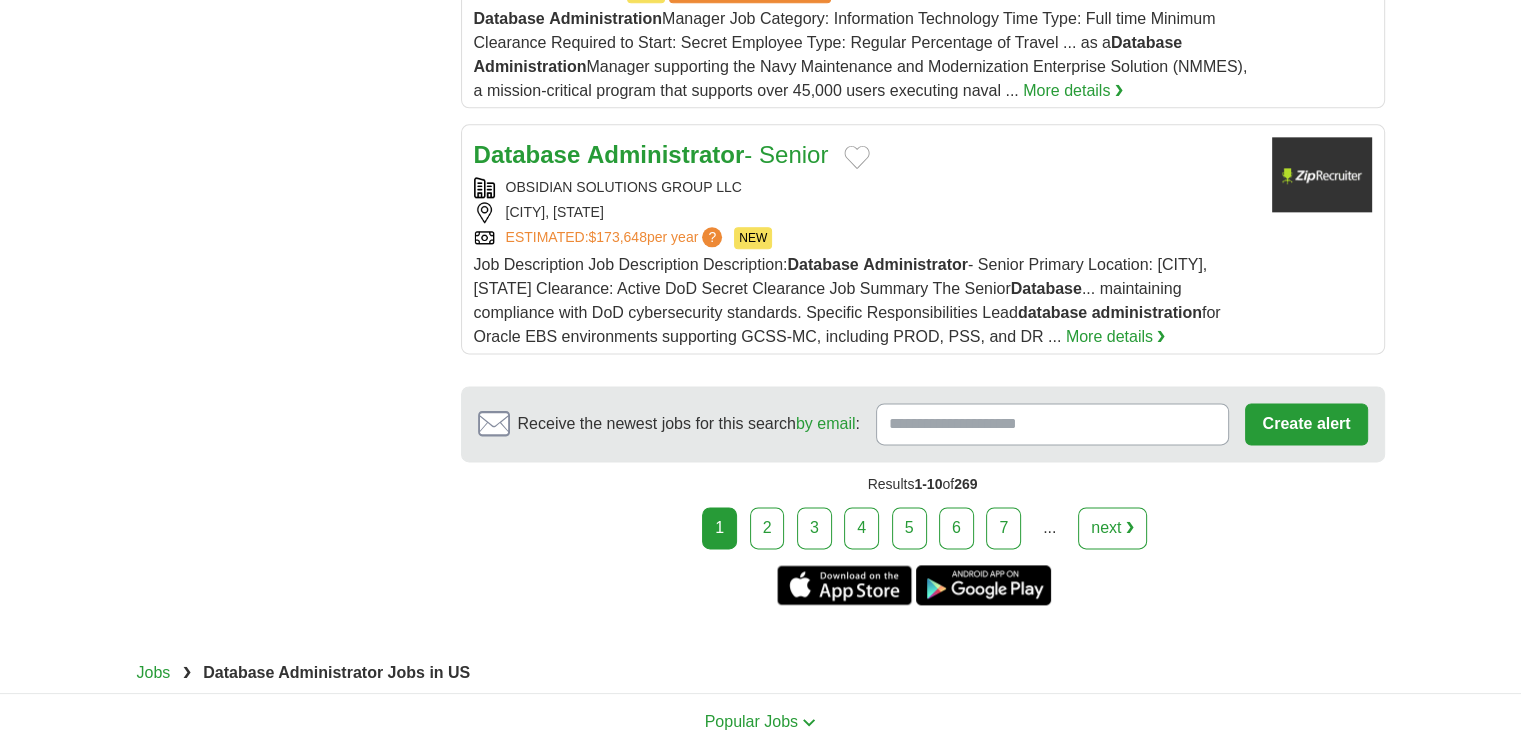 click on "2" at bounding box center (767, 528) 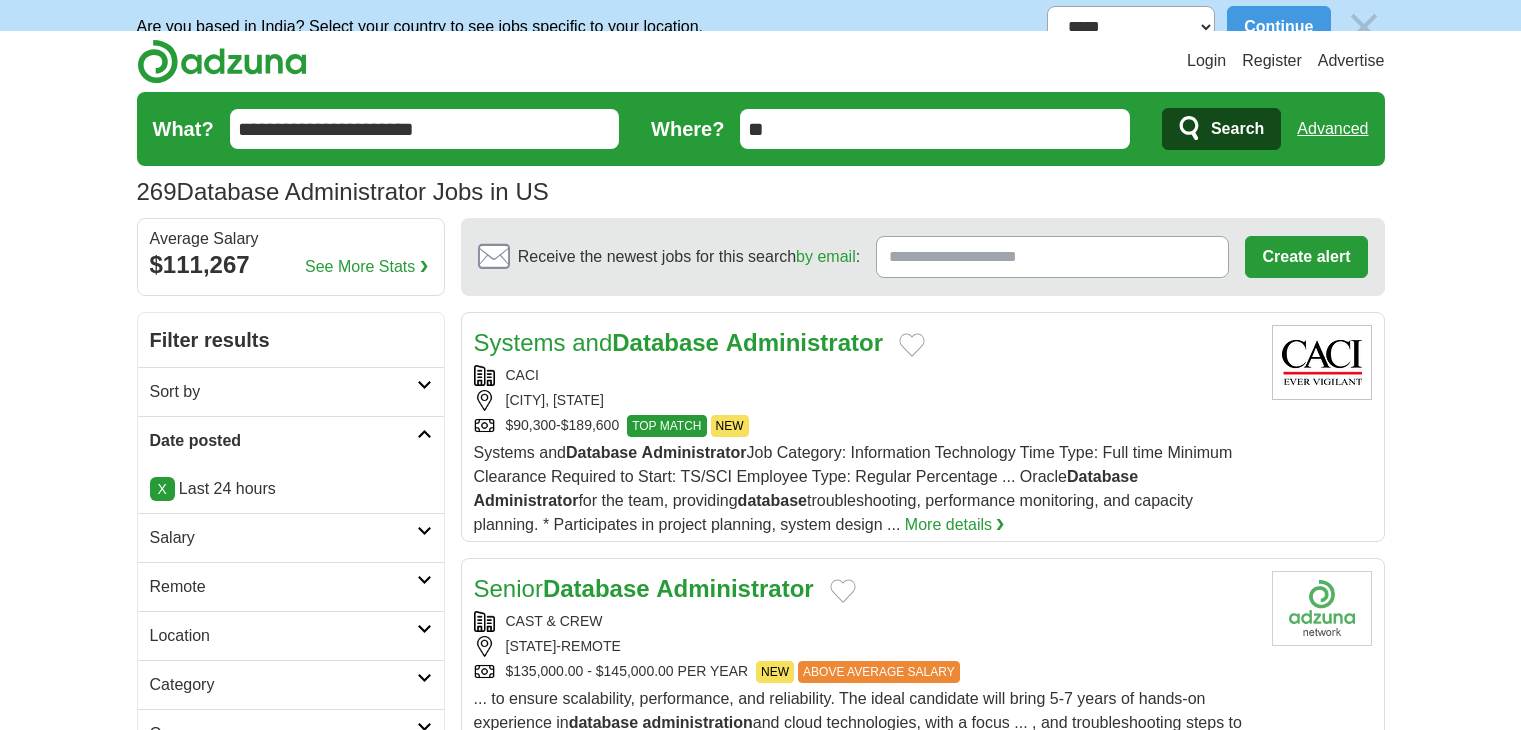 scroll, scrollTop: 0, scrollLeft: 0, axis: both 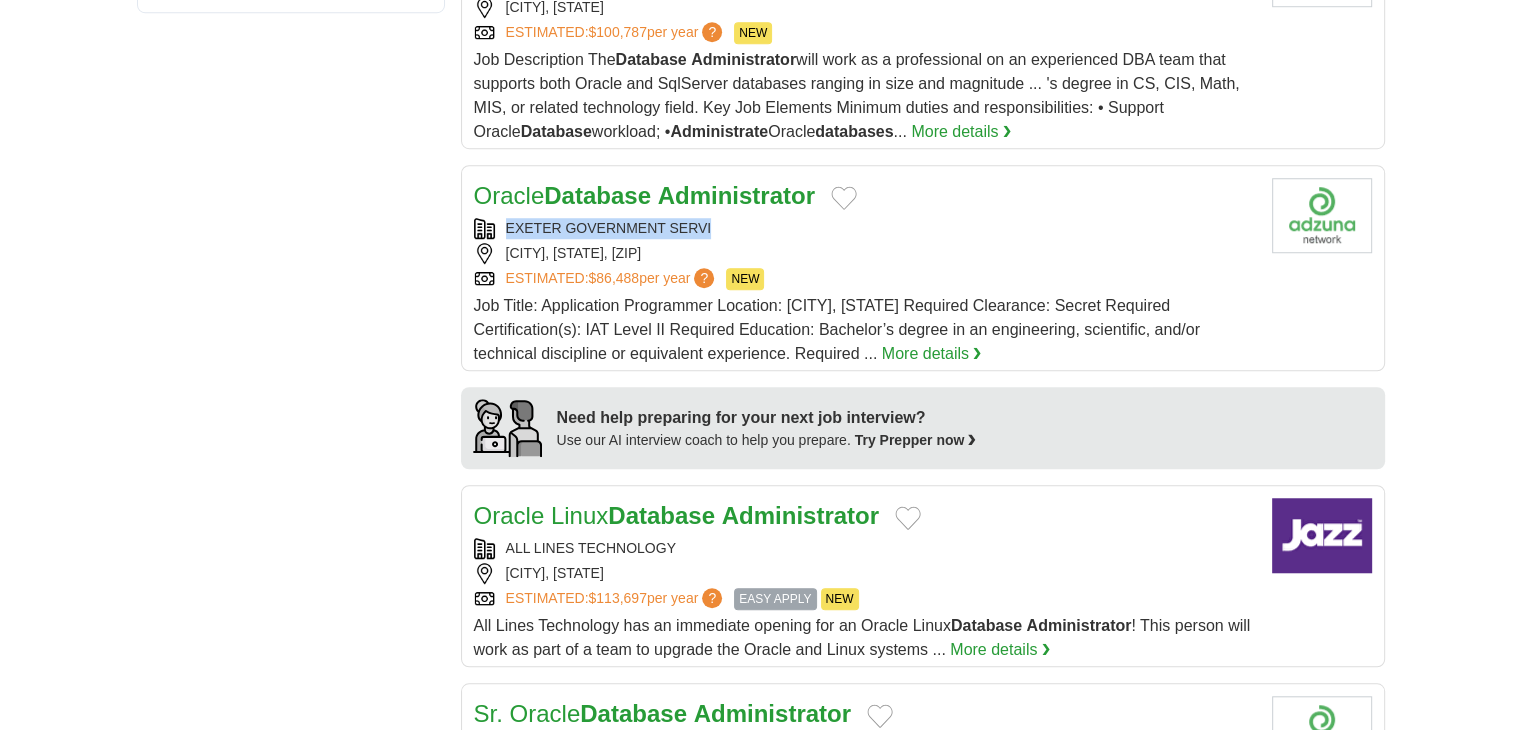 copy on "EXETER GOVERNMENT SERVI" 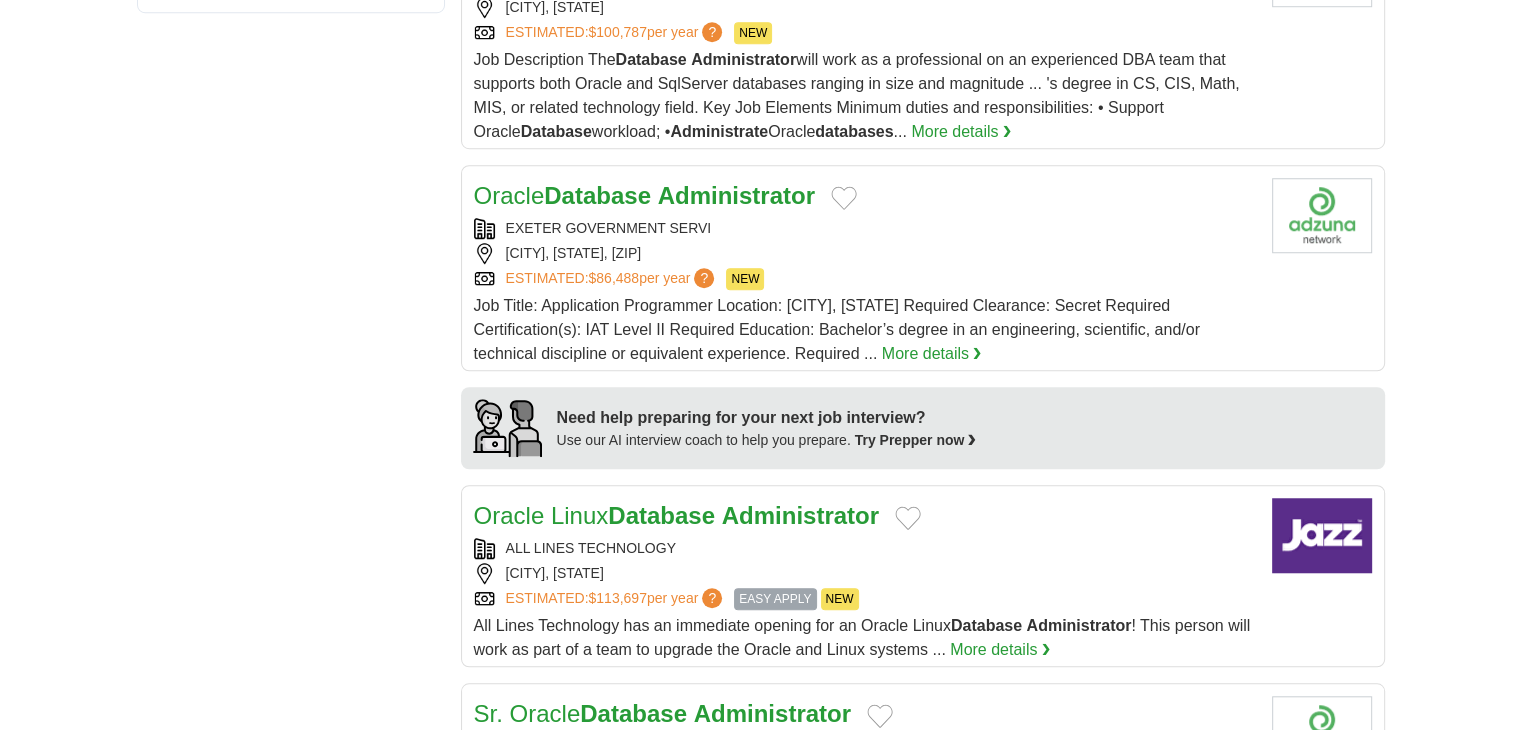 drag, startPoint x: 506, startPoint y: 226, endPoint x: 430, endPoint y: 101, distance: 146.2908 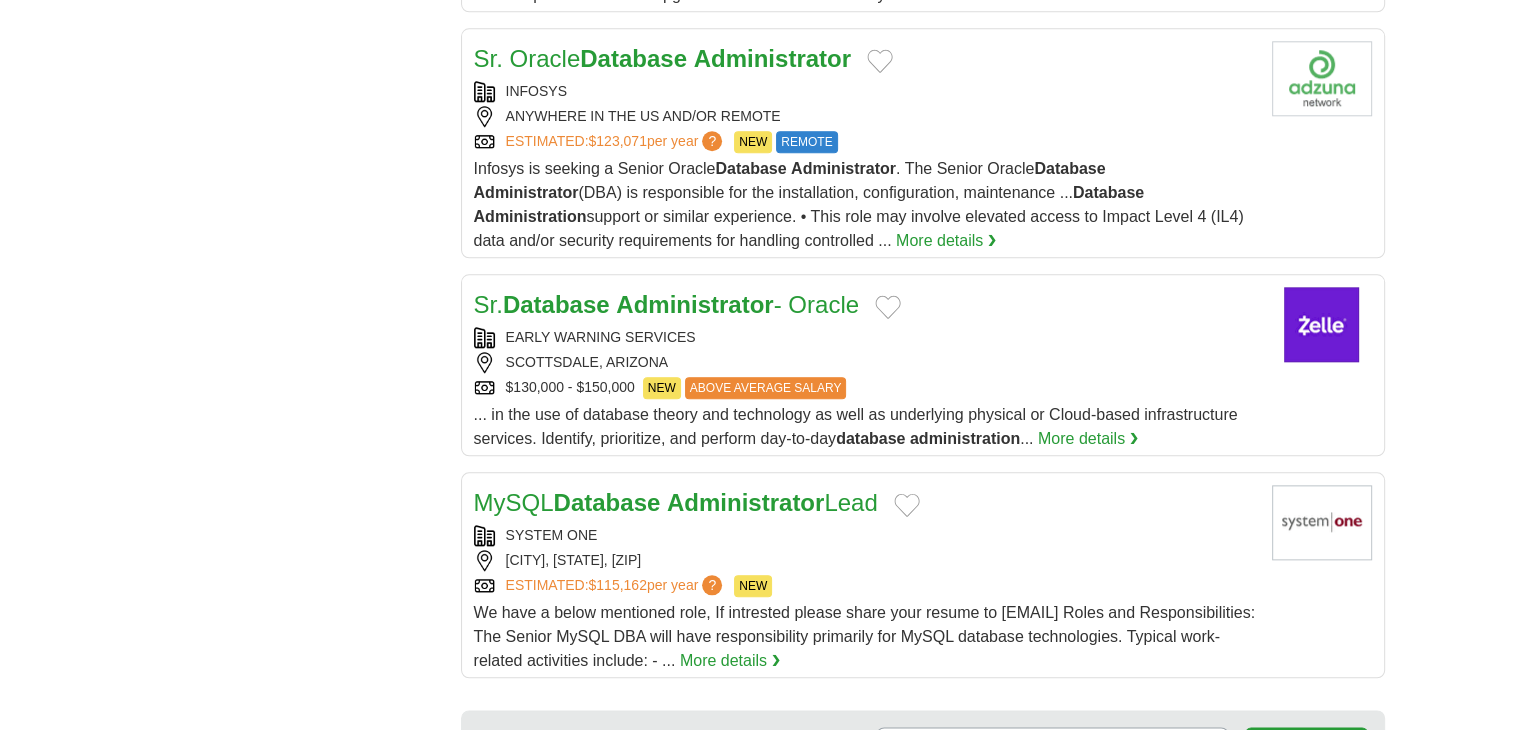 scroll, scrollTop: 2197, scrollLeft: 0, axis: vertical 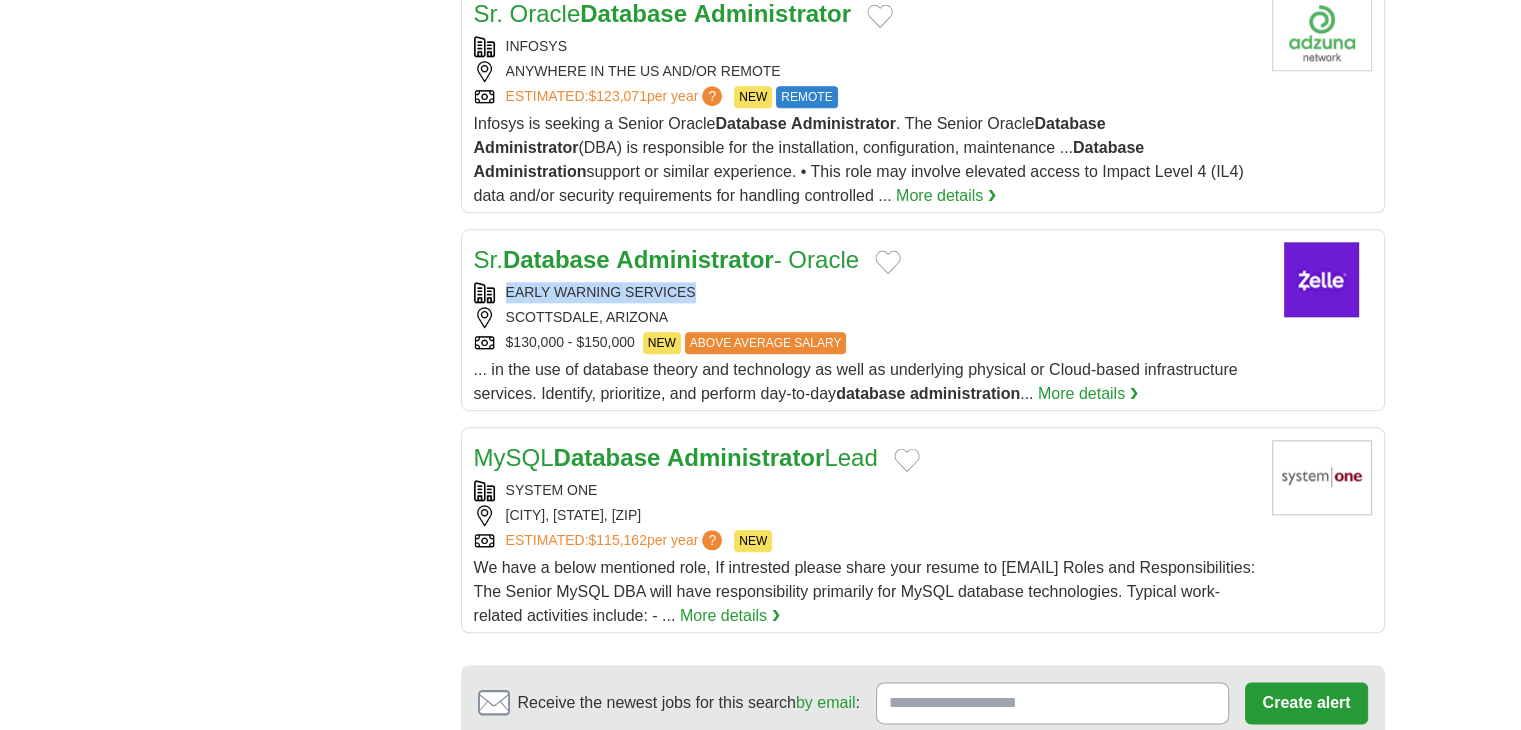 copy on "EARLY WARNING SERVICES" 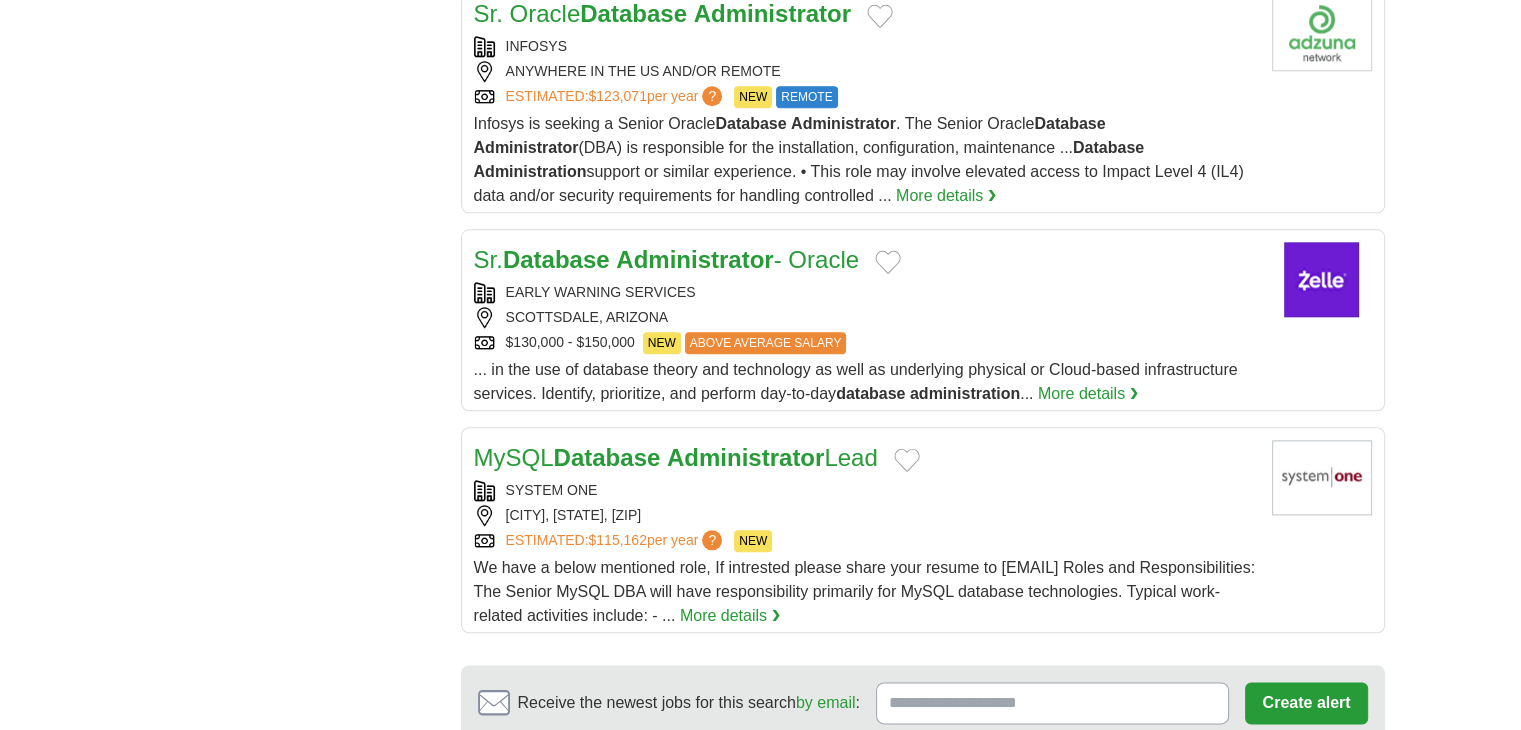 drag, startPoint x: 499, startPoint y: 289, endPoint x: 361, endPoint y: 266, distance: 139.90353 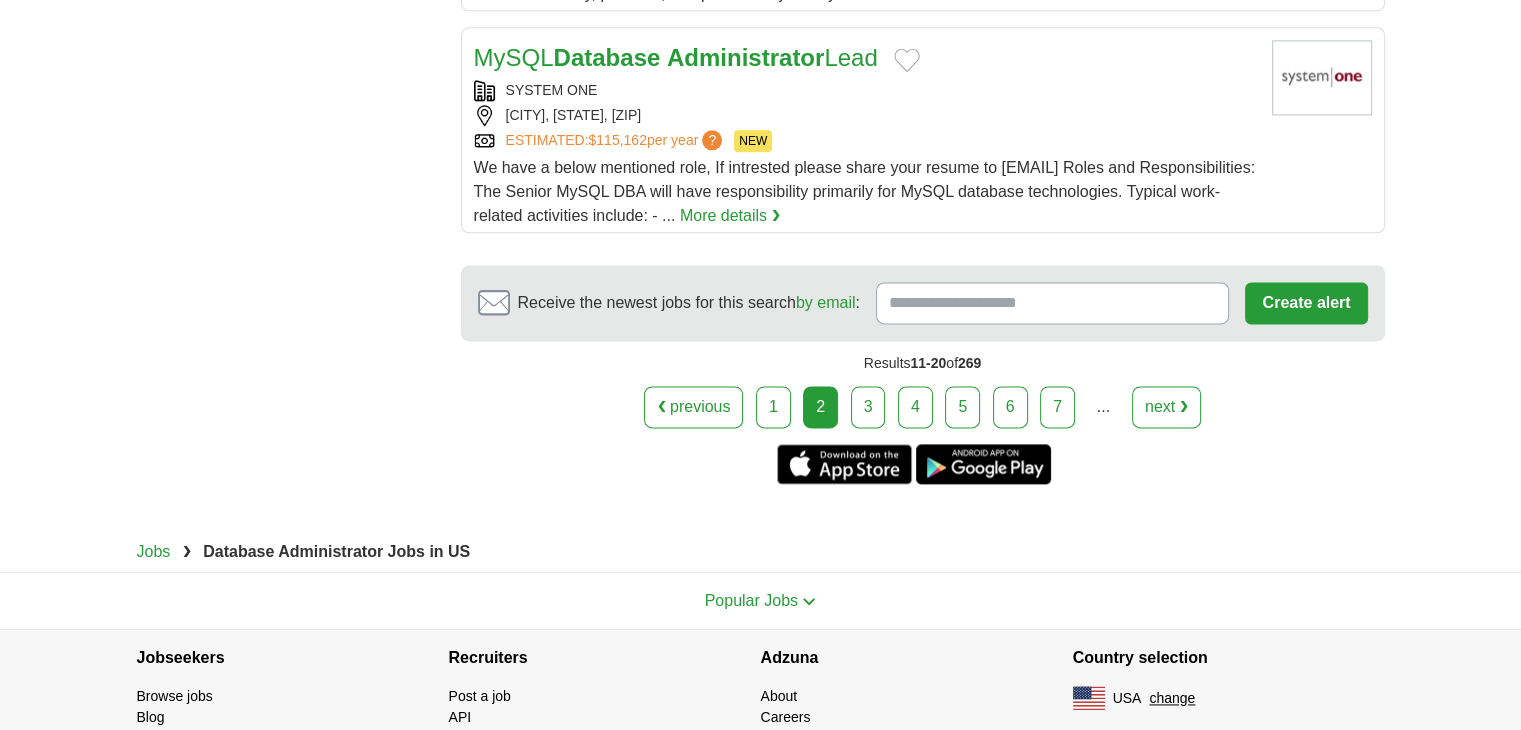 scroll, scrollTop: 2688, scrollLeft: 0, axis: vertical 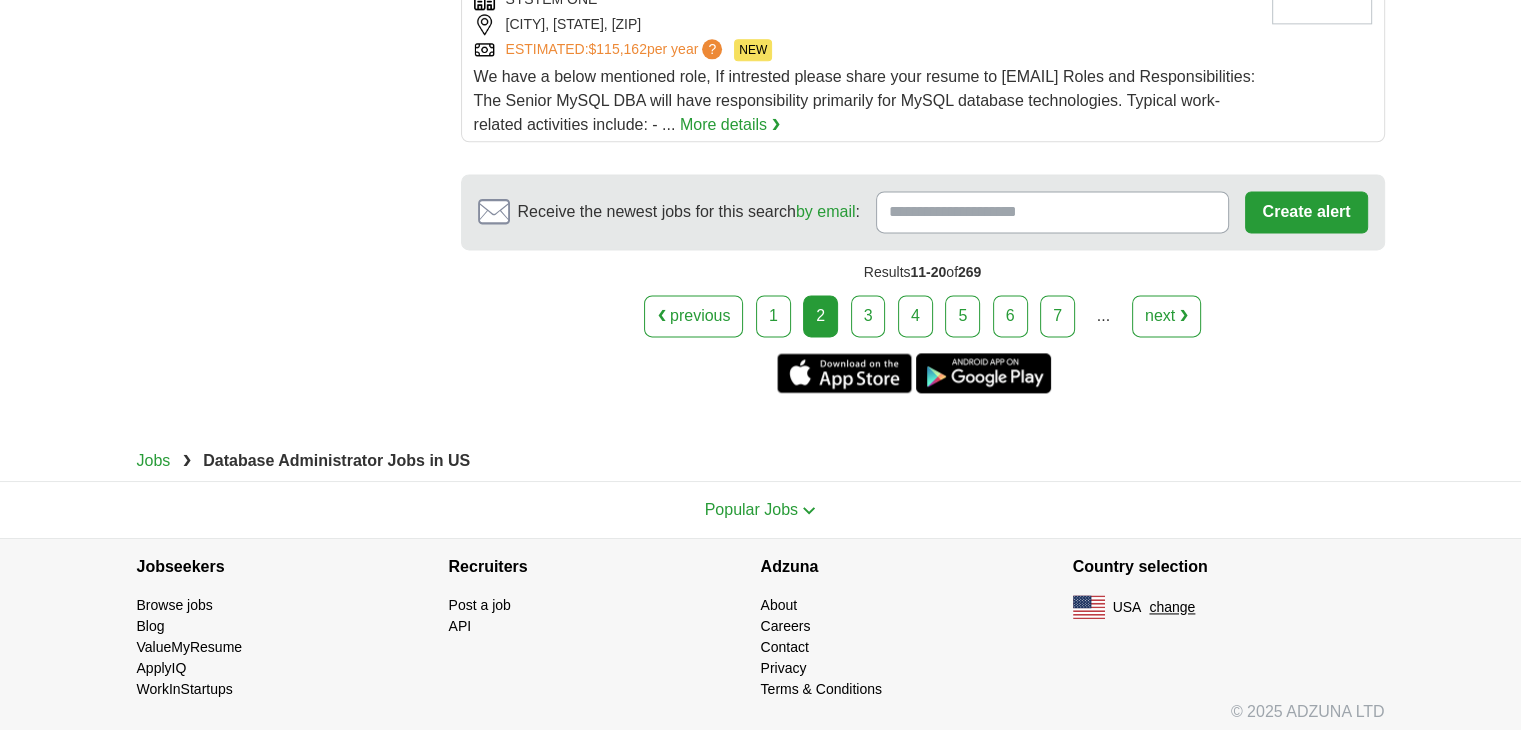 click on "3" at bounding box center (868, 316) 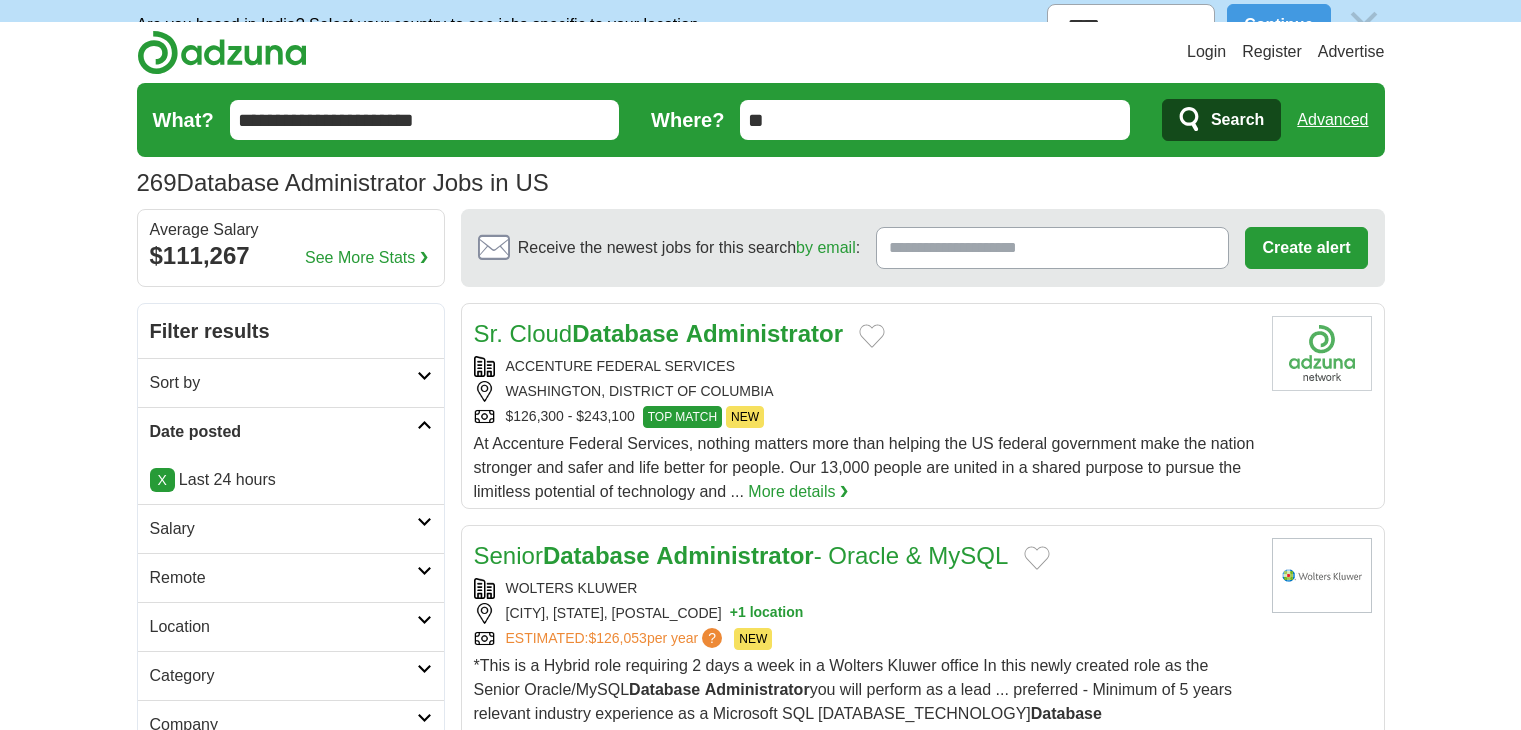 scroll, scrollTop: 0, scrollLeft: 0, axis: both 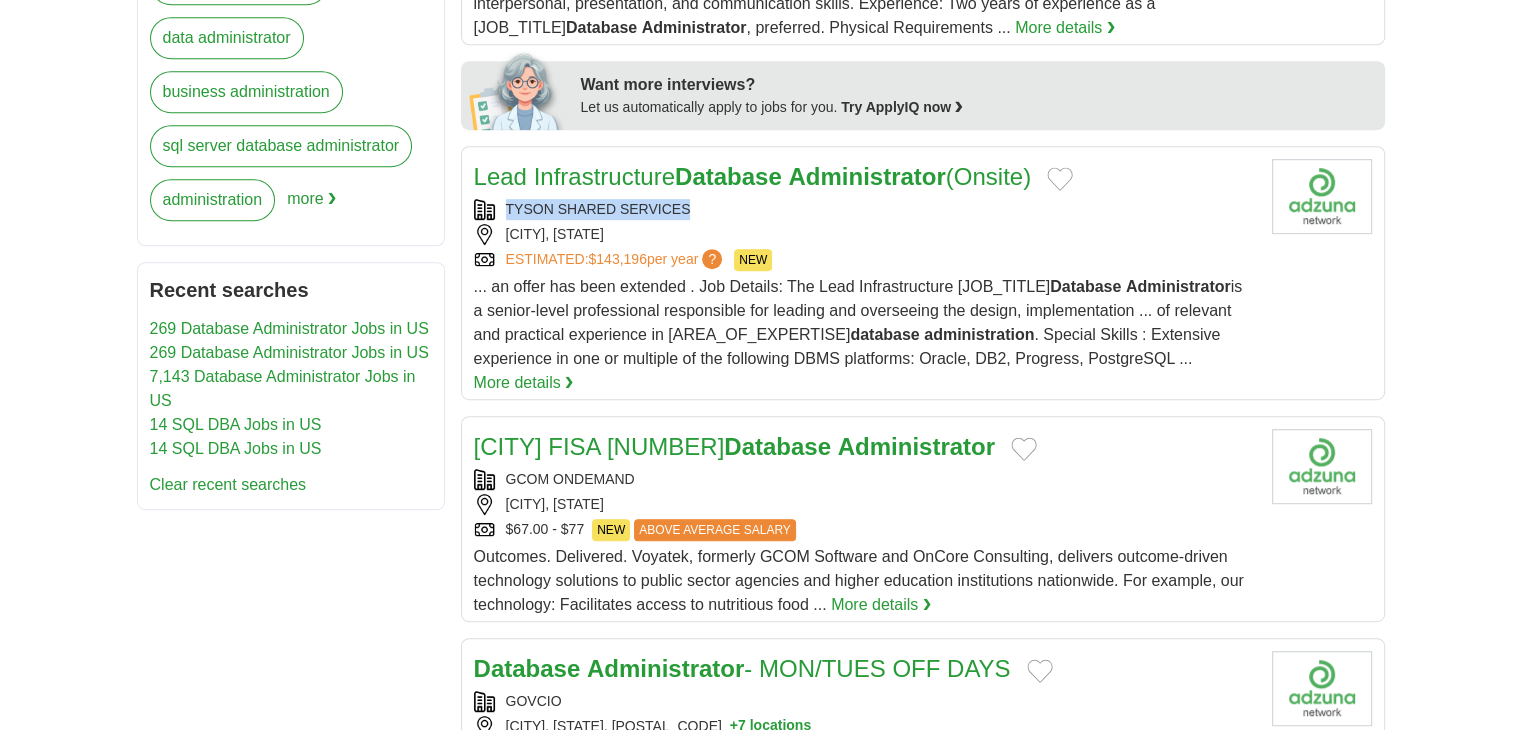 copy on "TYSON SHARED SERVICES" 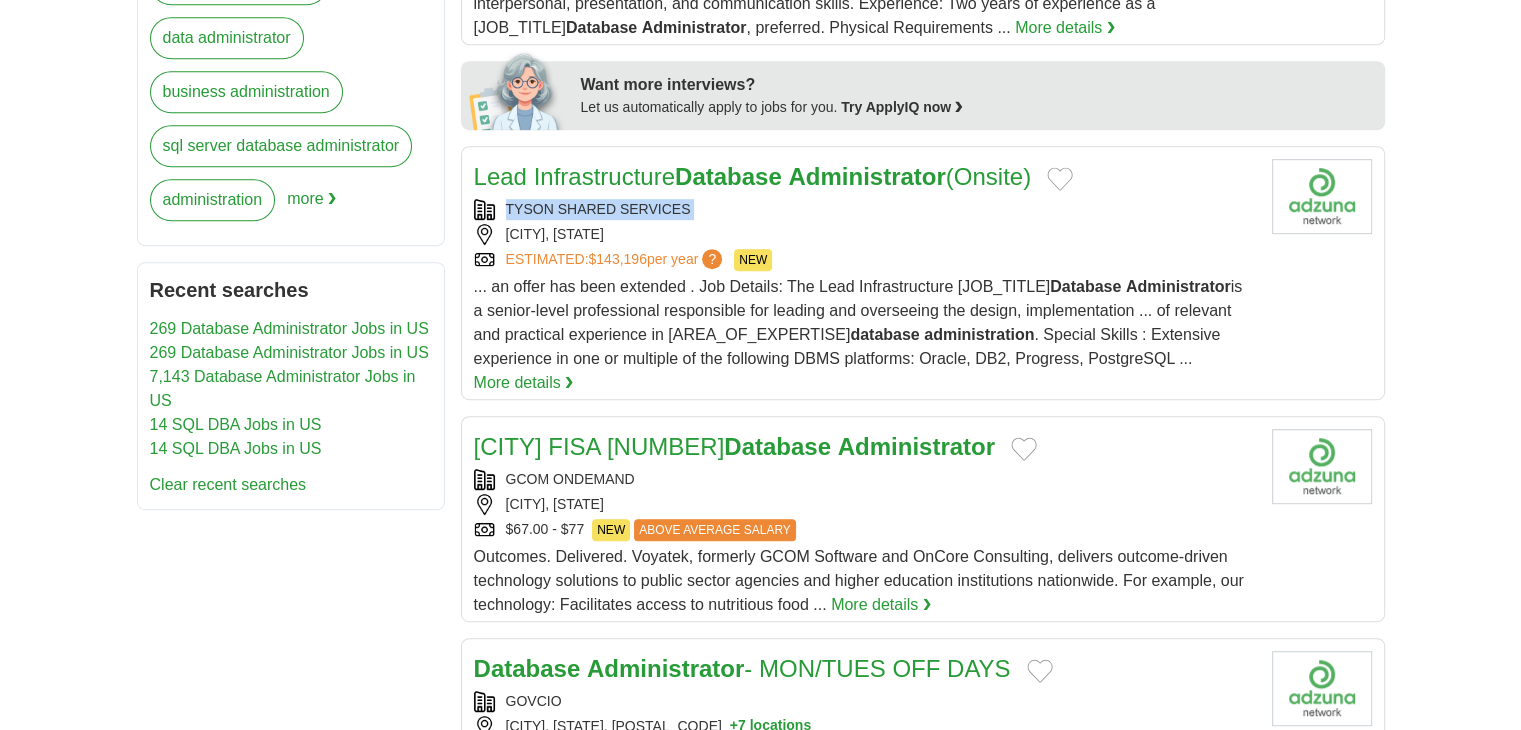 drag, startPoint x: 506, startPoint y: 203, endPoint x: 459, endPoint y: 230, distance: 54.20332 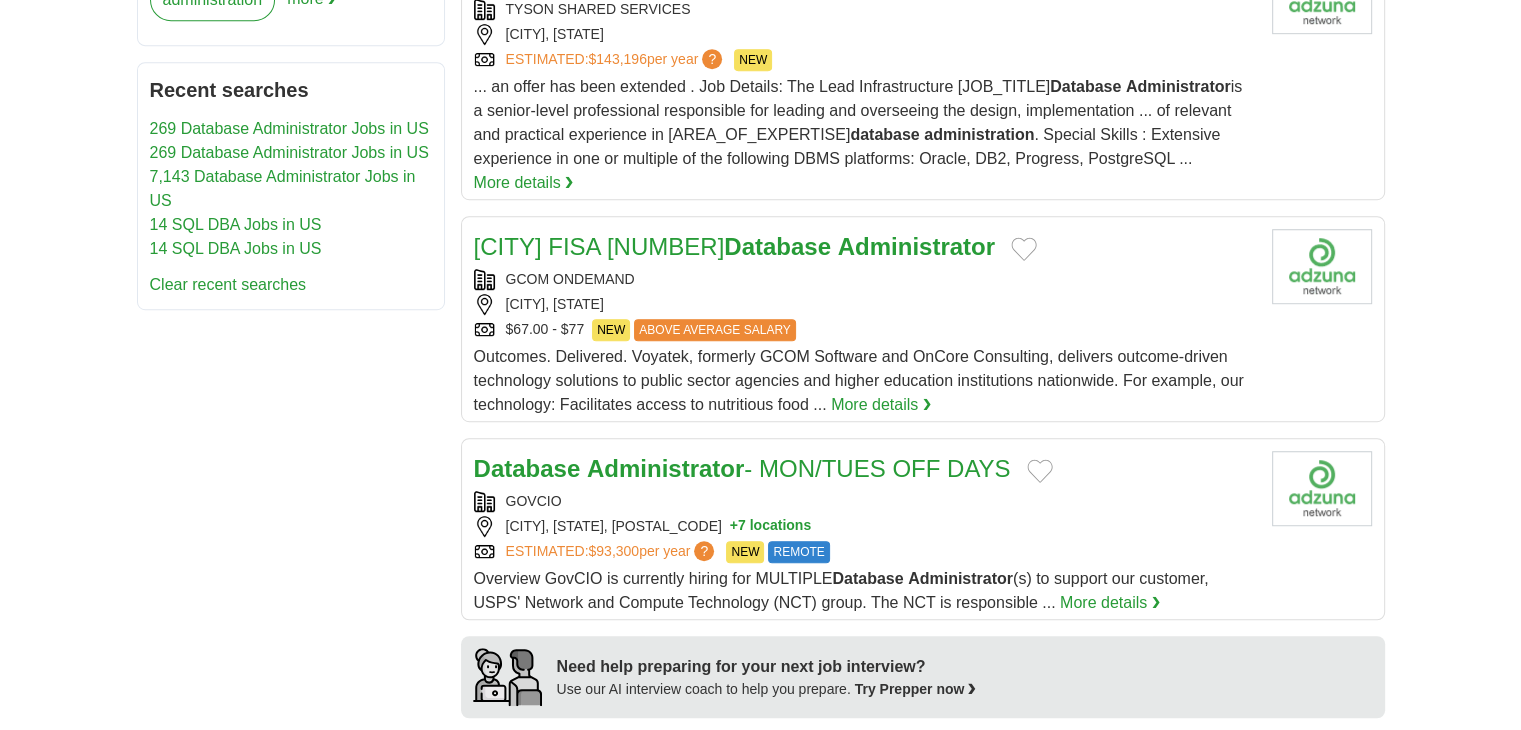 click on "**********" at bounding box center [761, 490] 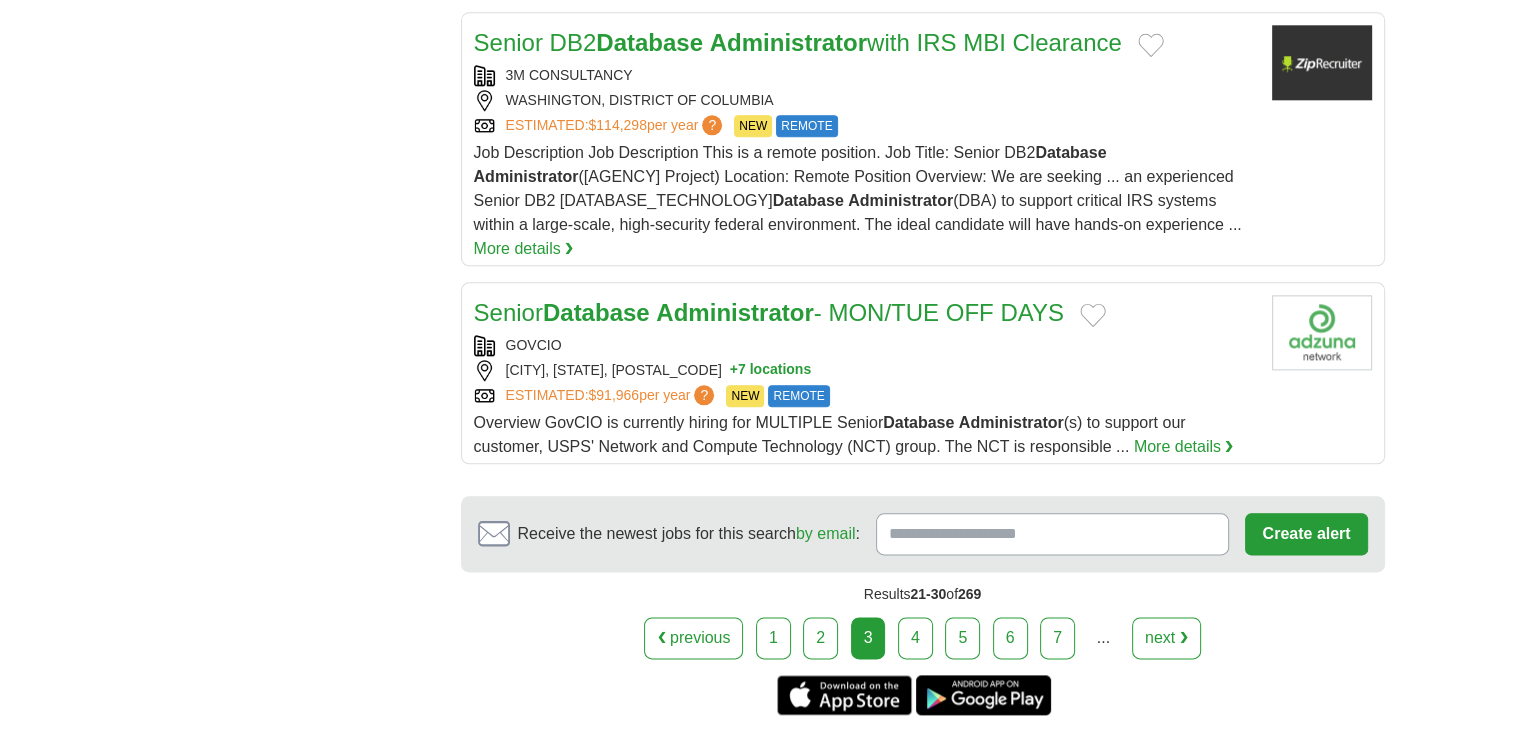 scroll, scrollTop: 2592, scrollLeft: 0, axis: vertical 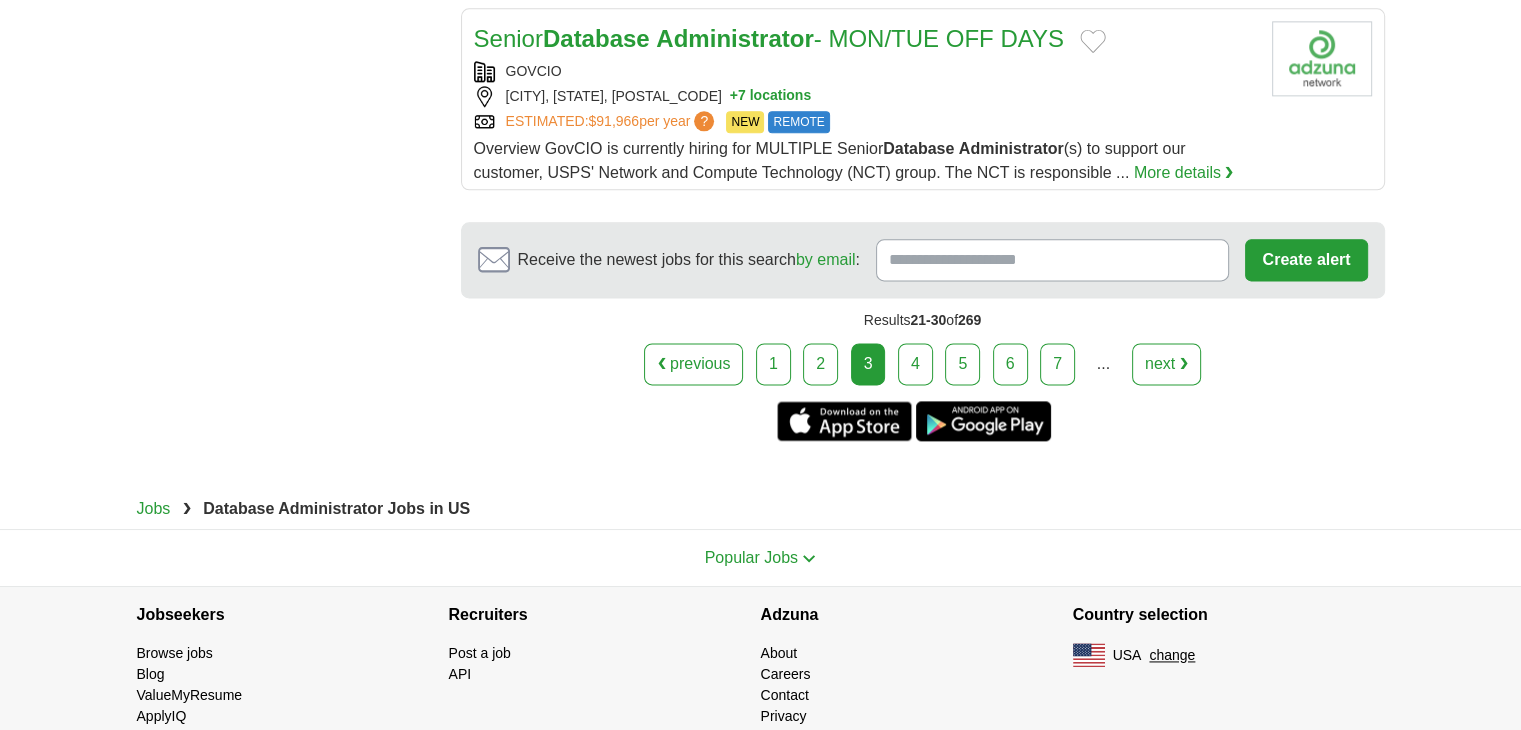 click on "4" at bounding box center (915, 364) 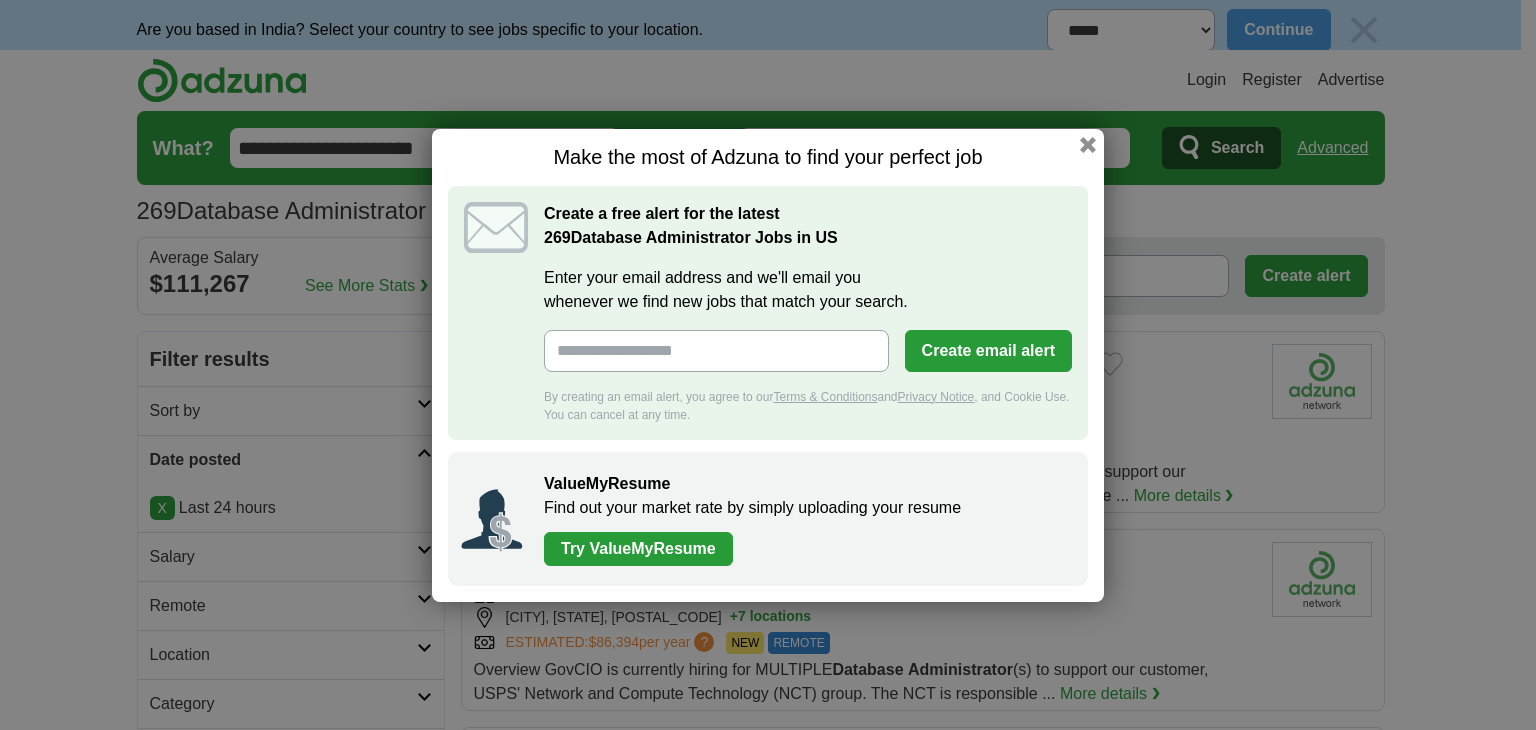 scroll, scrollTop: 0, scrollLeft: 0, axis: both 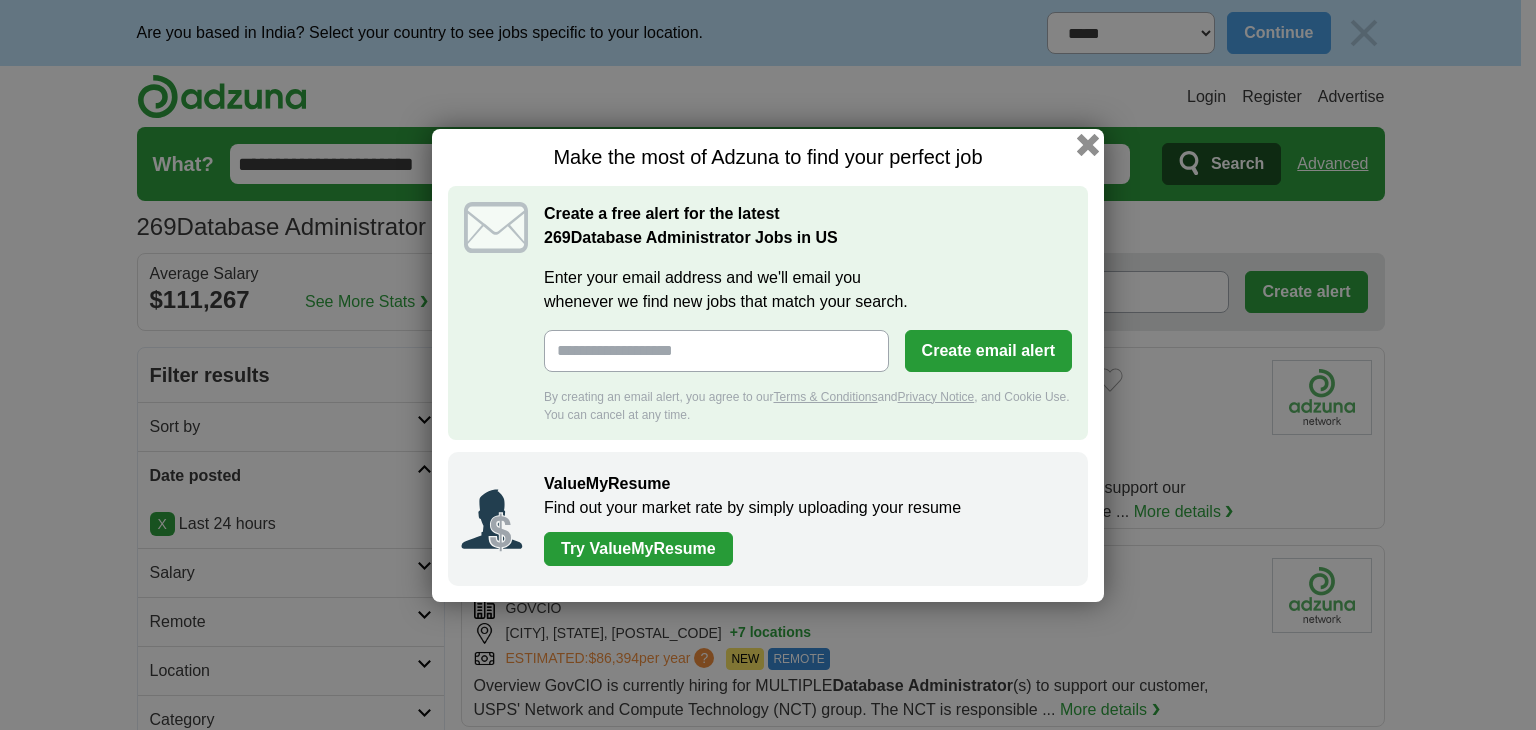 click at bounding box center (1088, 144) 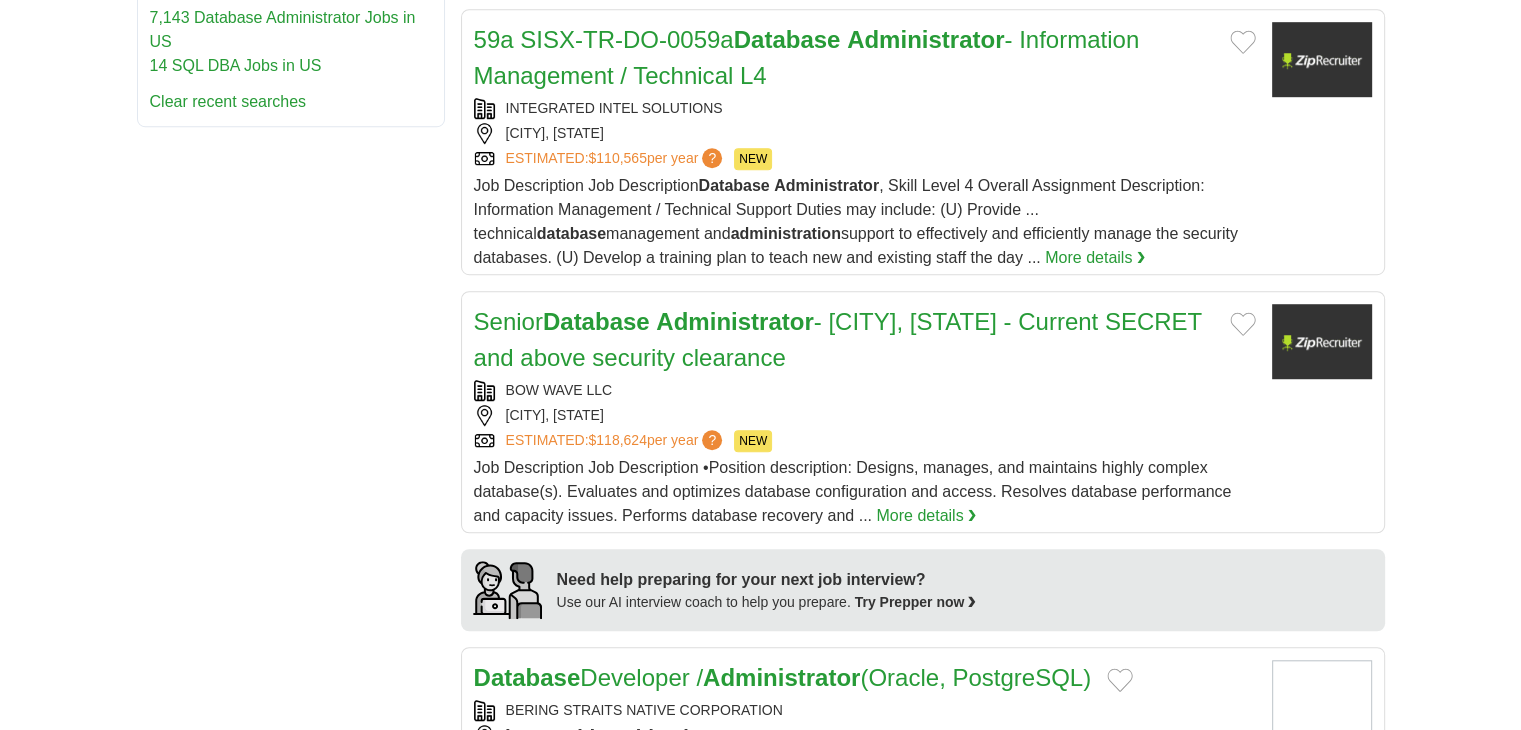 scroll, scrollTop: 1500, scrollLeft: 0, axis: vertical 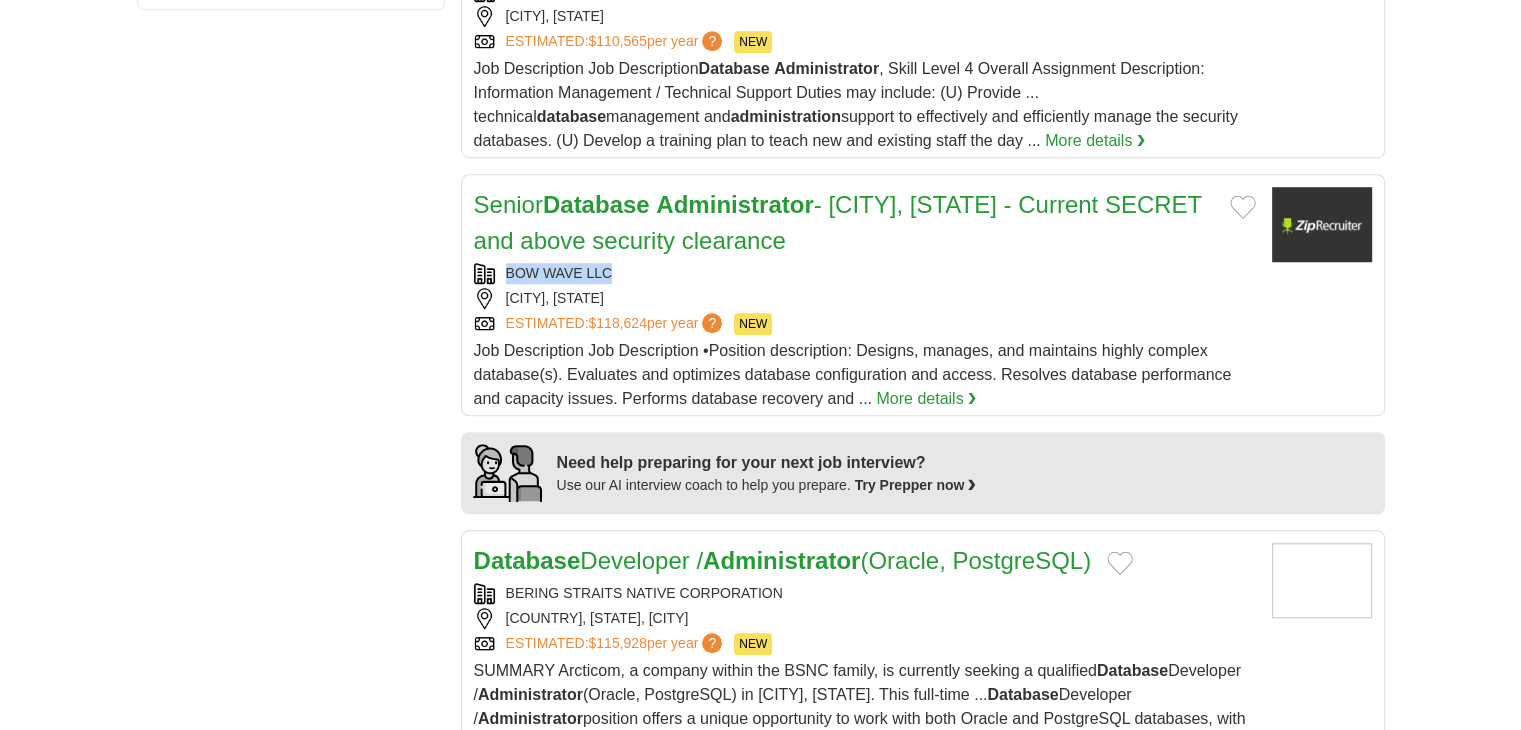 copy on "BOW WAVE LLC" 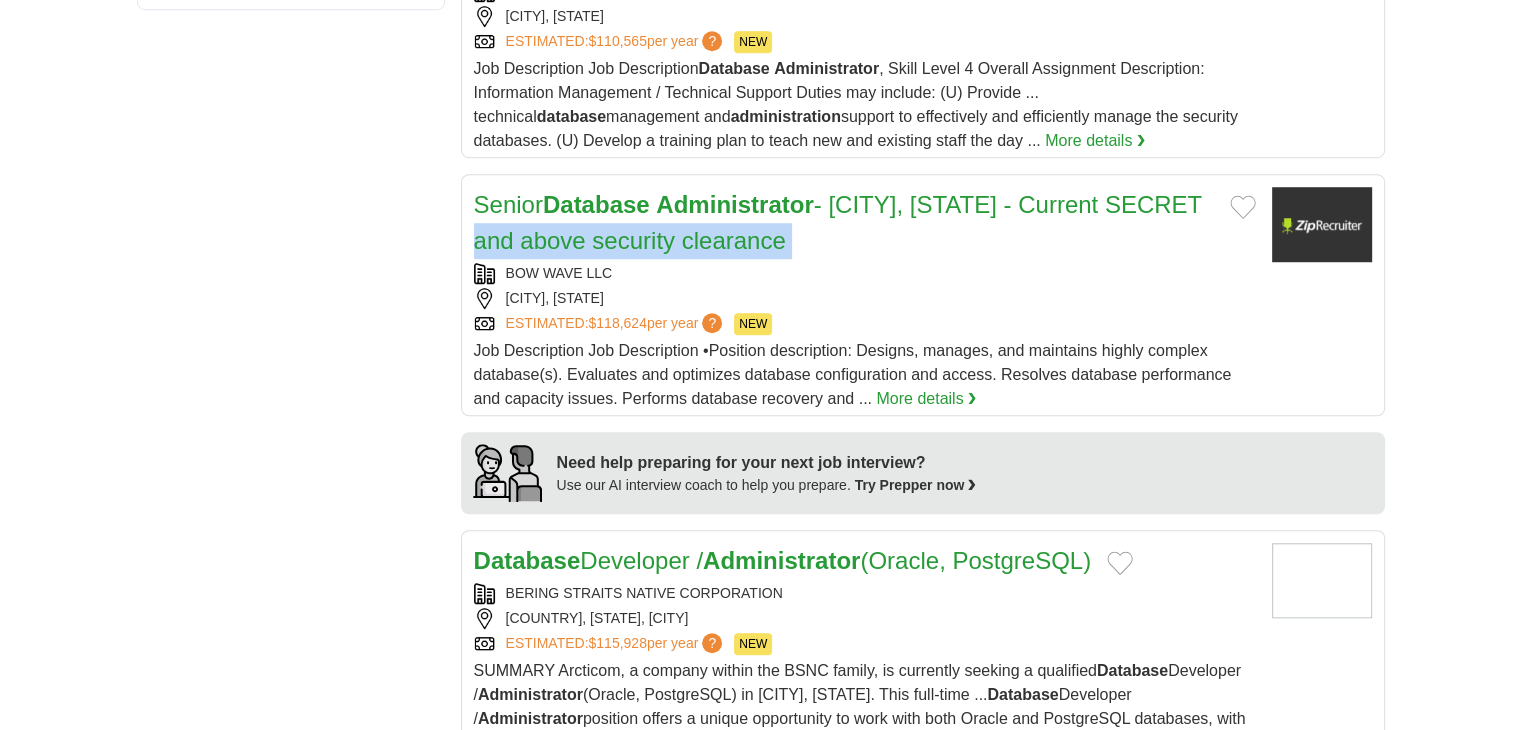 drag, startPoint x: 503, startPoint y: 273, endPoint x: 459, endPoint y: 243, distance: 53.25411 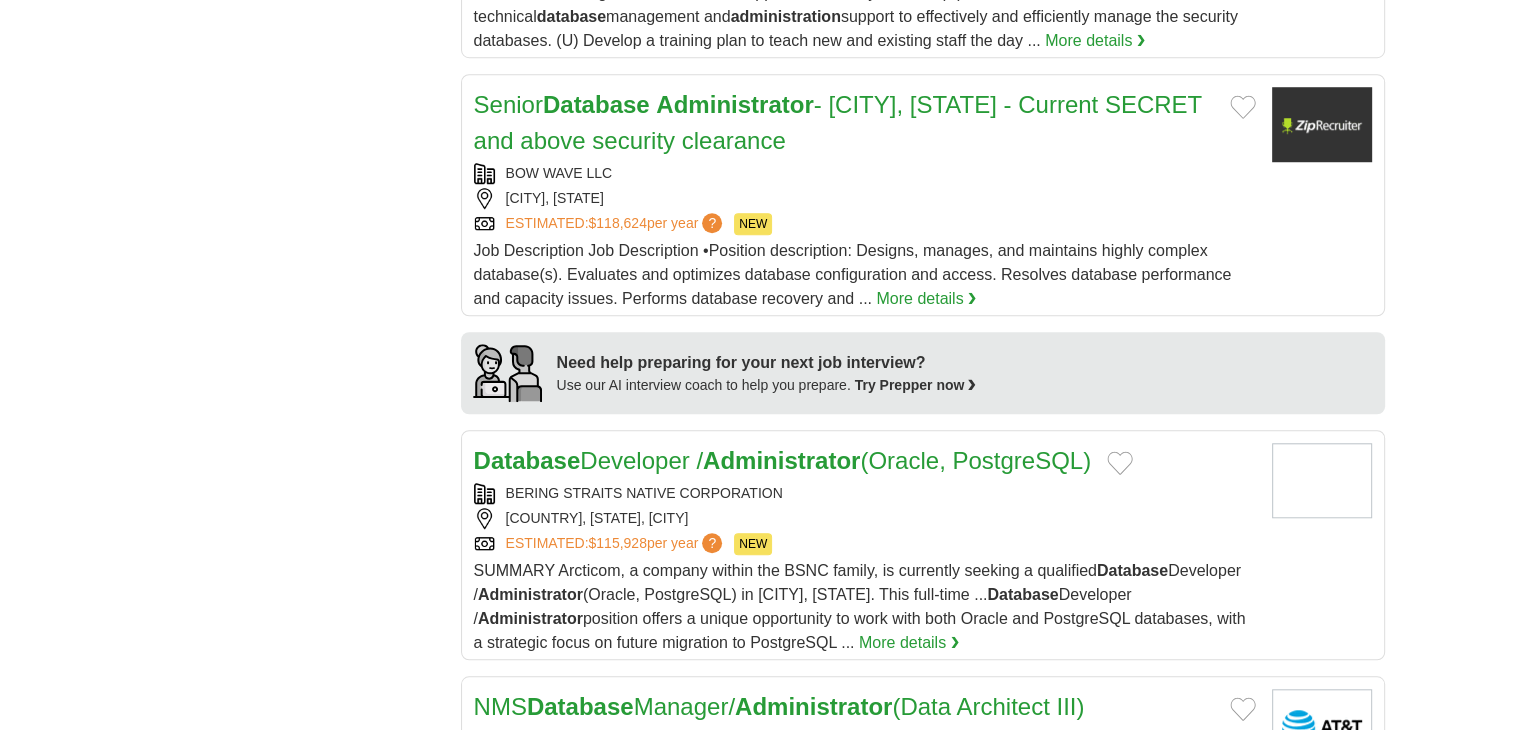 click on "**********" at bounding box center [761, 192] 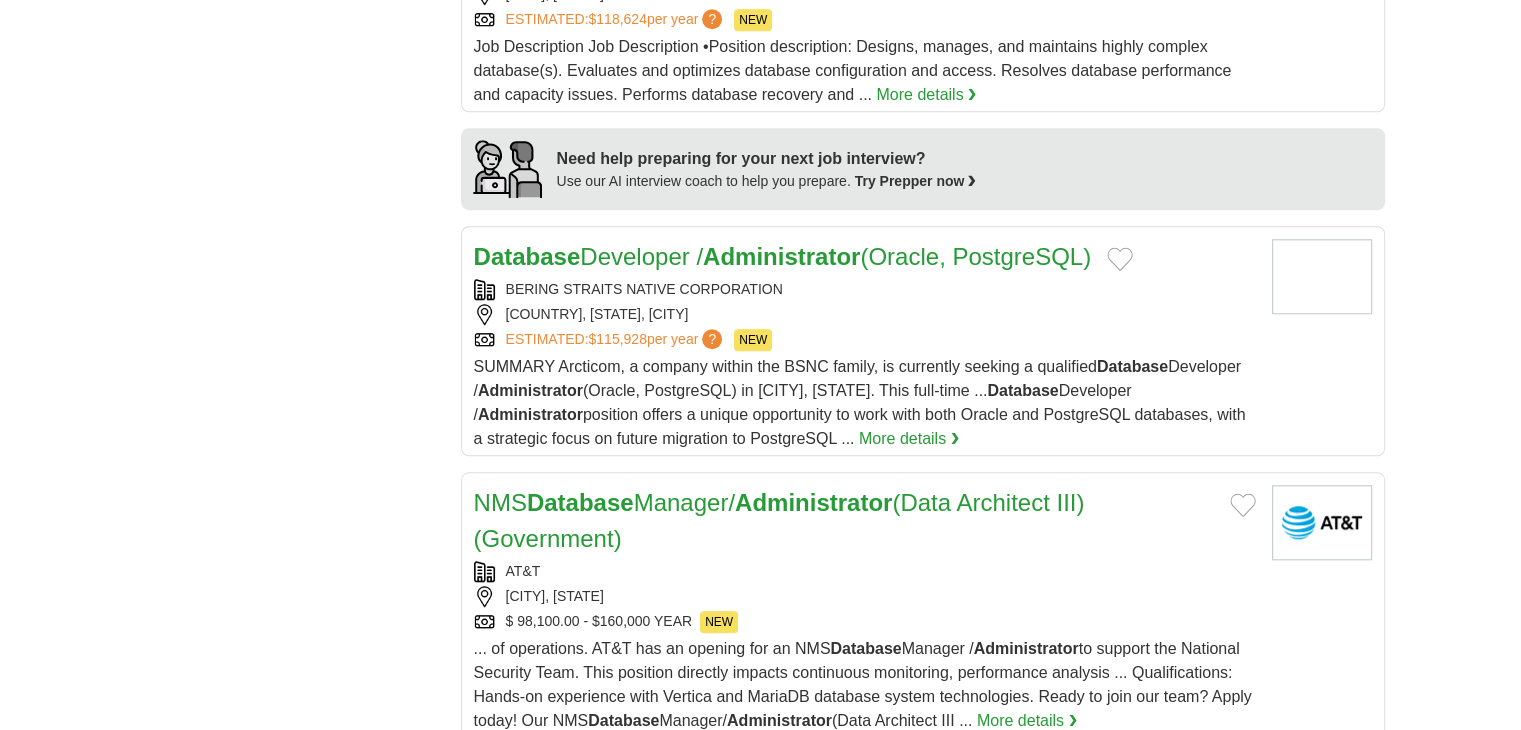 scroll, scrollTop: 1800, scrollLeft: 0, axis: vertical 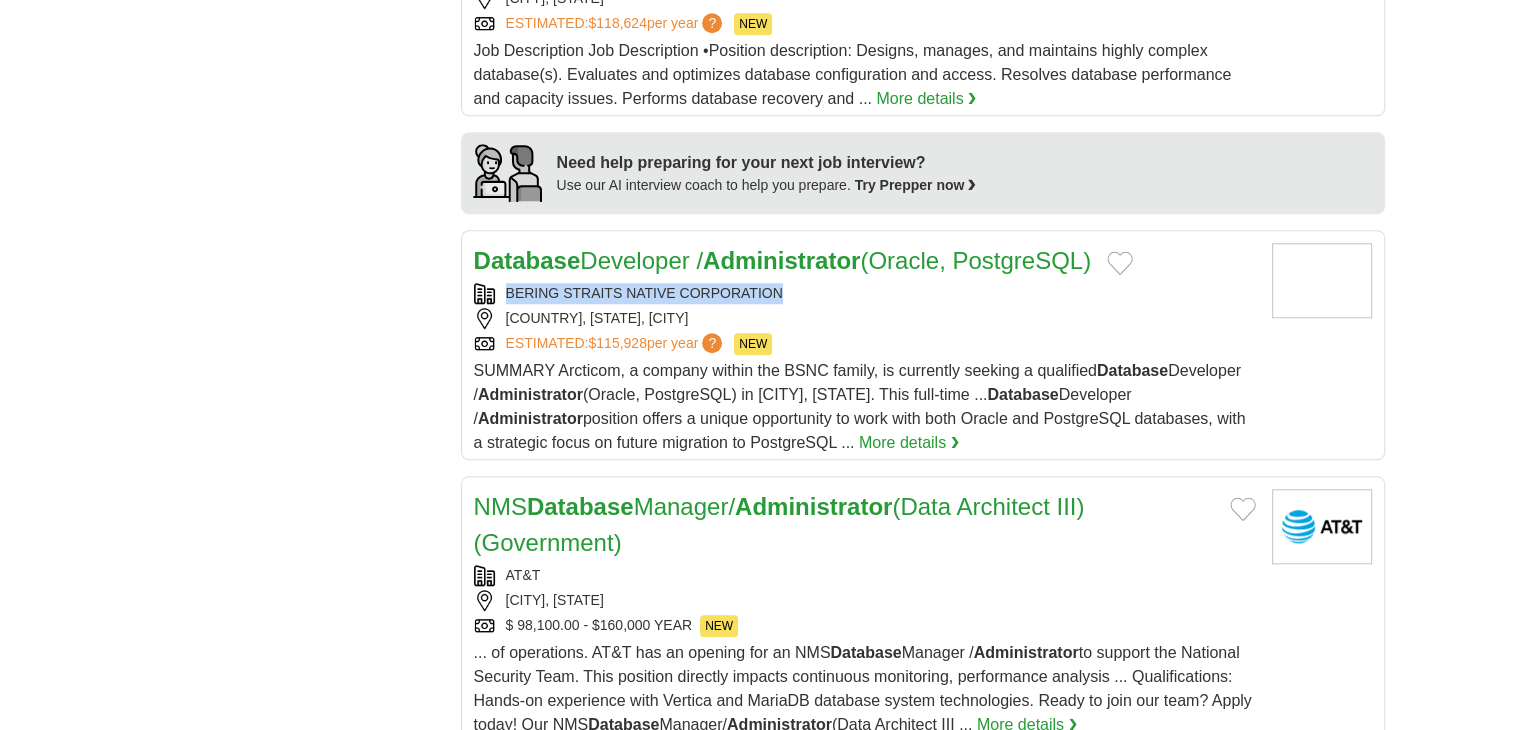 copy on "BERING STRAITS NATIVE CORPORATION" 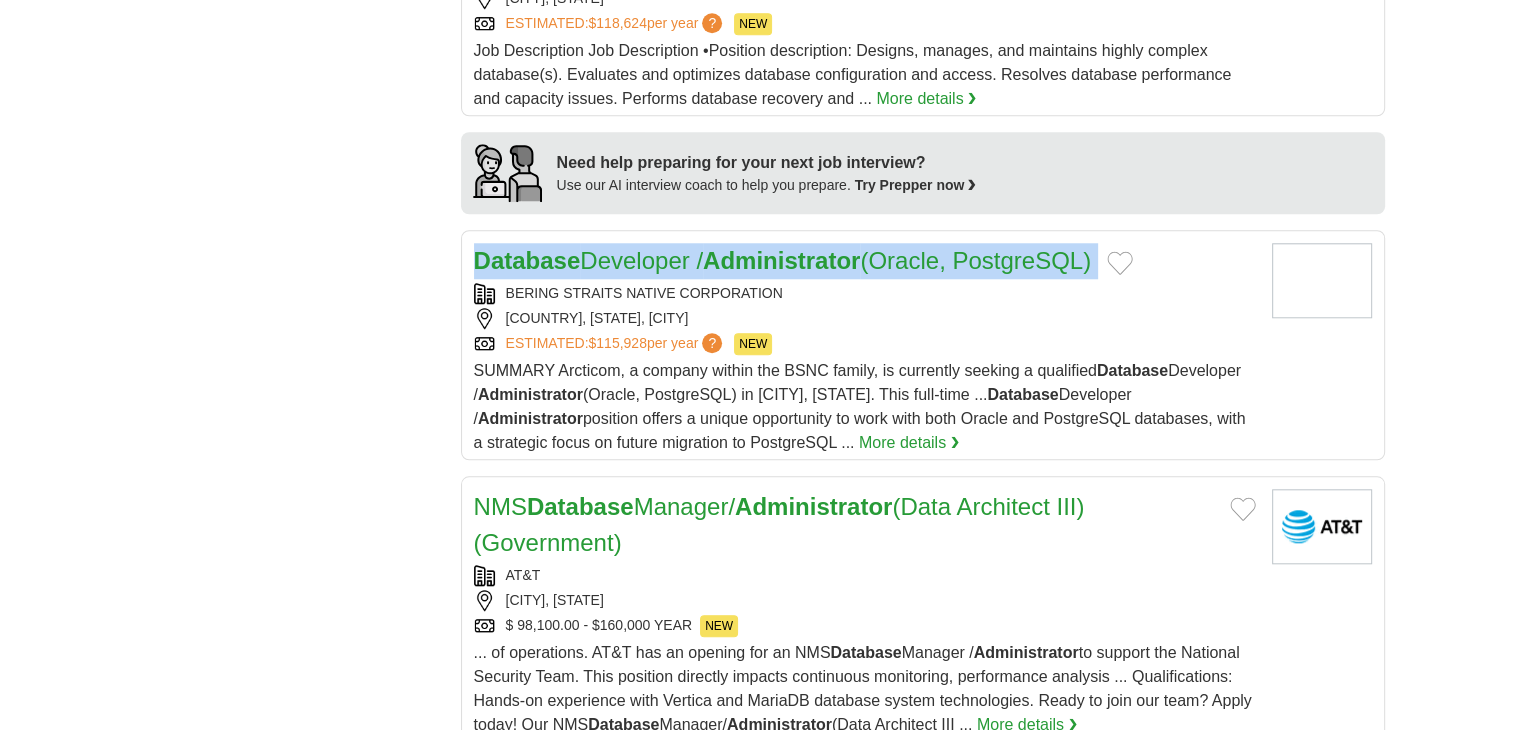 drag, startPoint x: 492, startPoint y: 285, endPoint x: 347, endPoint y: 246, distance: 150.15326 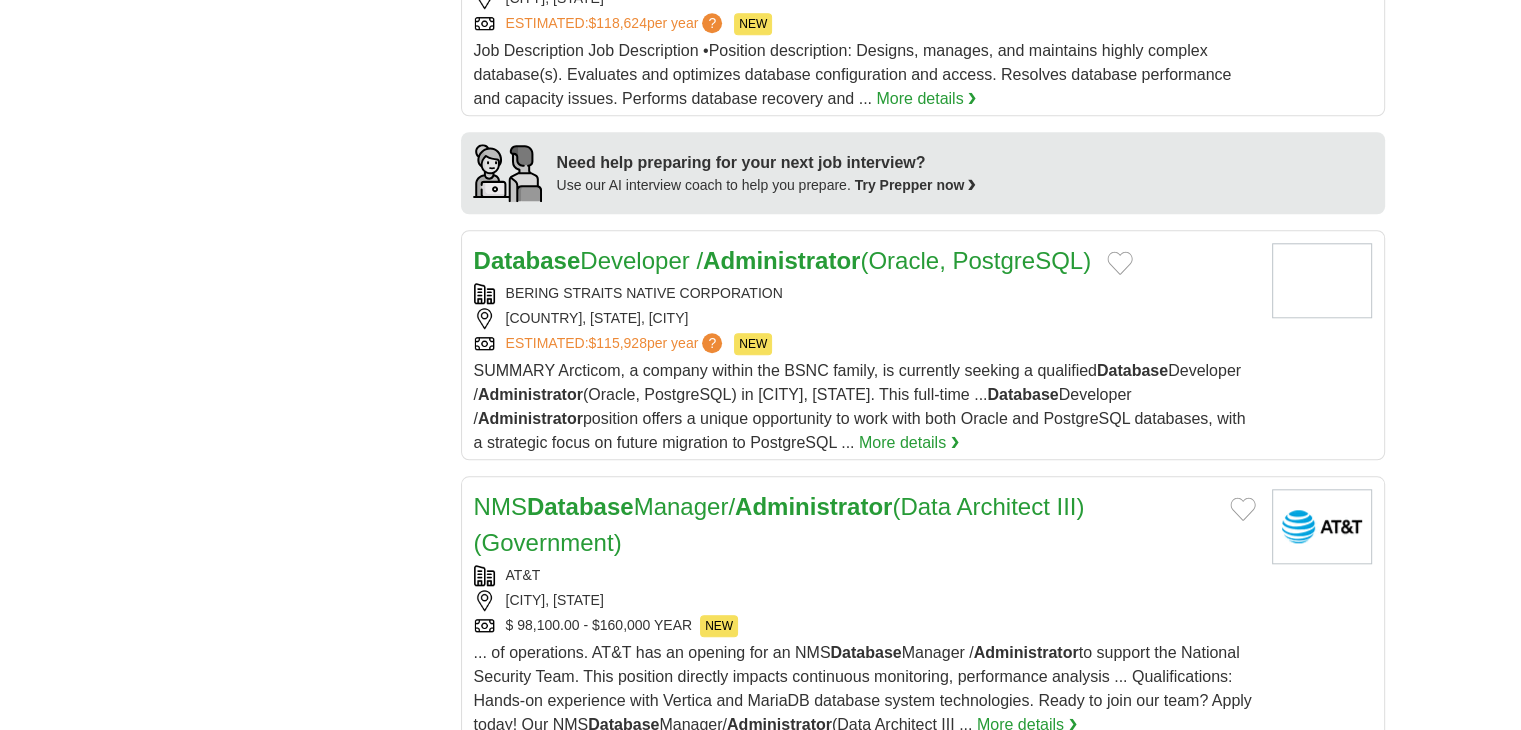 click on "**********" at bounding box center [761, -8] 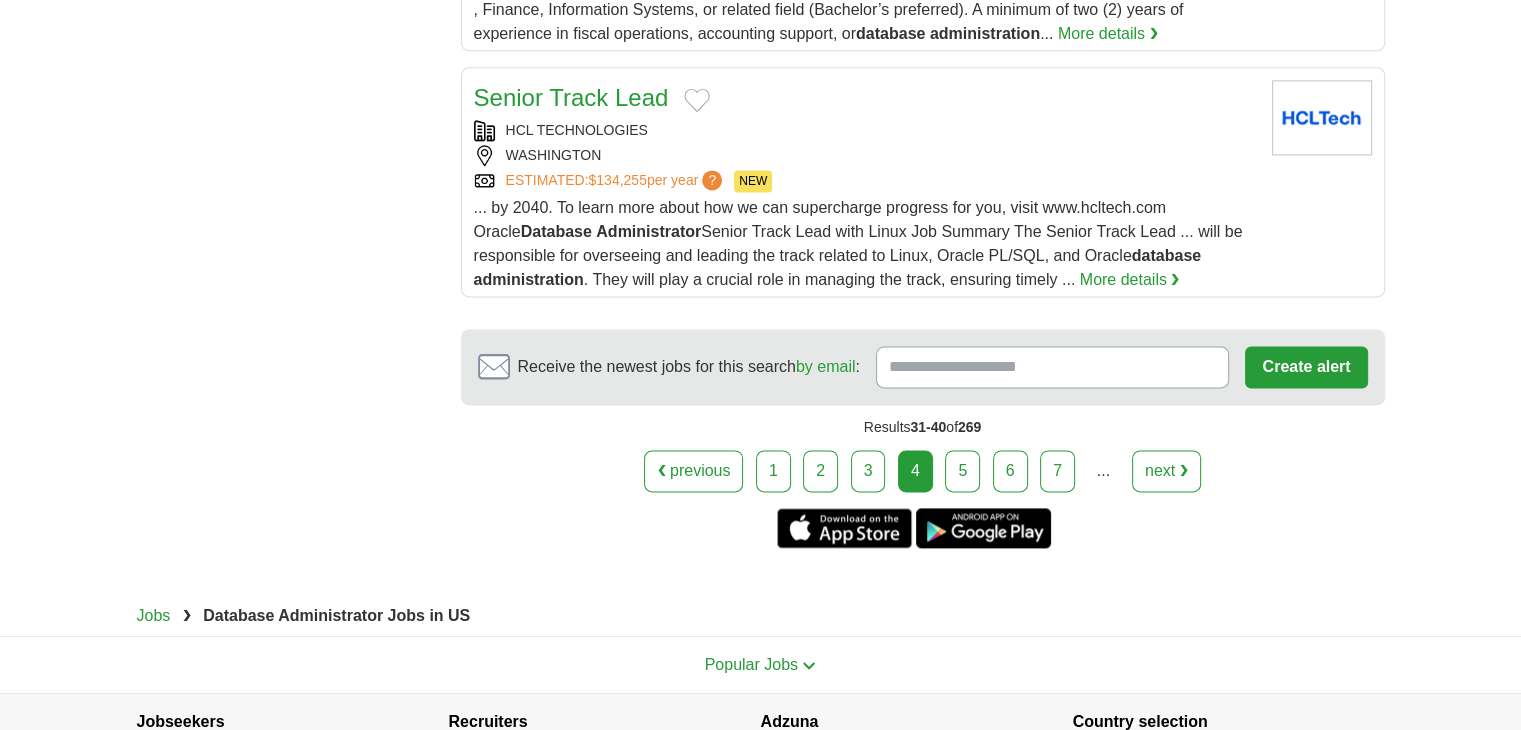 scroll, scrollTop: 2700, scrollLeft: 0, axis: vertical 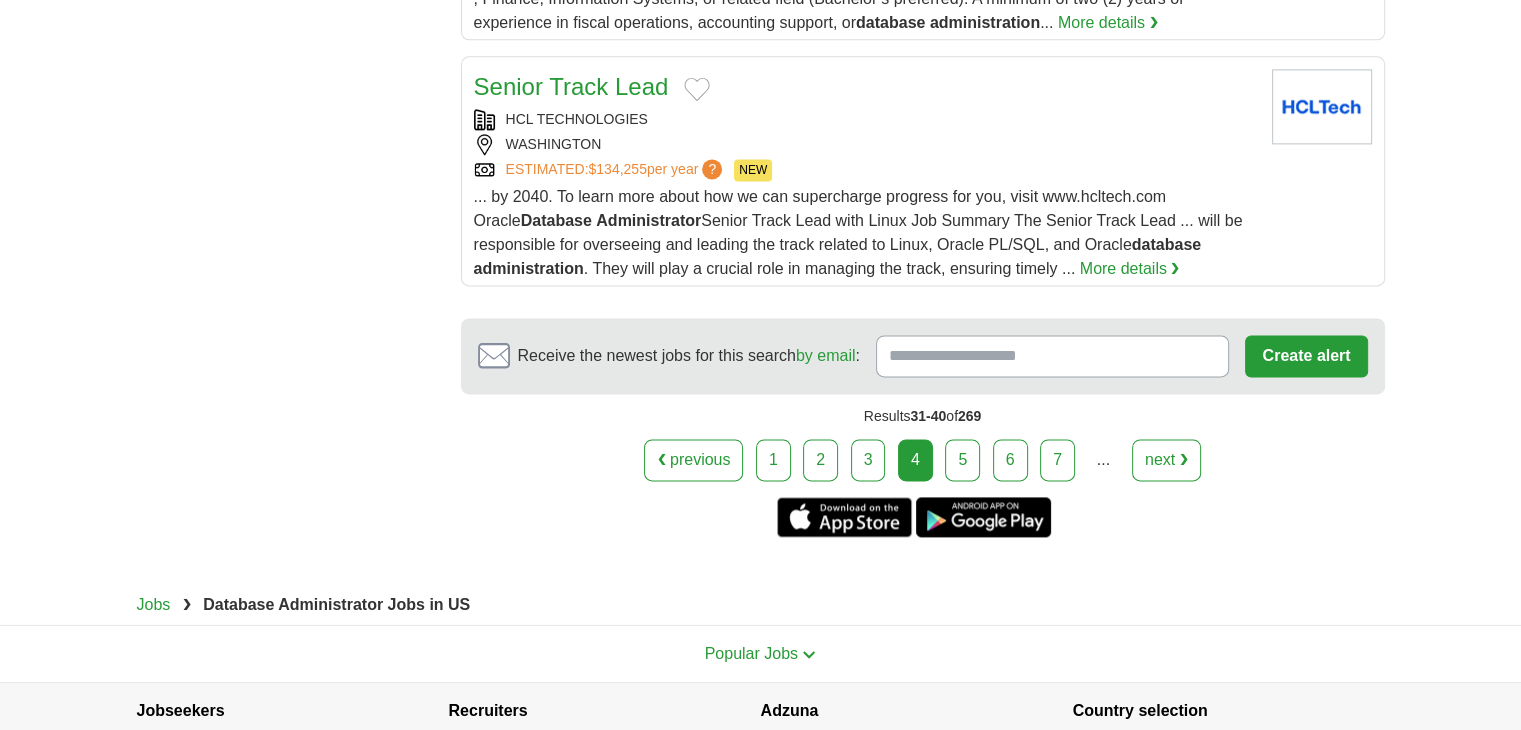 click on "5" at bounding box center [962, 460] 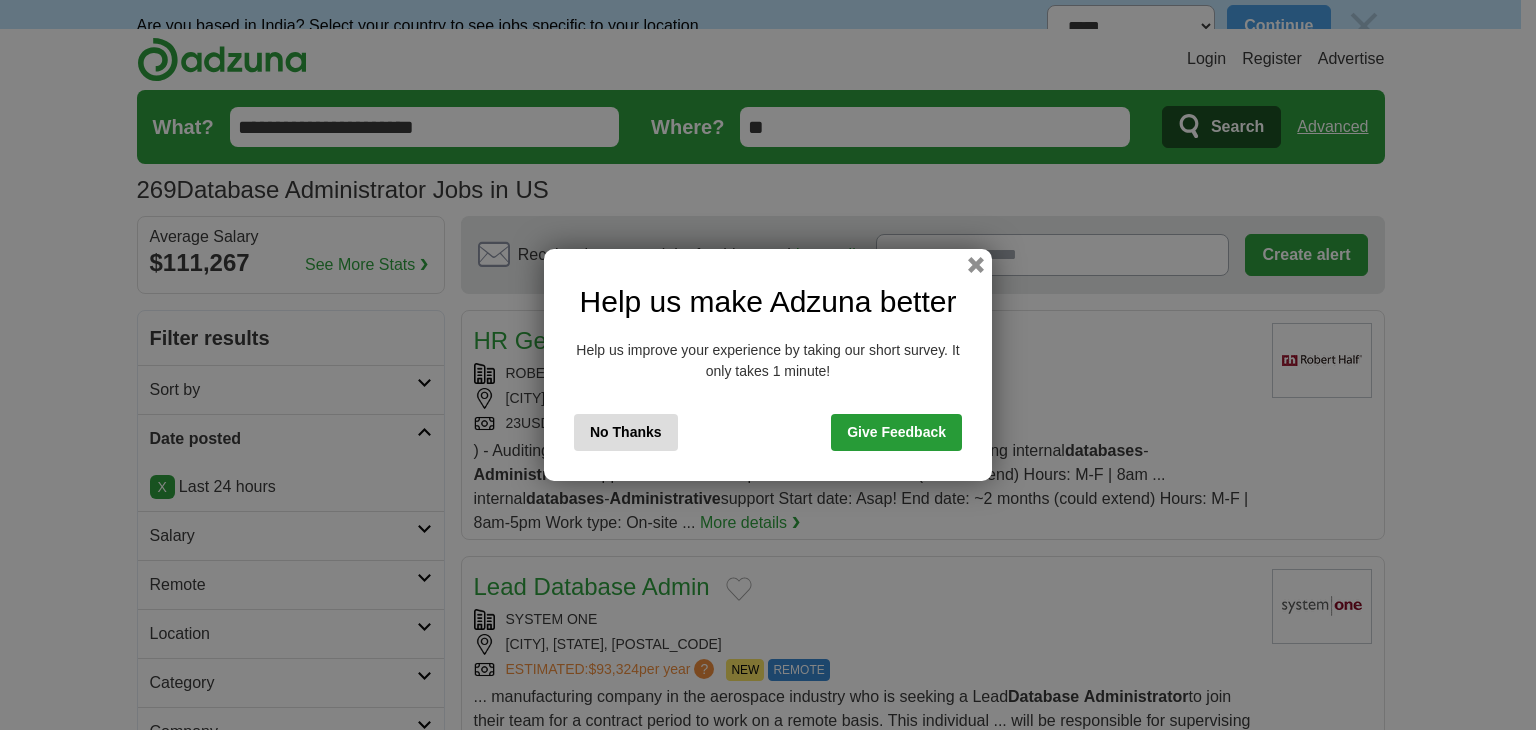 scroll, scrollTop: 0, scrollLeft: 0, axis: both 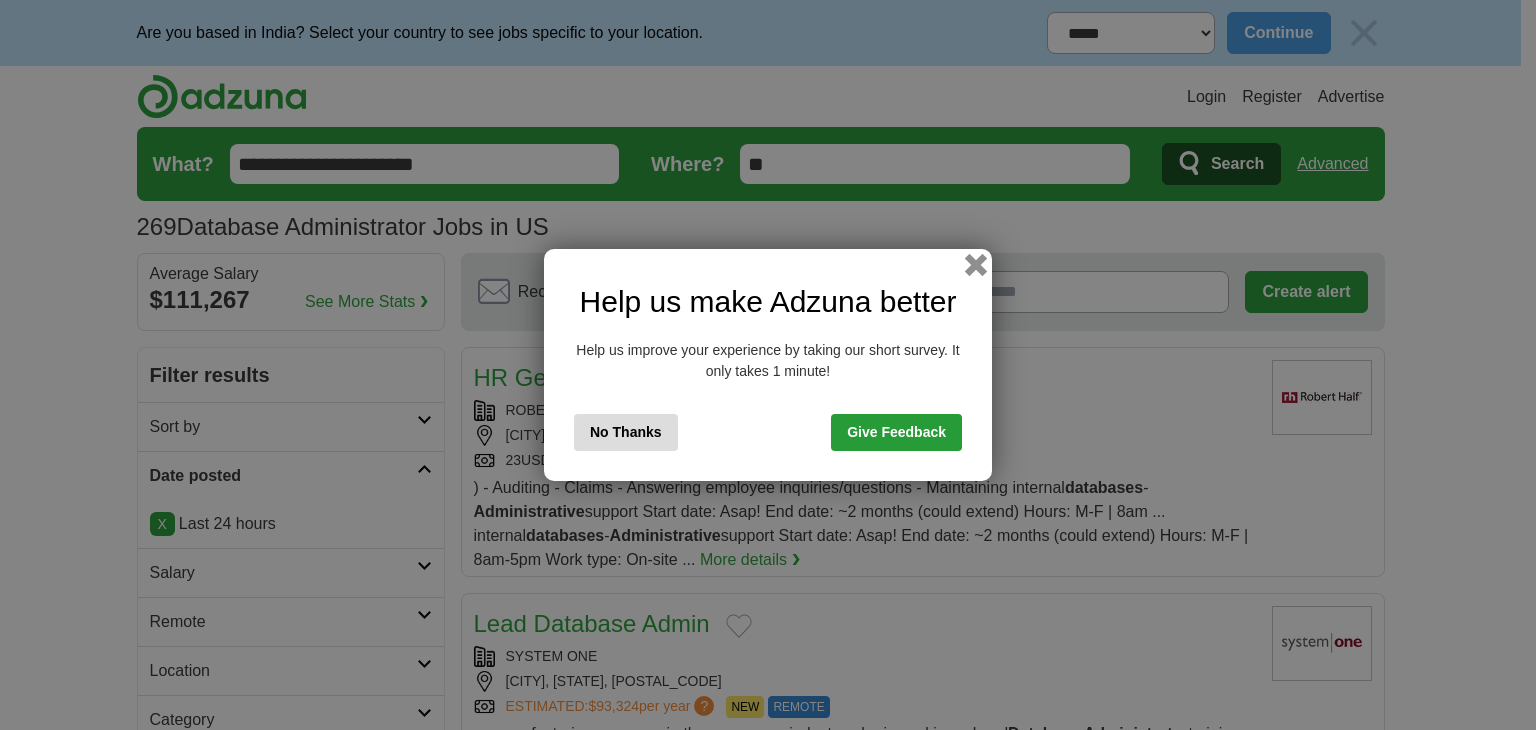 click at bounding box center (976, 265) 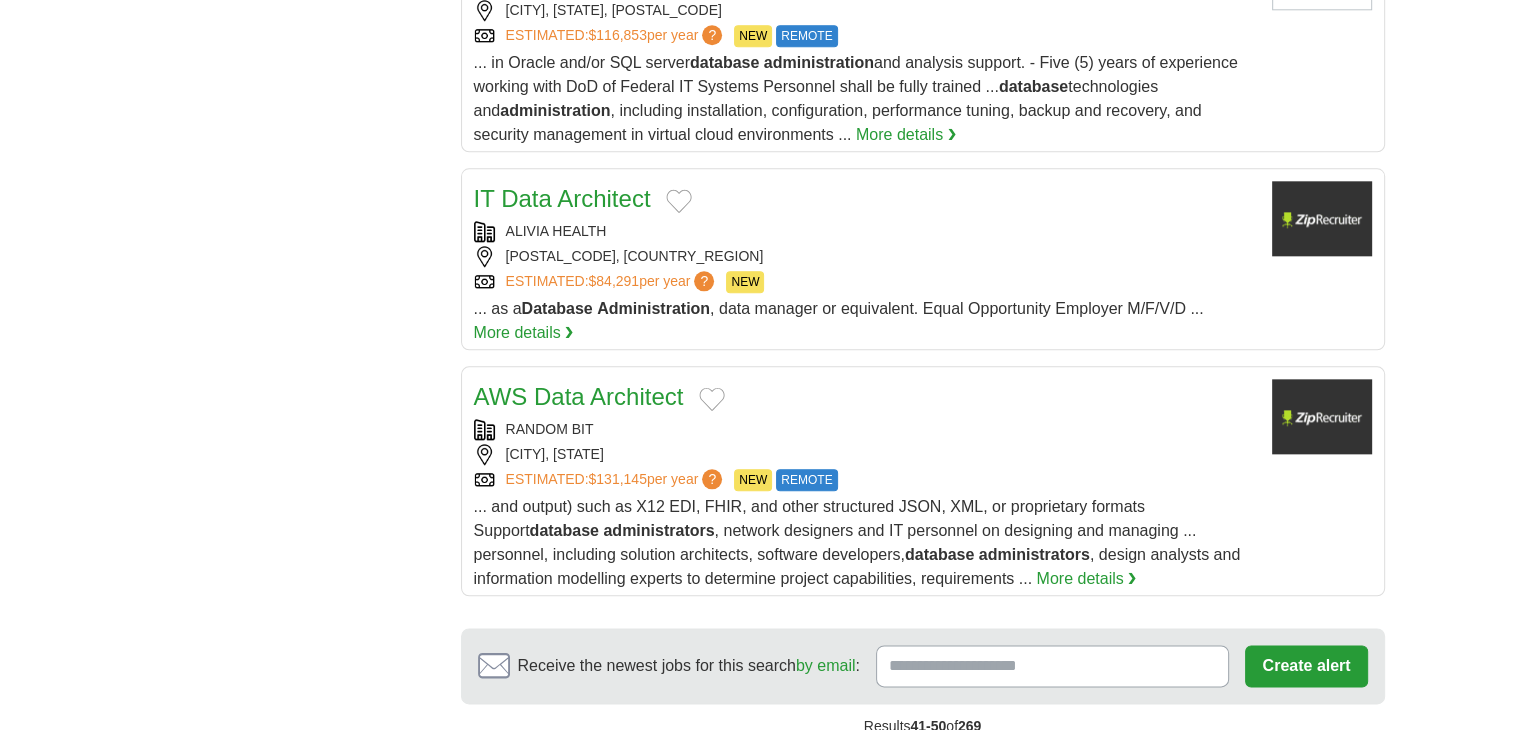 scroll, scrollTop: 2400, scrollLeft: 0, axis: vertical 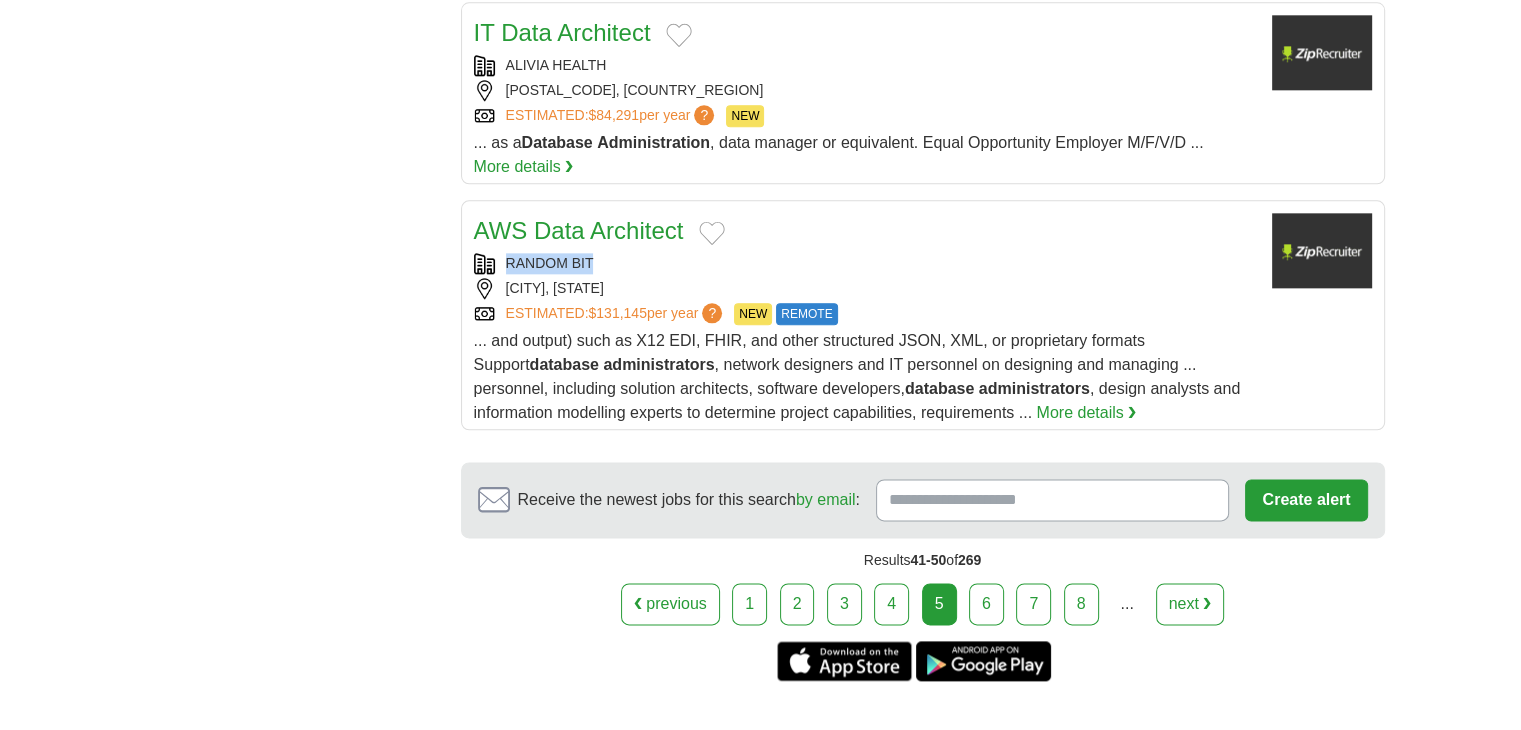 copy on "RANDOM BIT" 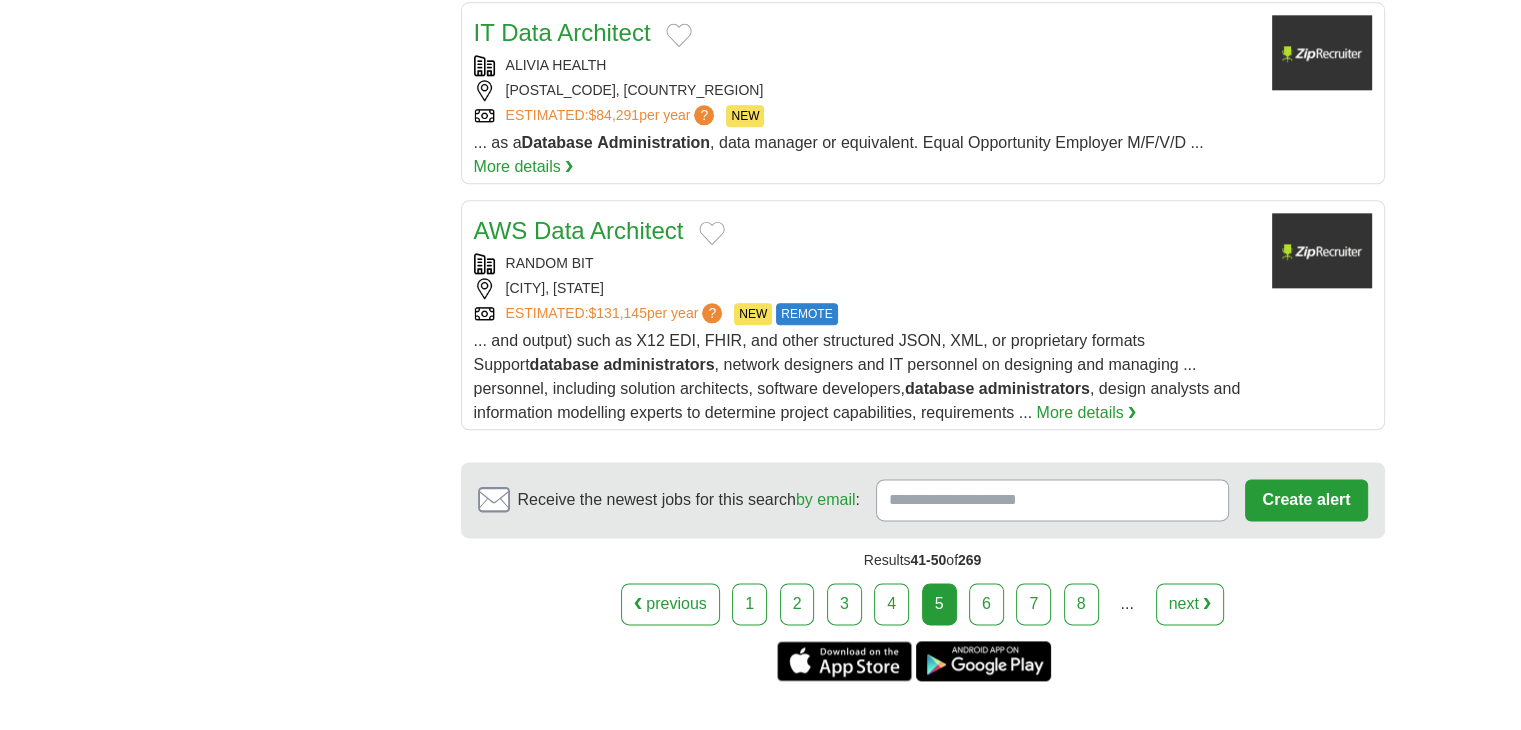 drag, startPoint x: 499, startPoint y: 253, endPoint x: 502, endPoint y: 35, distance: 218.02065 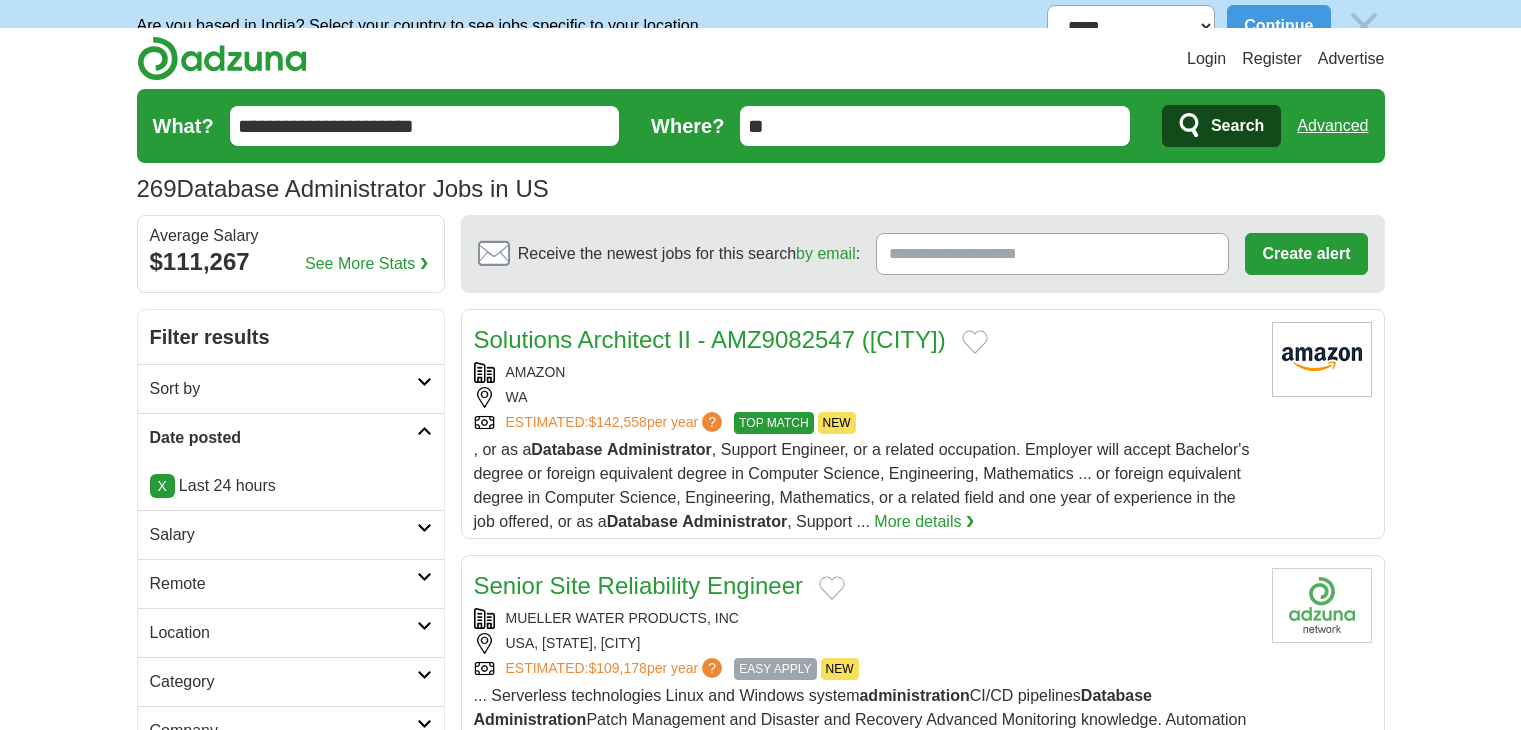scroll, scrollTop: 0, scrollLeft: 0, axis: both 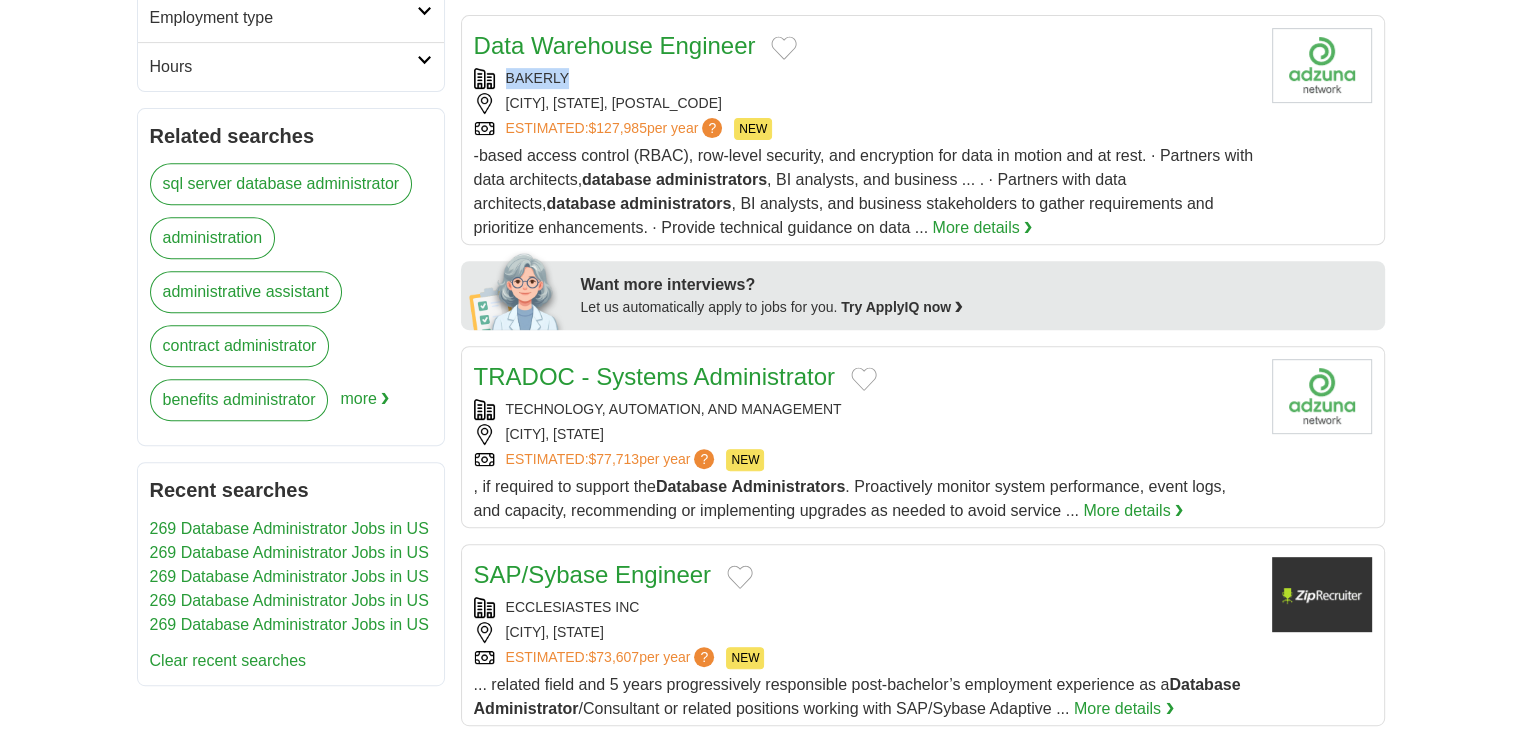 copy on "BAKERLY" 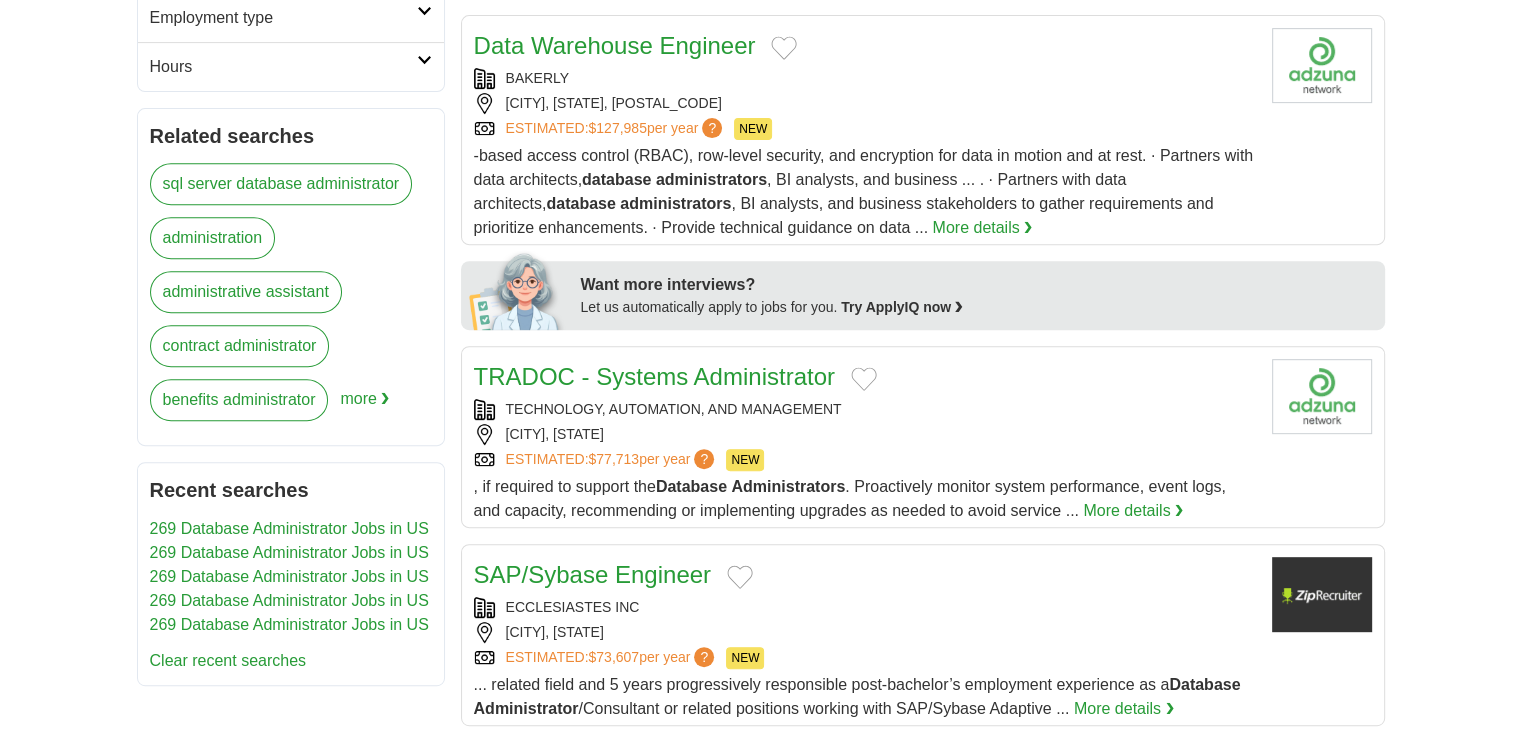 drag, startPoint x: 500, startPoint y: 76, endPoint x: 458, endPoint y: 69, distance: 42.579338 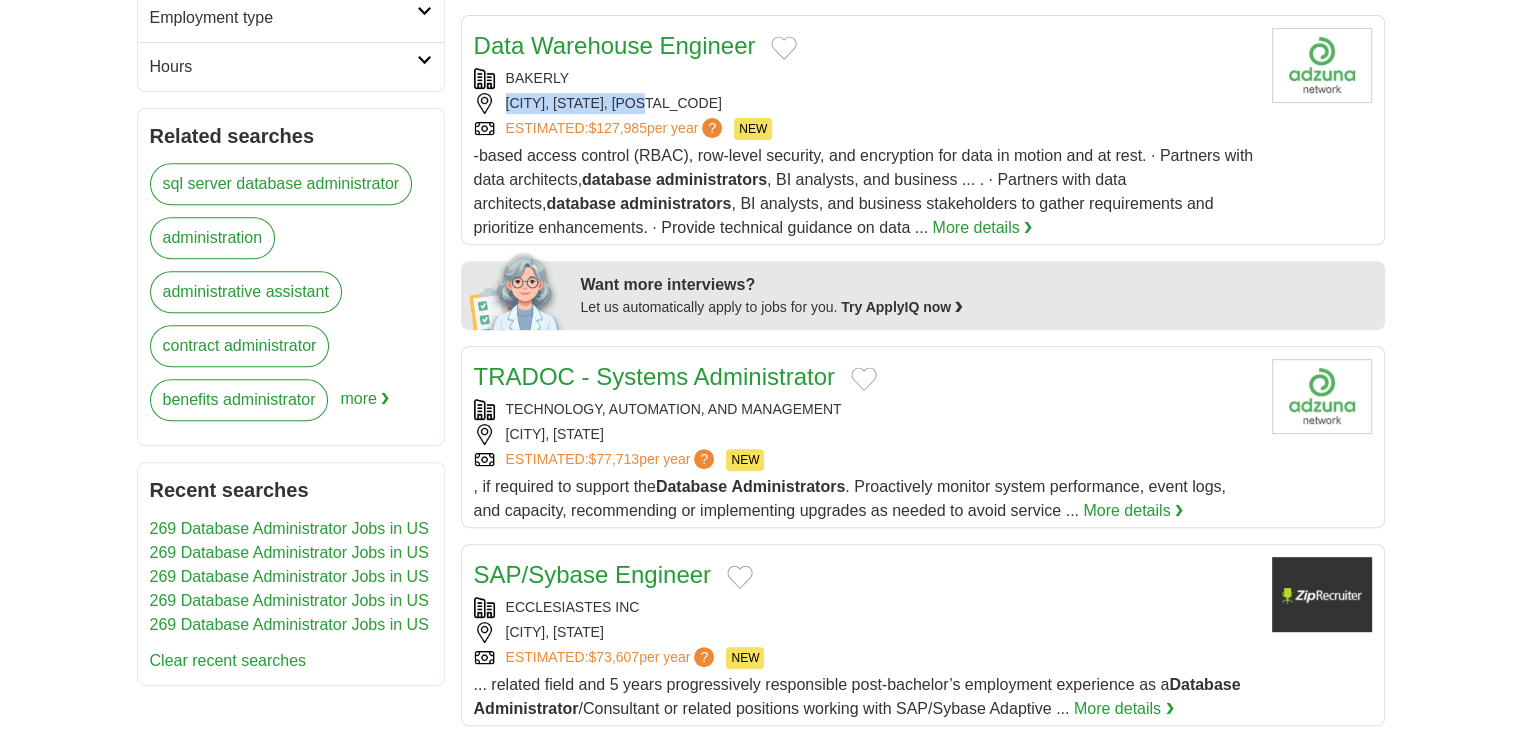 copy on "CORAL GABLES, FLORIDA" 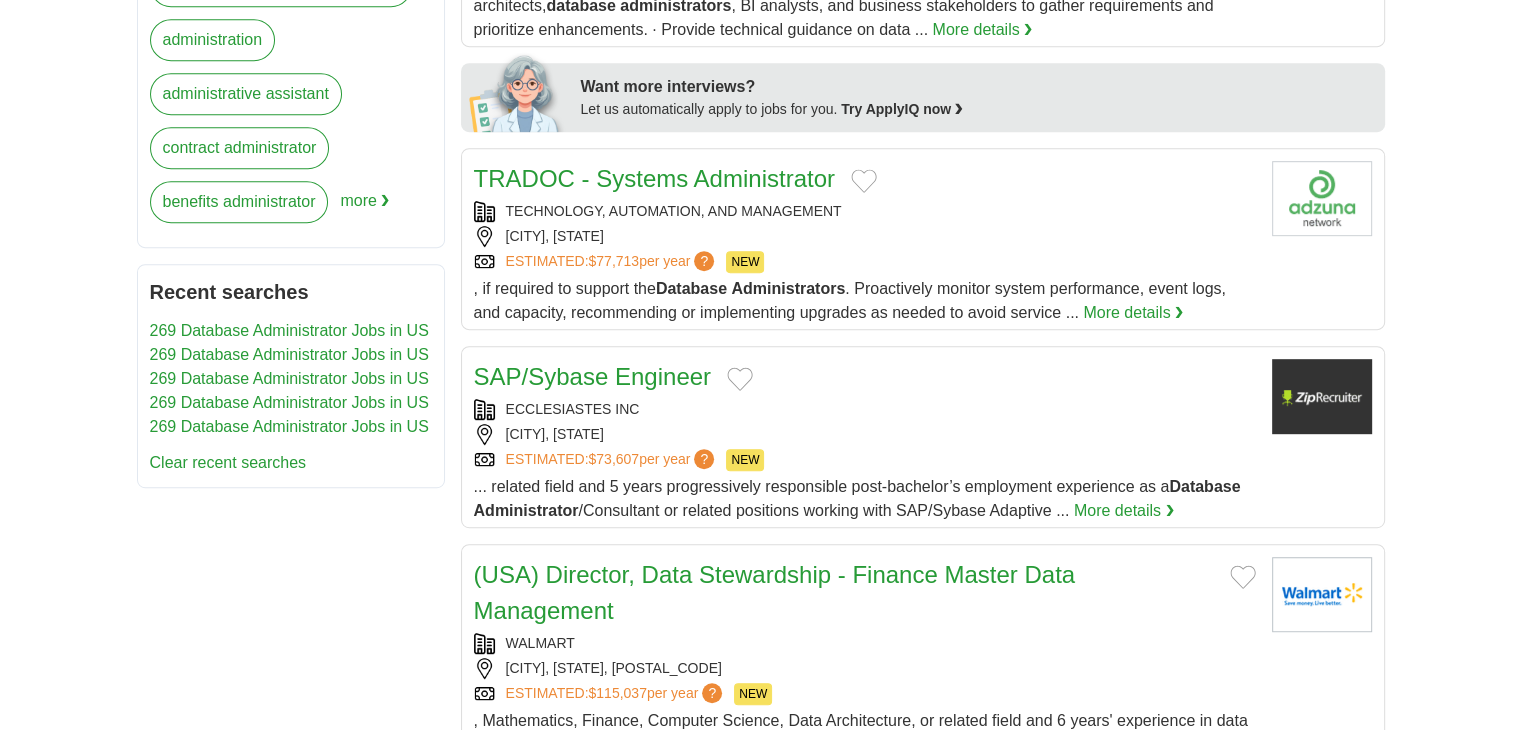 scroll, scrollTop: 1000, scrollLeft: 0, axis: vertical 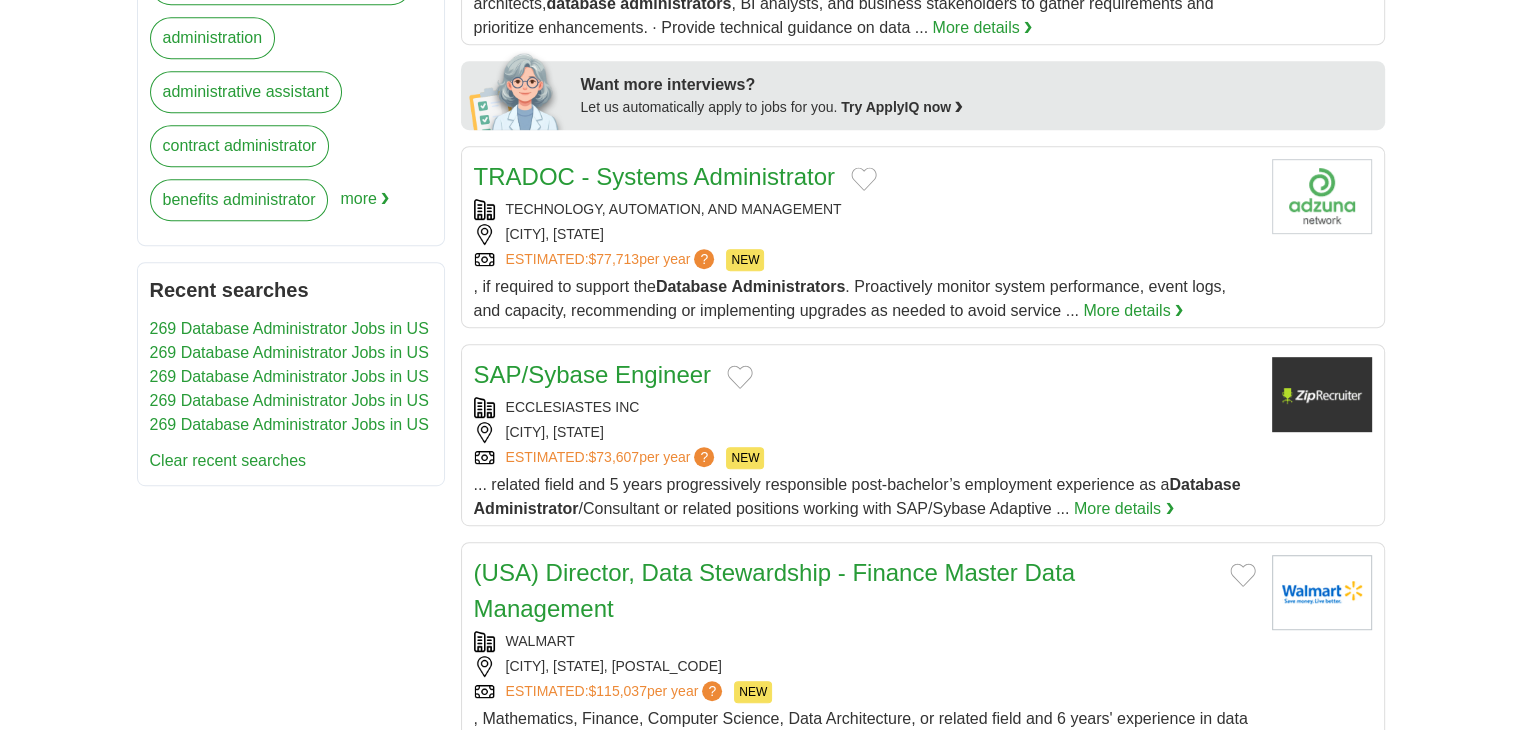 click on "**********" at bounding box center (761, 696) 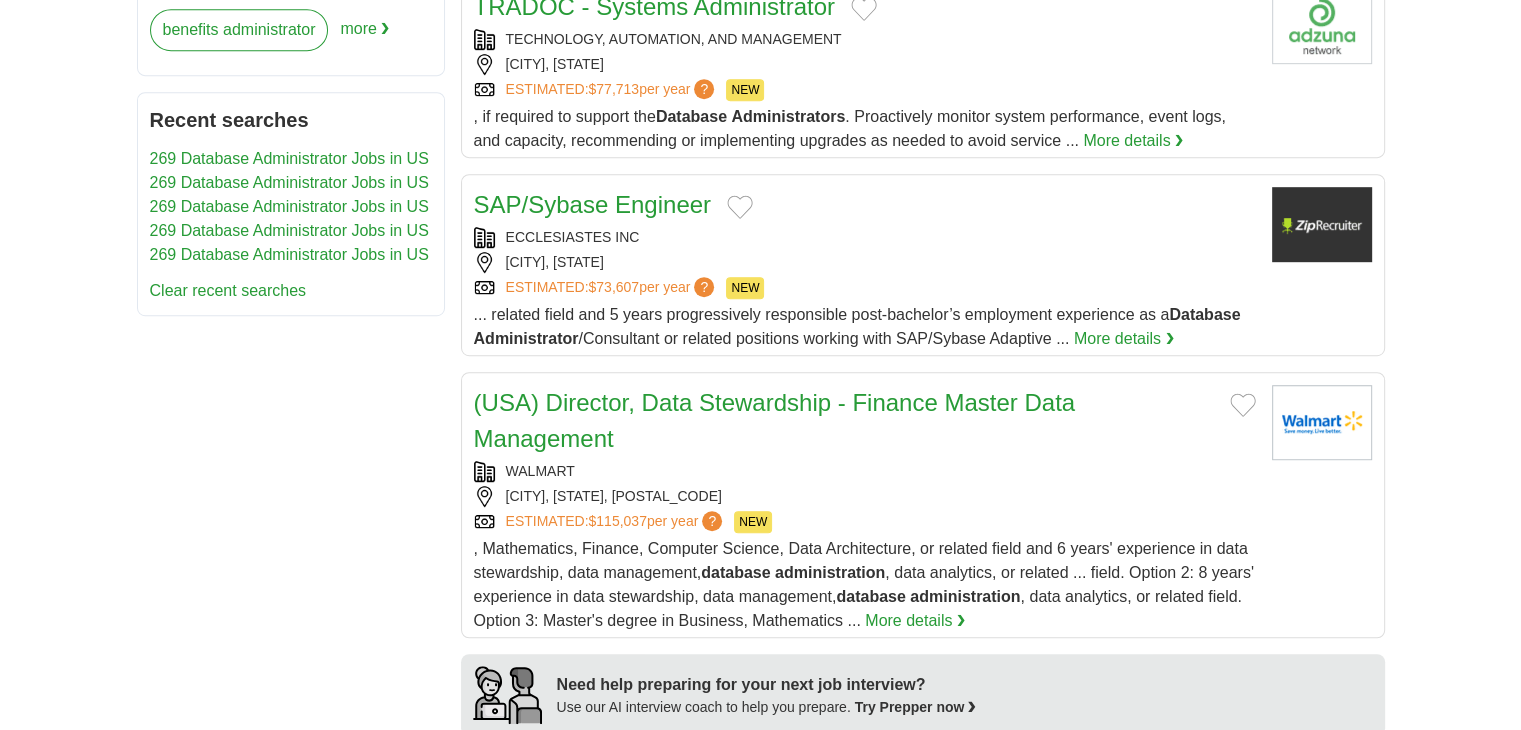 scroll, scrollTop: 1200, scrollLeft: 0, axis: vertical 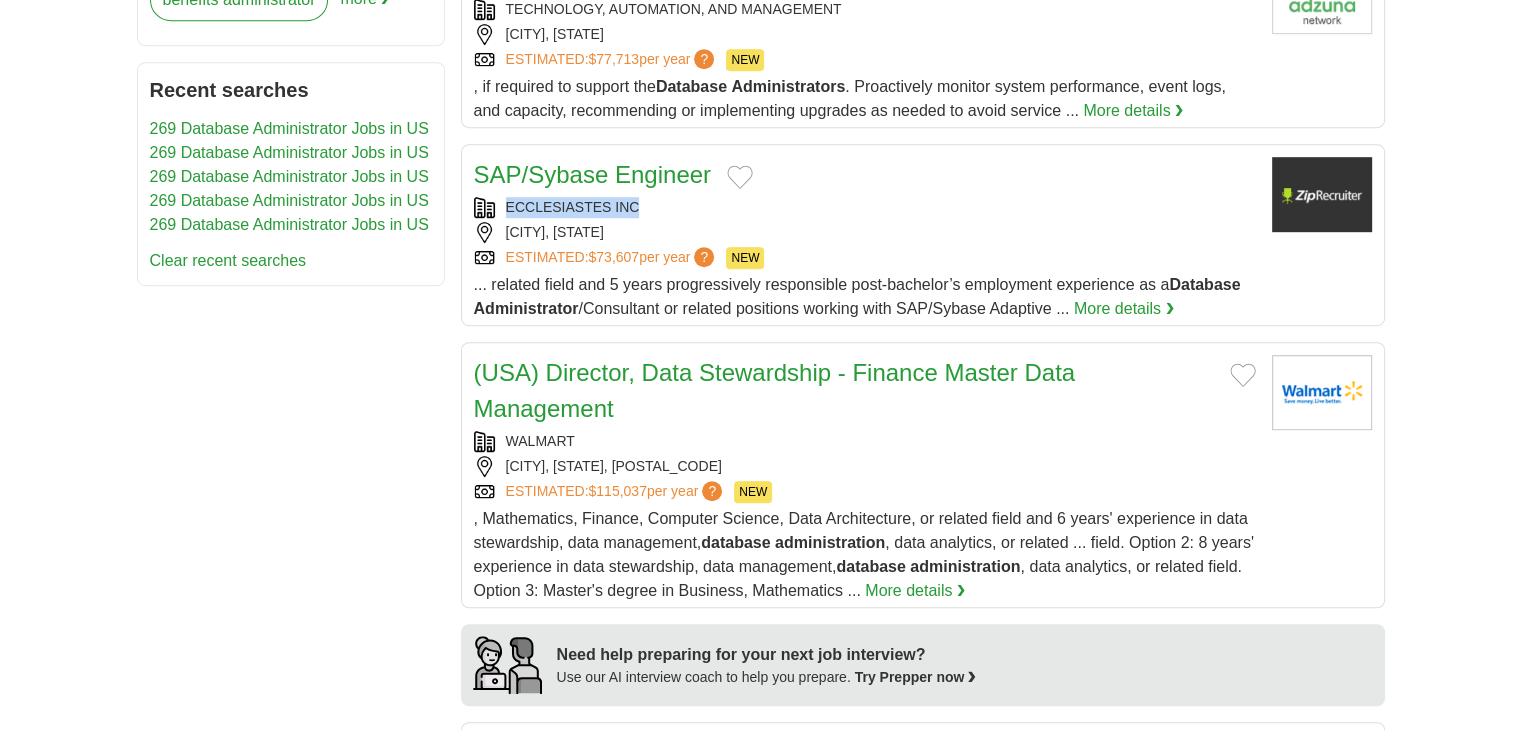 copy on "ECCLESIASTES INC" 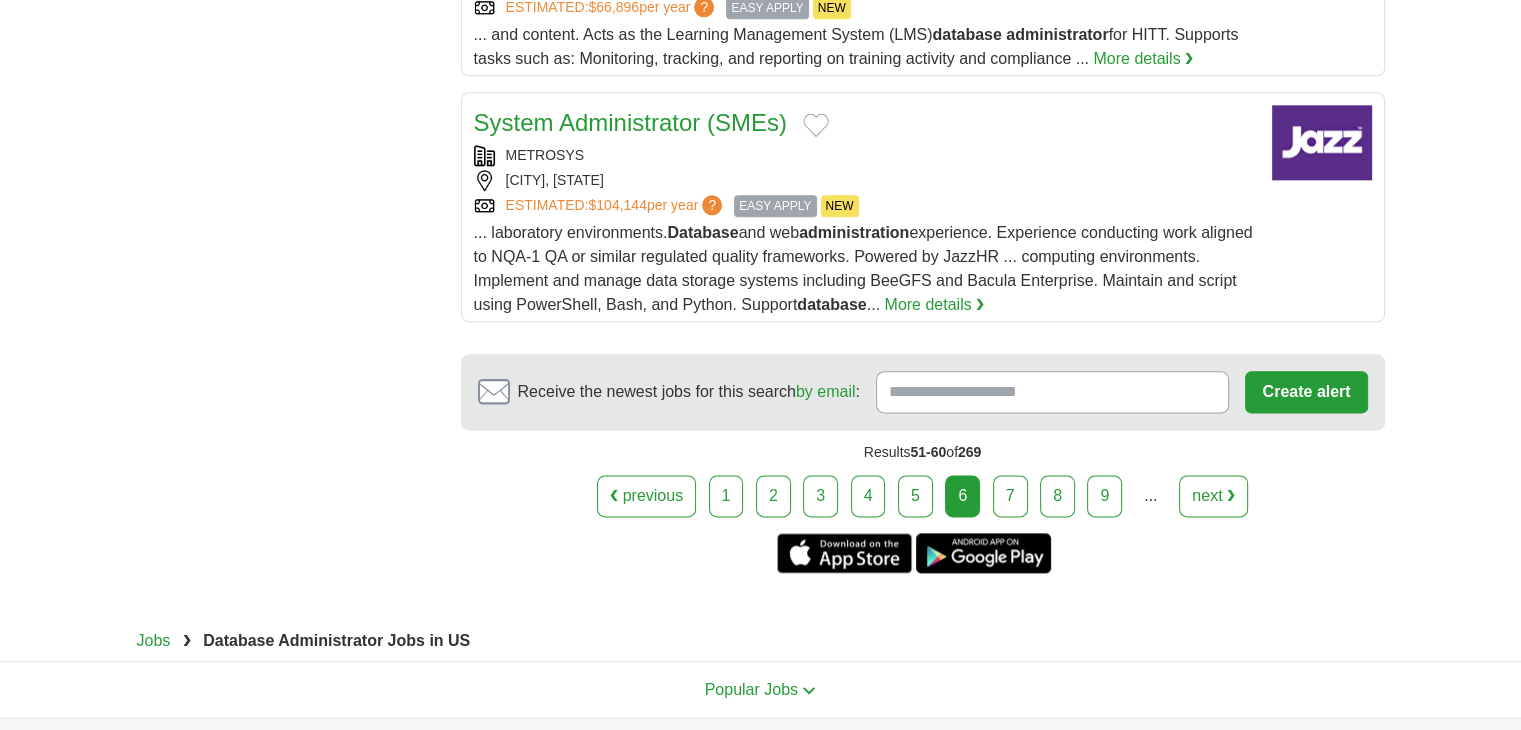 scroll, scrollTop: 2500, scrollLeft: 0, axis: vertical 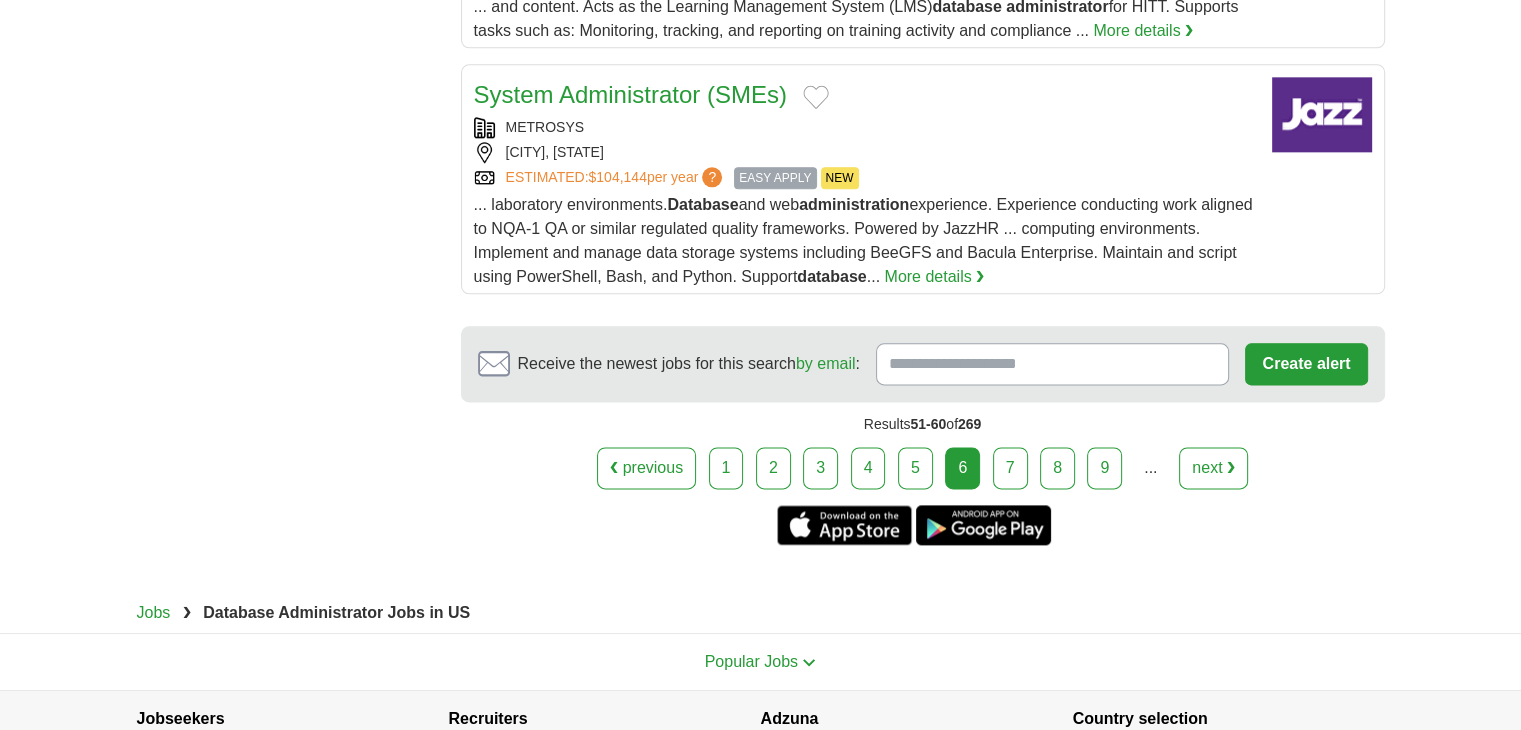 click on "7" at bounding box center (1010, 468) 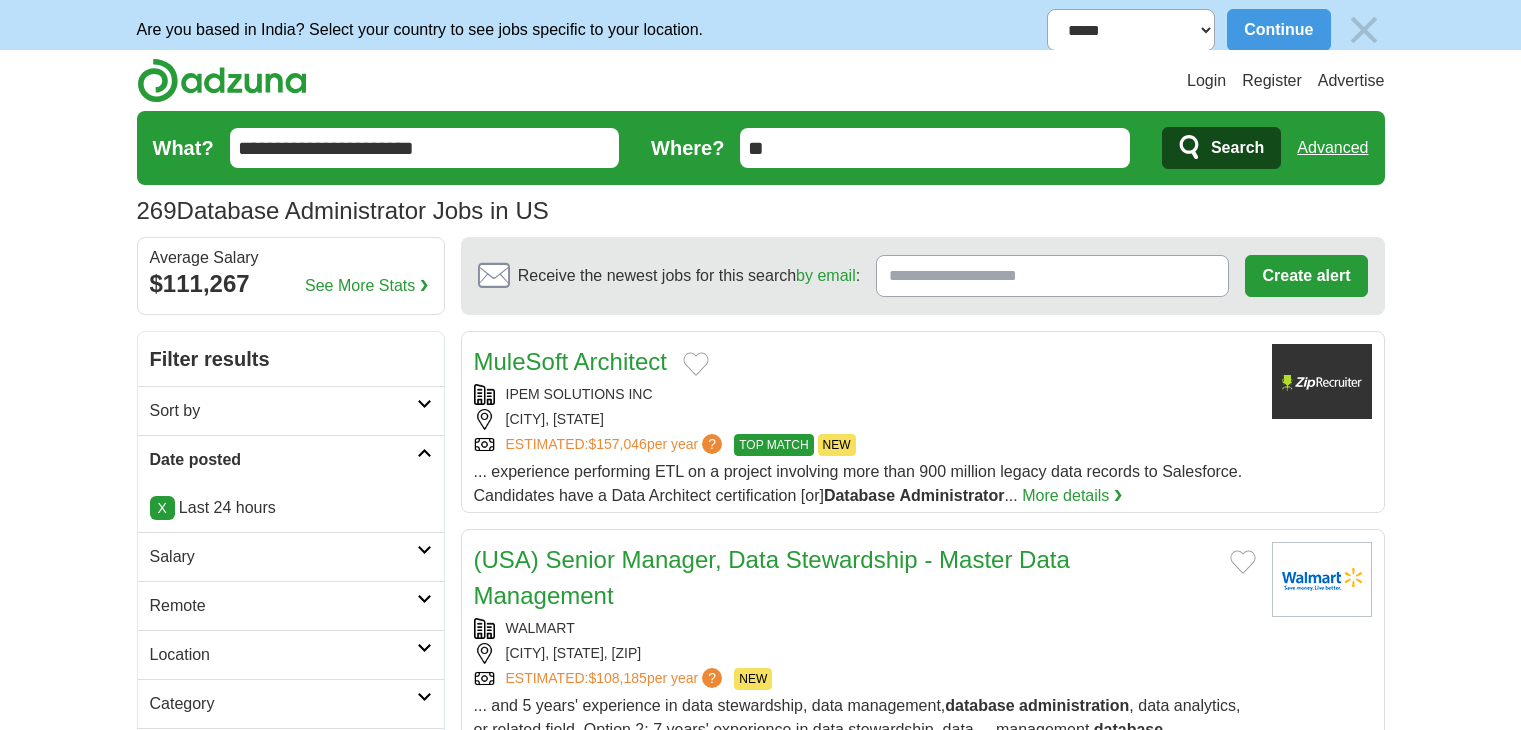 scroll, scrollTop: 0, scrollLeft: 0, axis: both 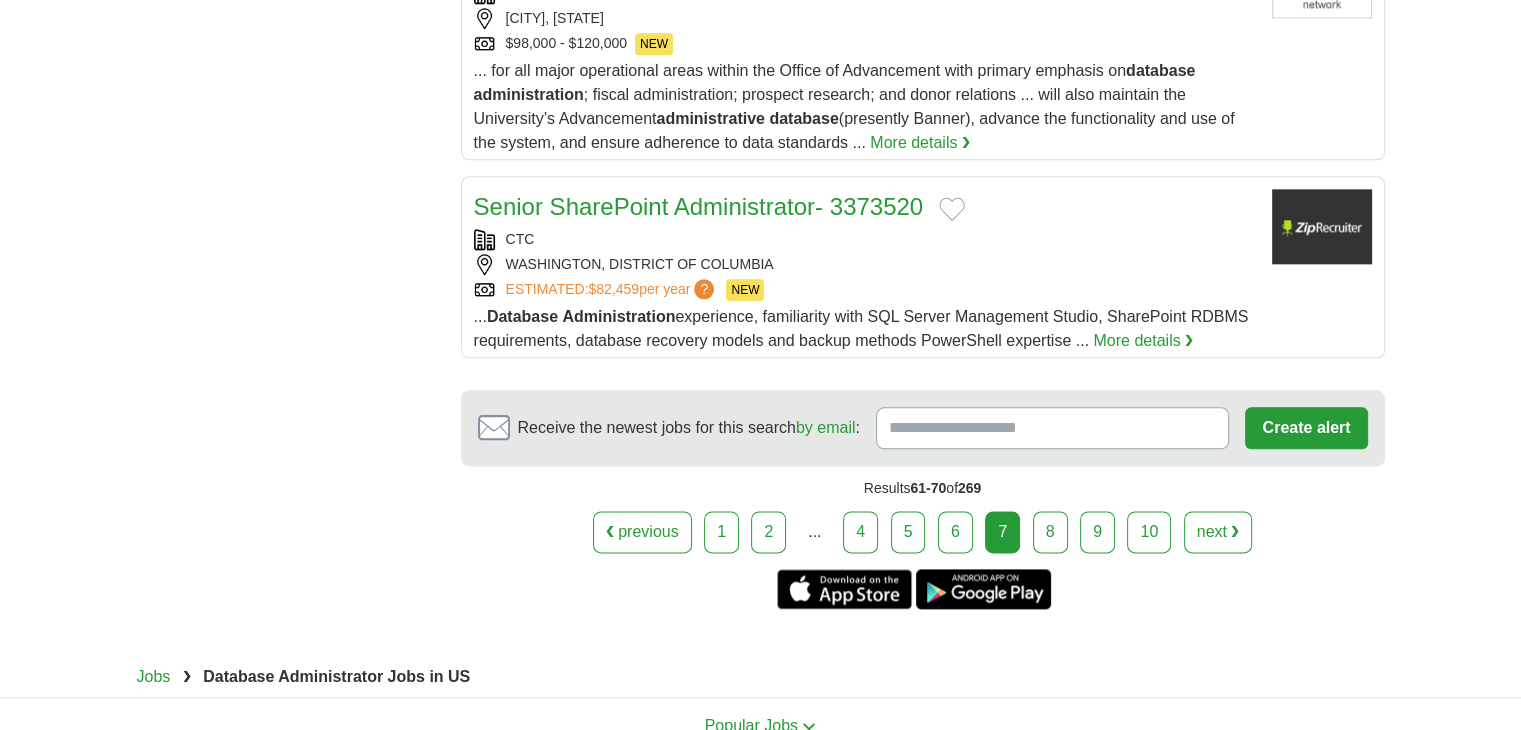 click on "8" at bounding box center [1050, 532] 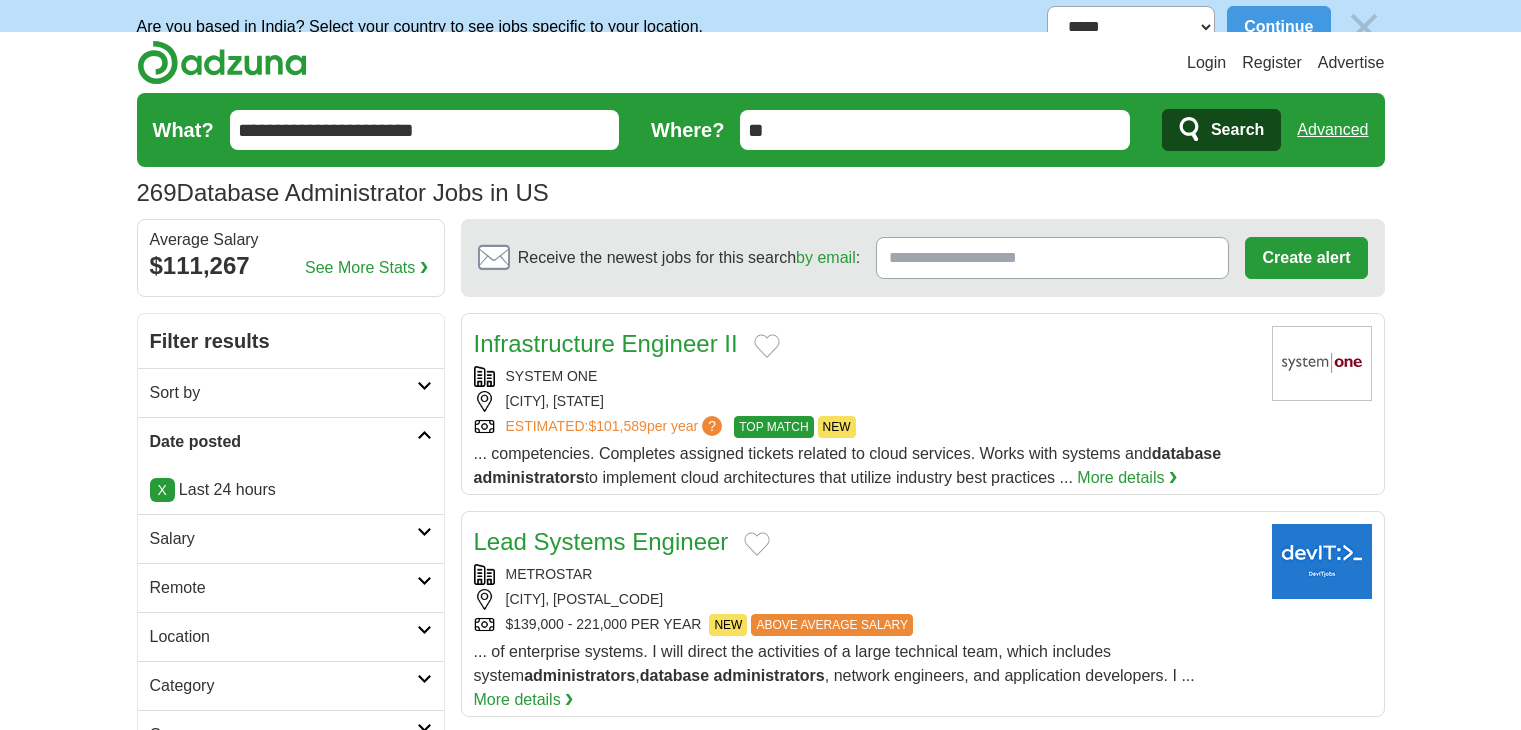 scroll, scrollTop: 0, scrollLeft: 0, axis: both 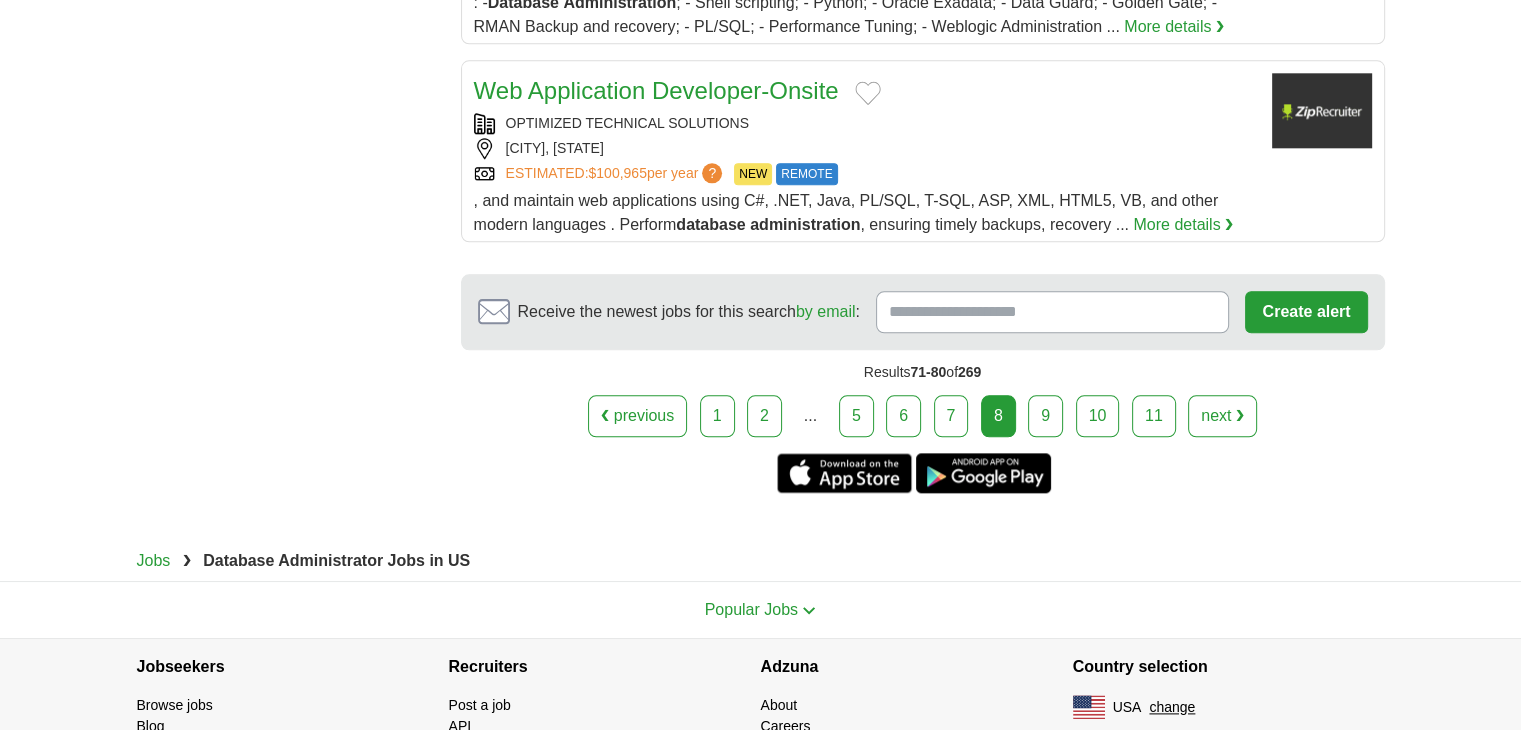 click on "9" at bounding box center [1045, 416] 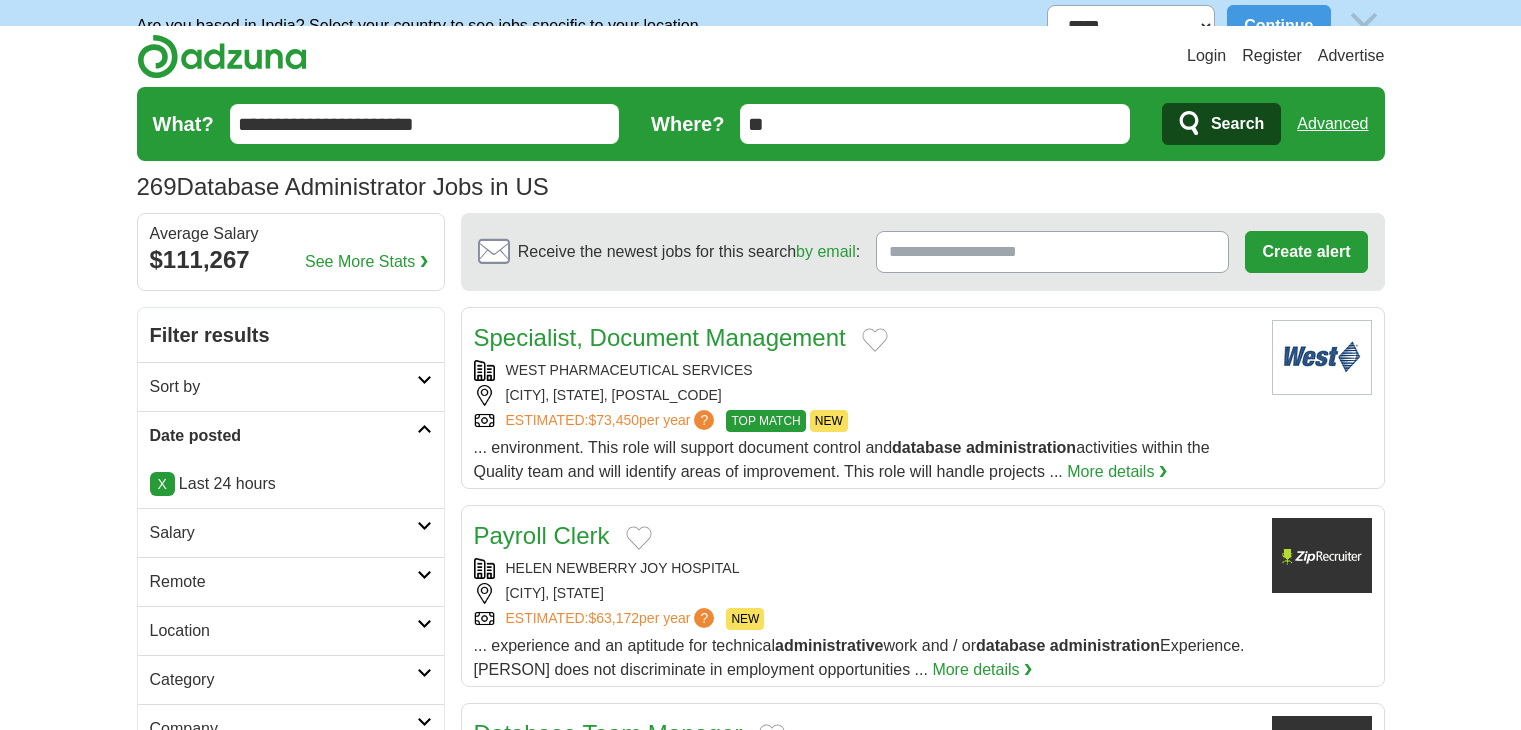 scroll, scrollTop: 0, scrollLeft: 0, axis: both 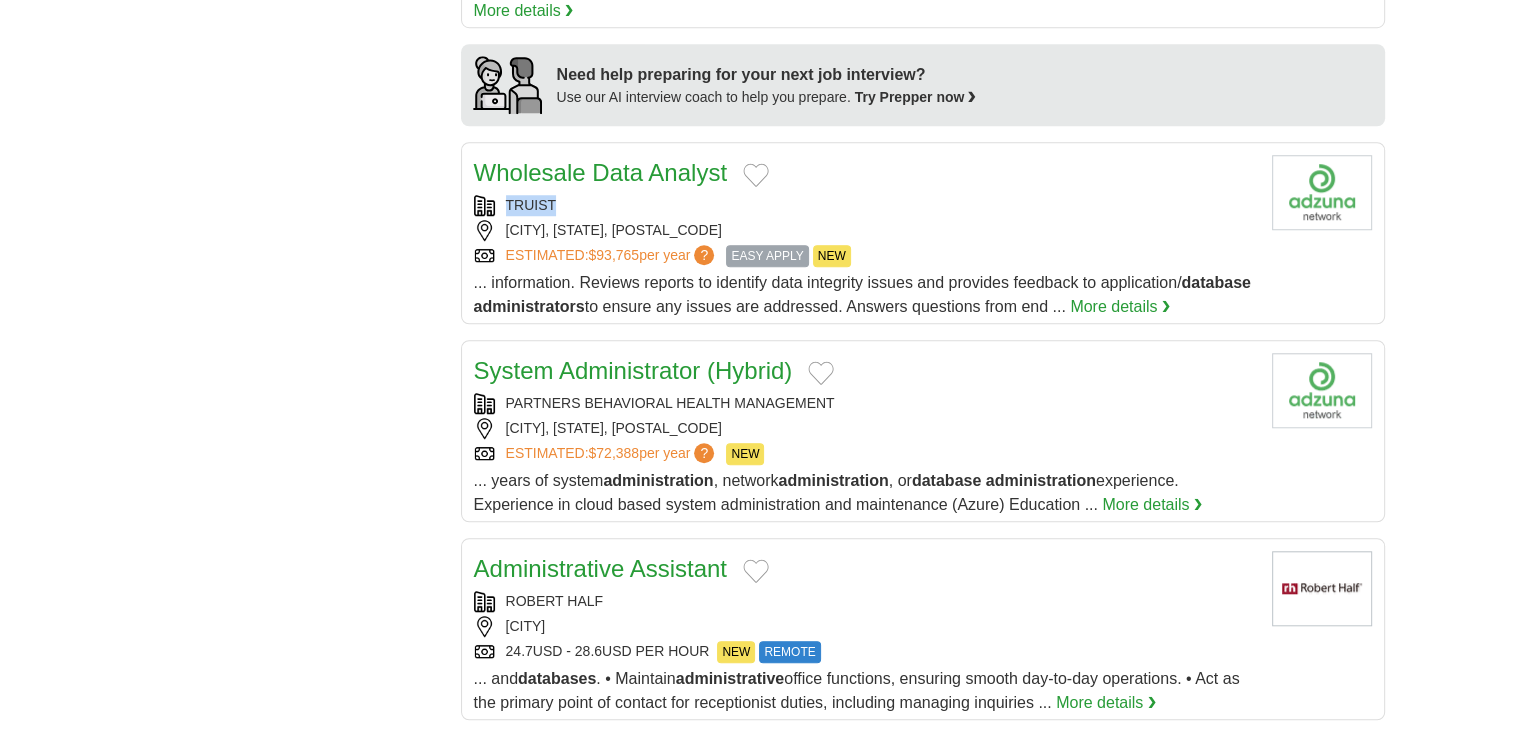 copy on "TRUIST" 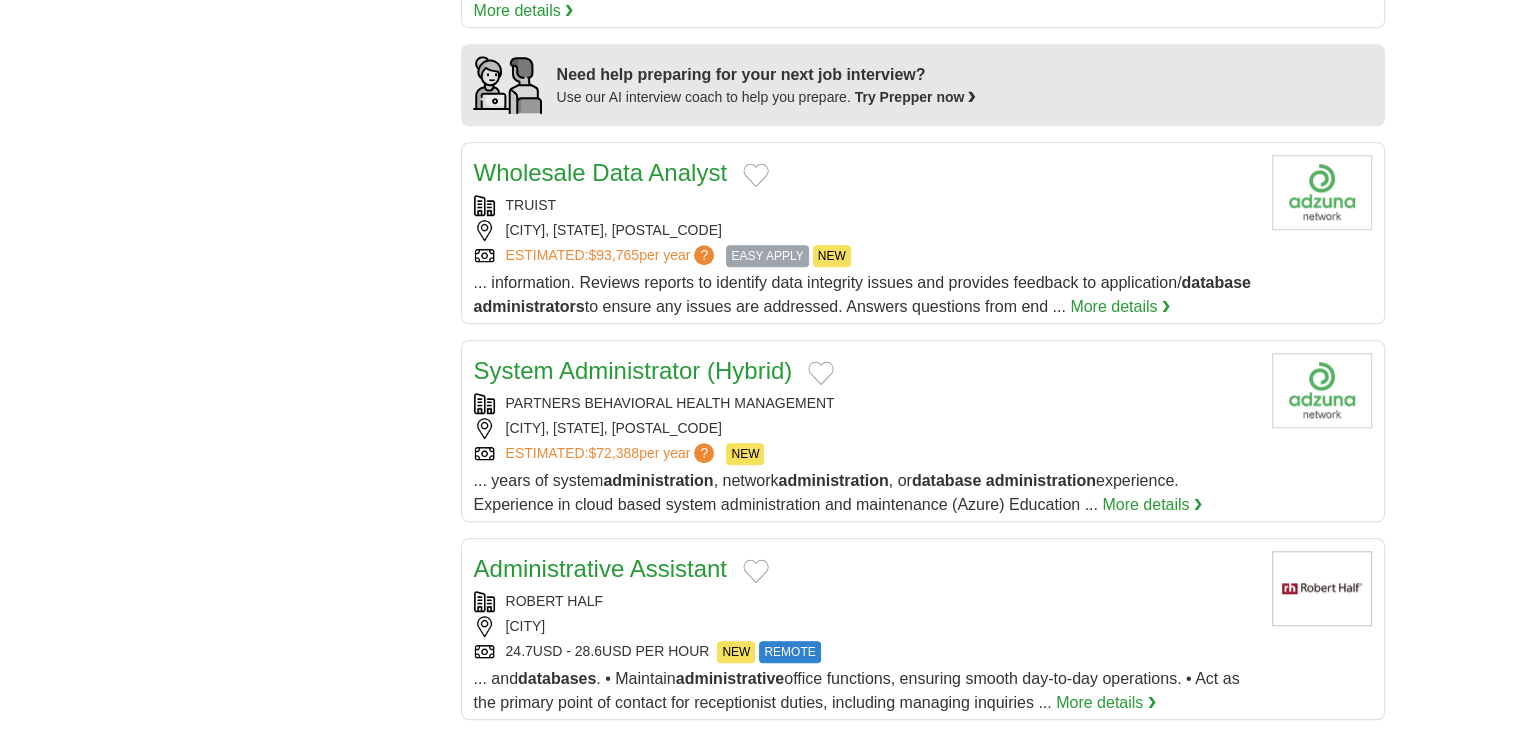 drag, startPoint x: 502, startPoint y: 174, endPoint x: 272, endPoint y: 187, distance: 230.3671 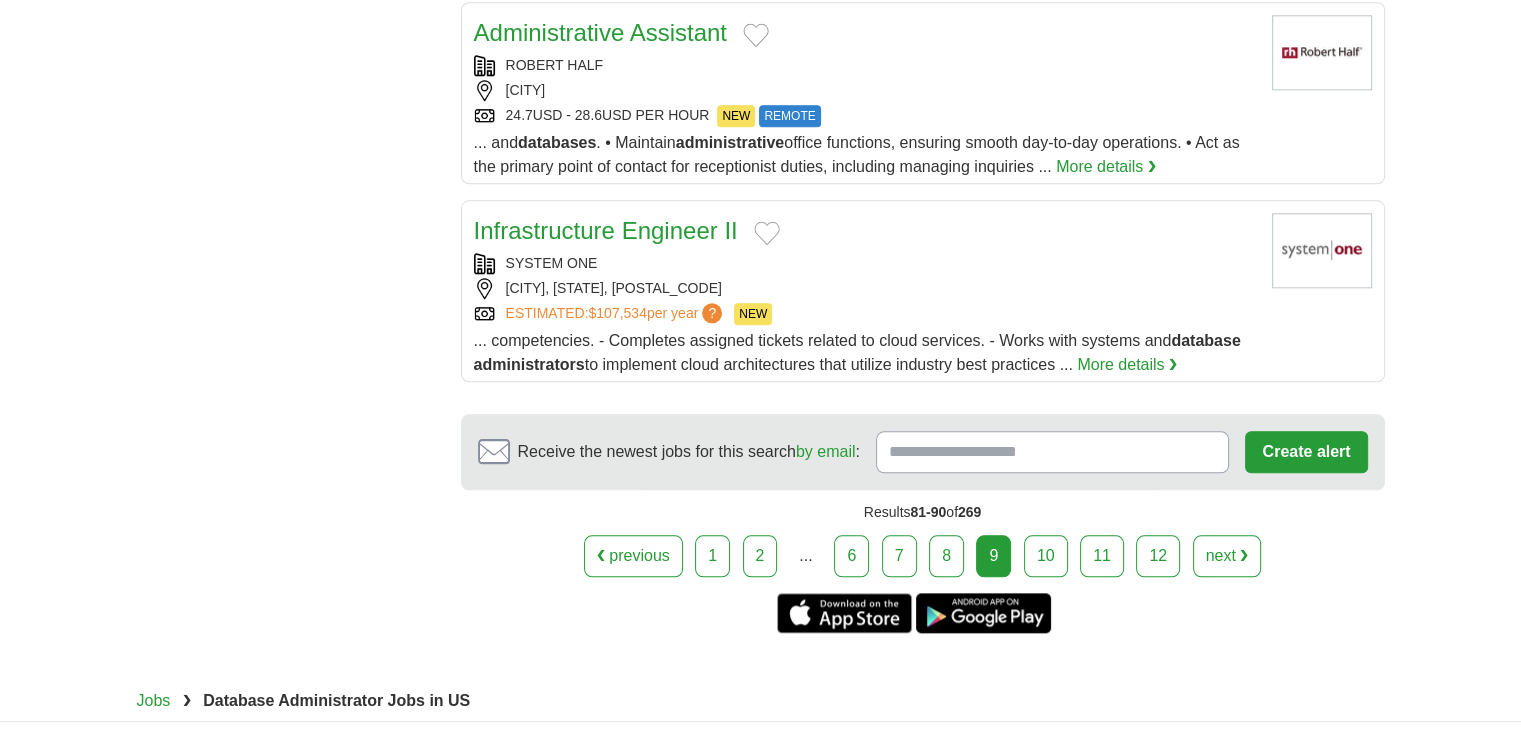 scroll, scrollTop: 2200, scrollLeft: 0, axis: vertical 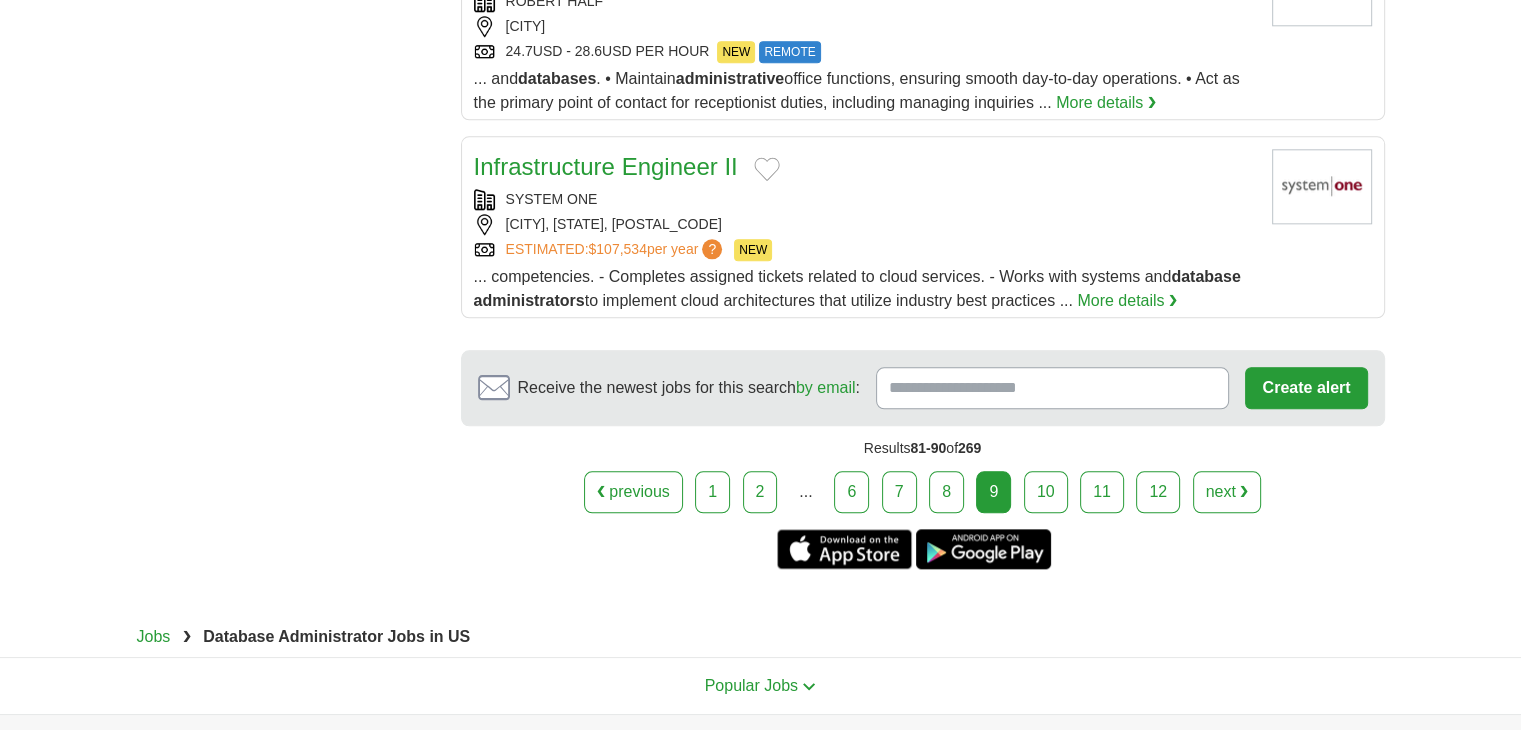 click on "10" at bounding box center (1046, 492) 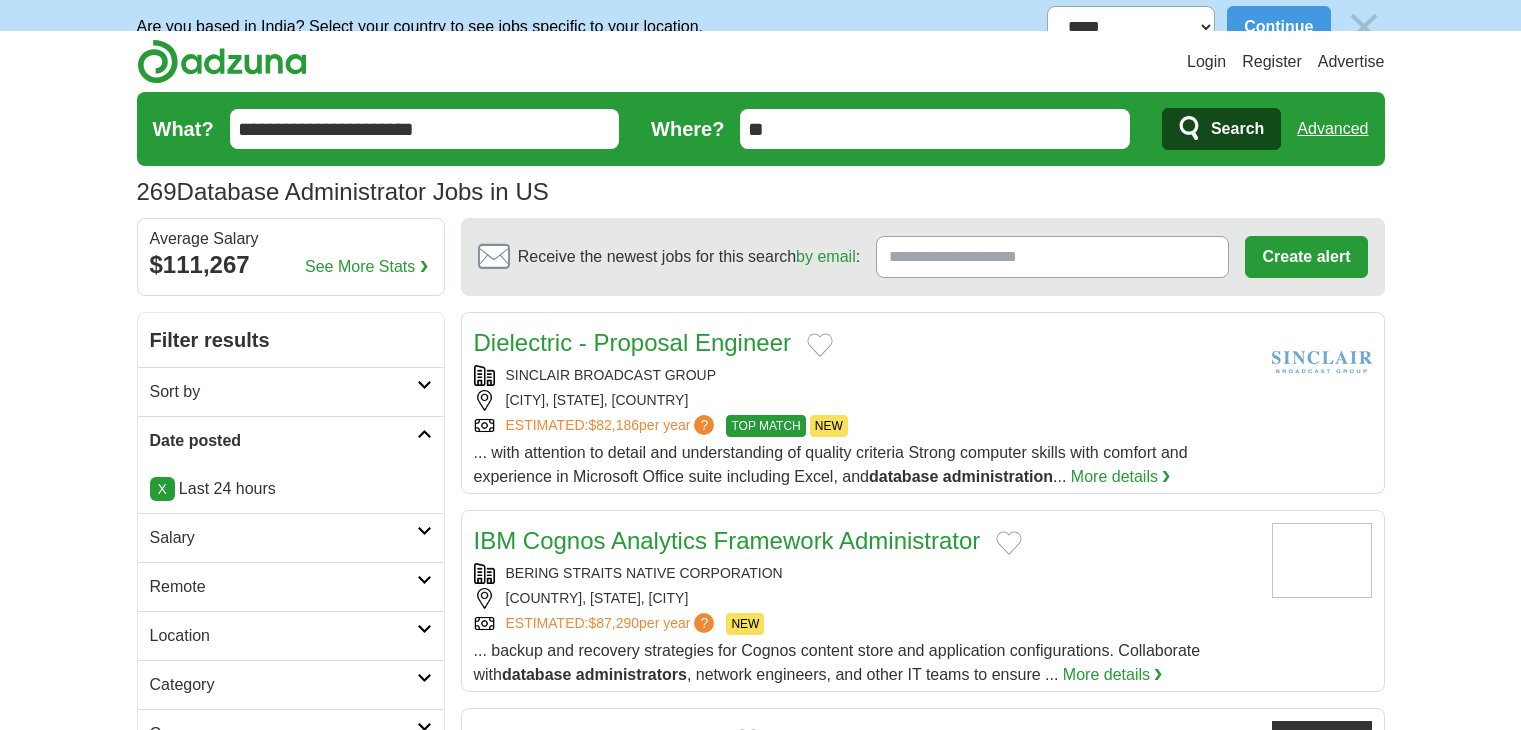 scroll, scrollTop: 0, scrollLeft: 0, axis: both 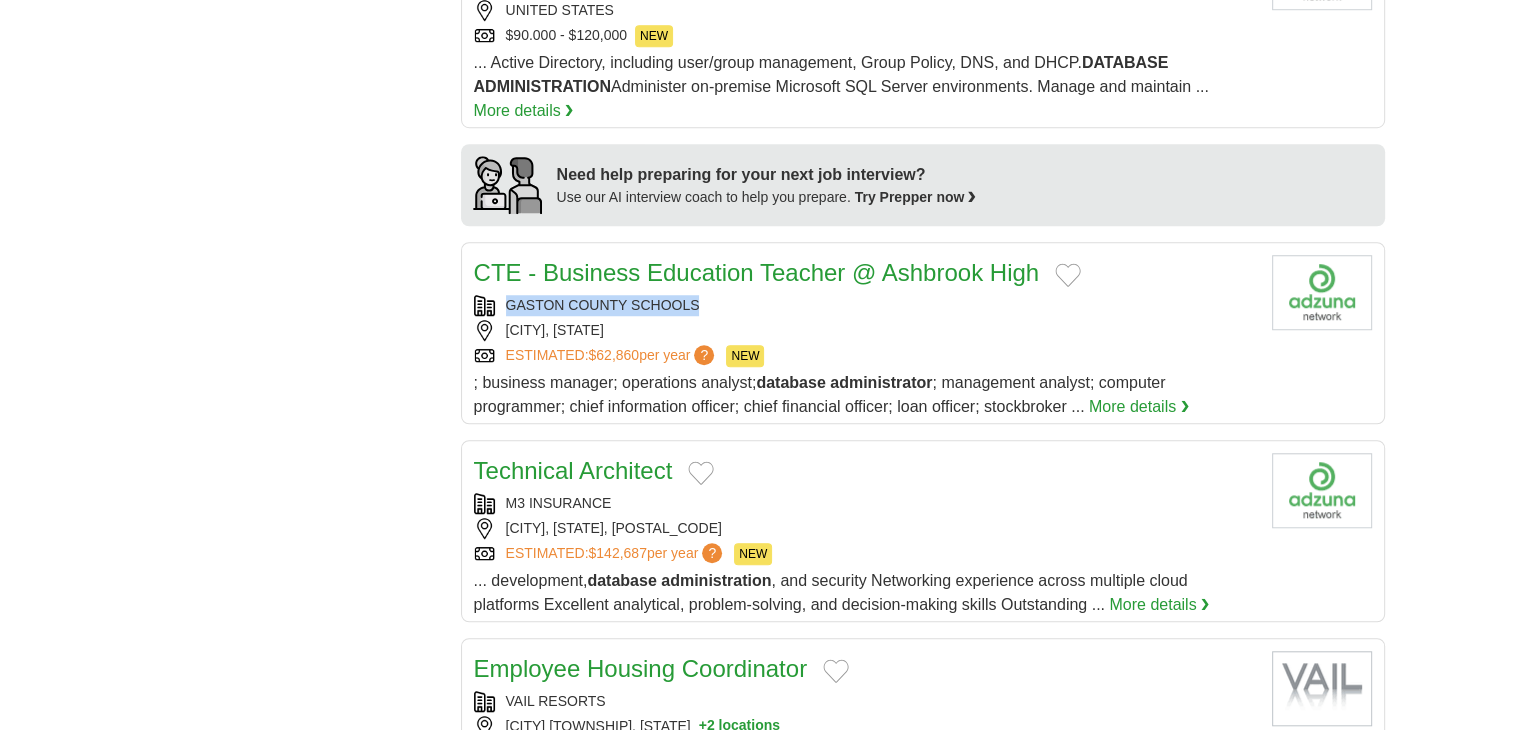copy on "GASTON COUNTY SCHOOLS" 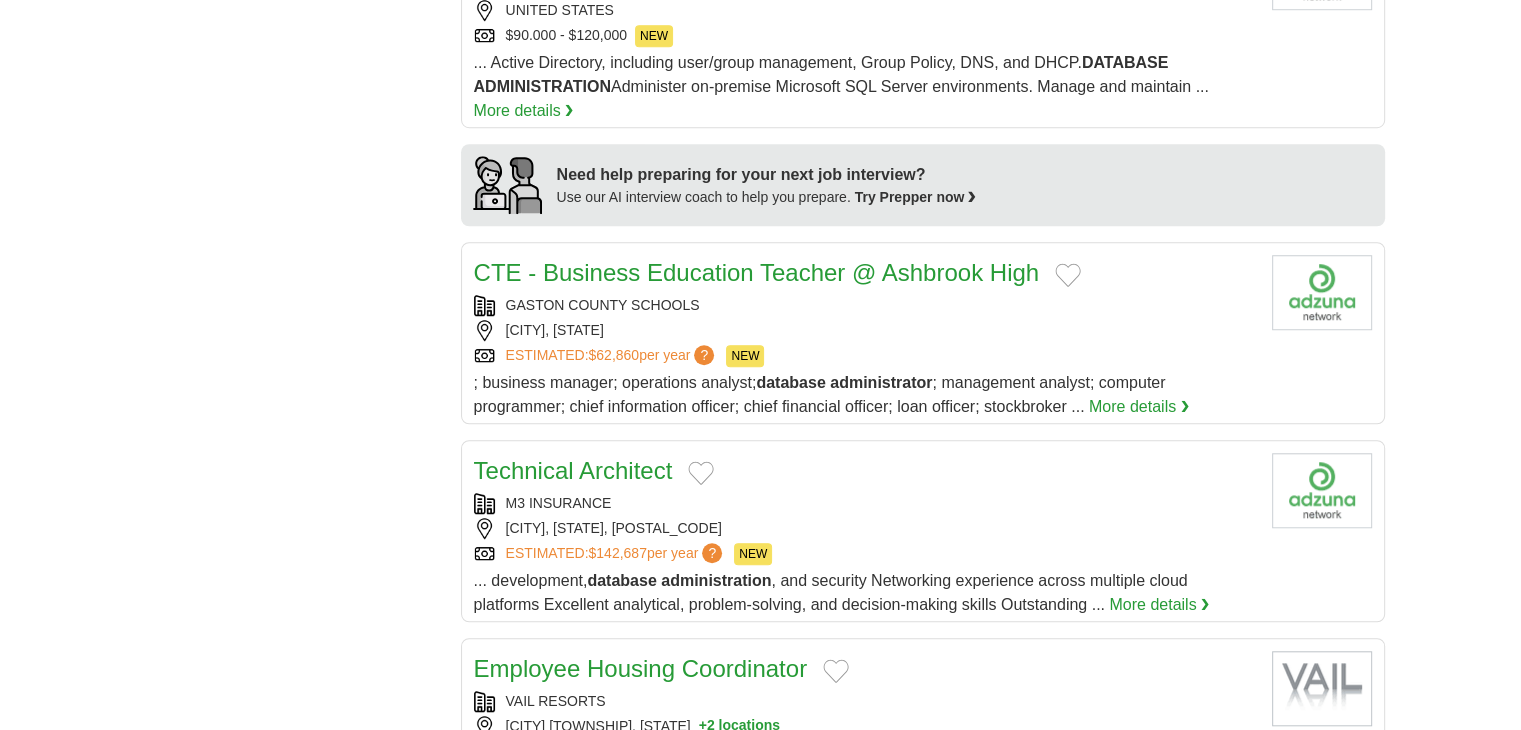 drag, startPoint x: 499, startPoint y: 300, endPoint x: 428, endPoint y: 211, distance: 113.85078 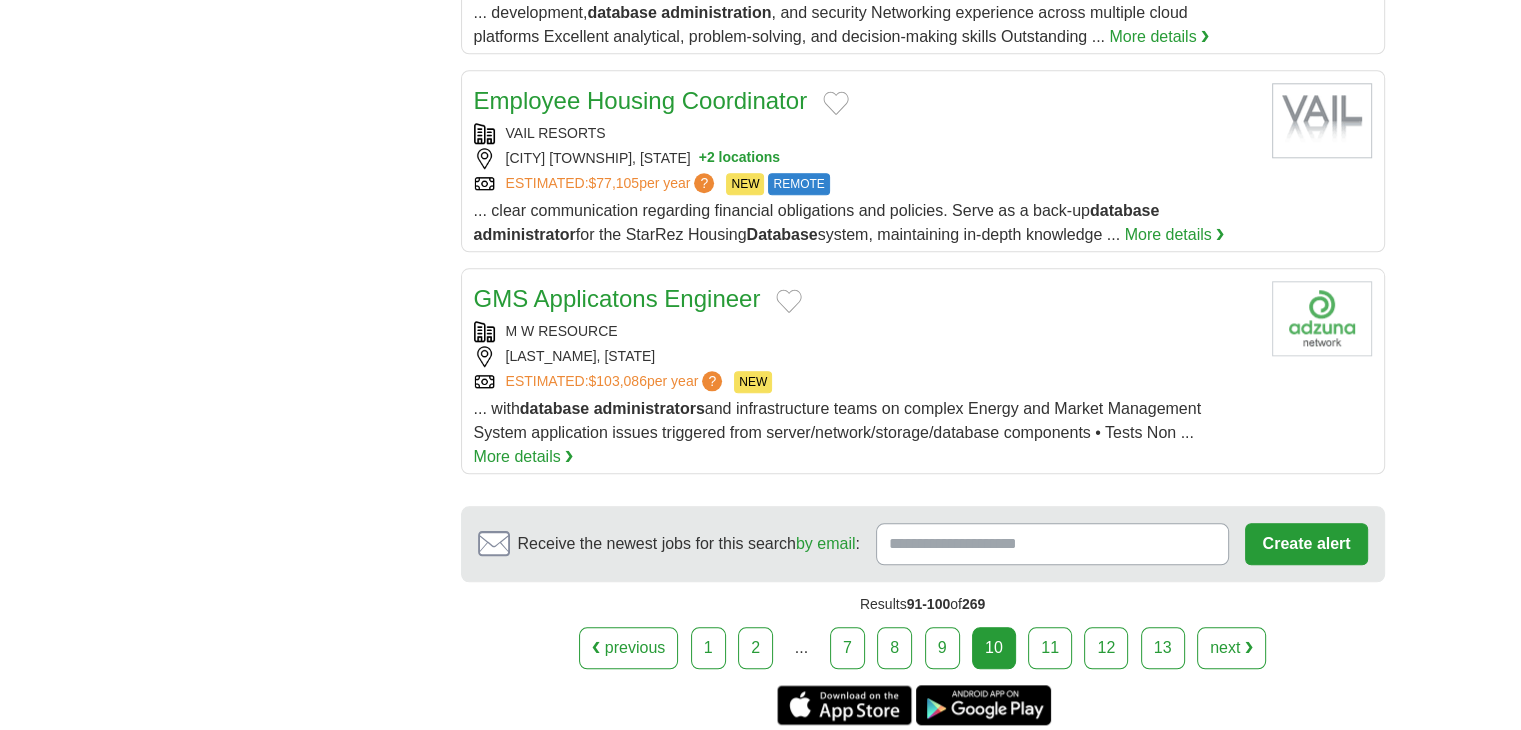 scroll, scrollTop: 2300, scrollLeft: 0, axis: vertical 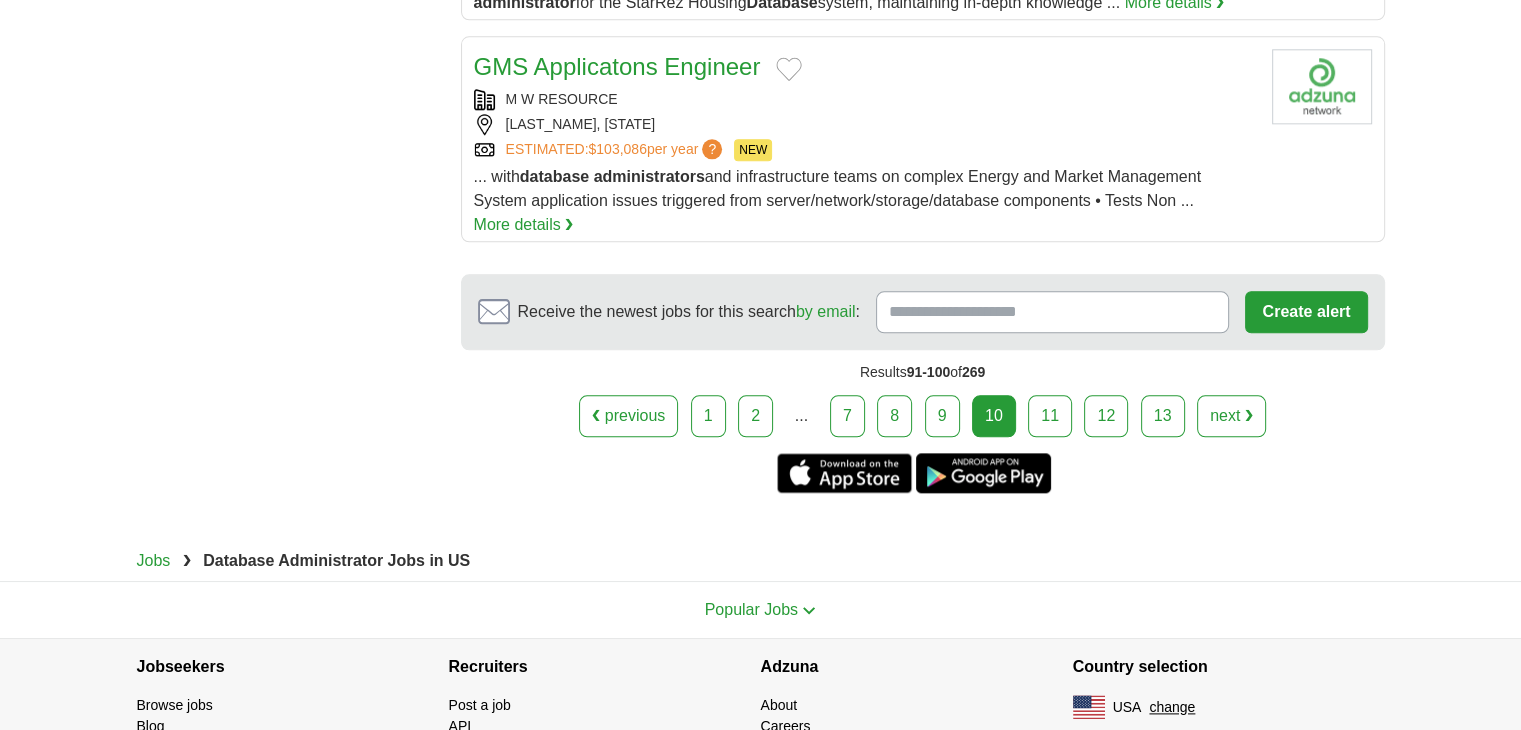 click on "11" at bounding box center (1050, 416) 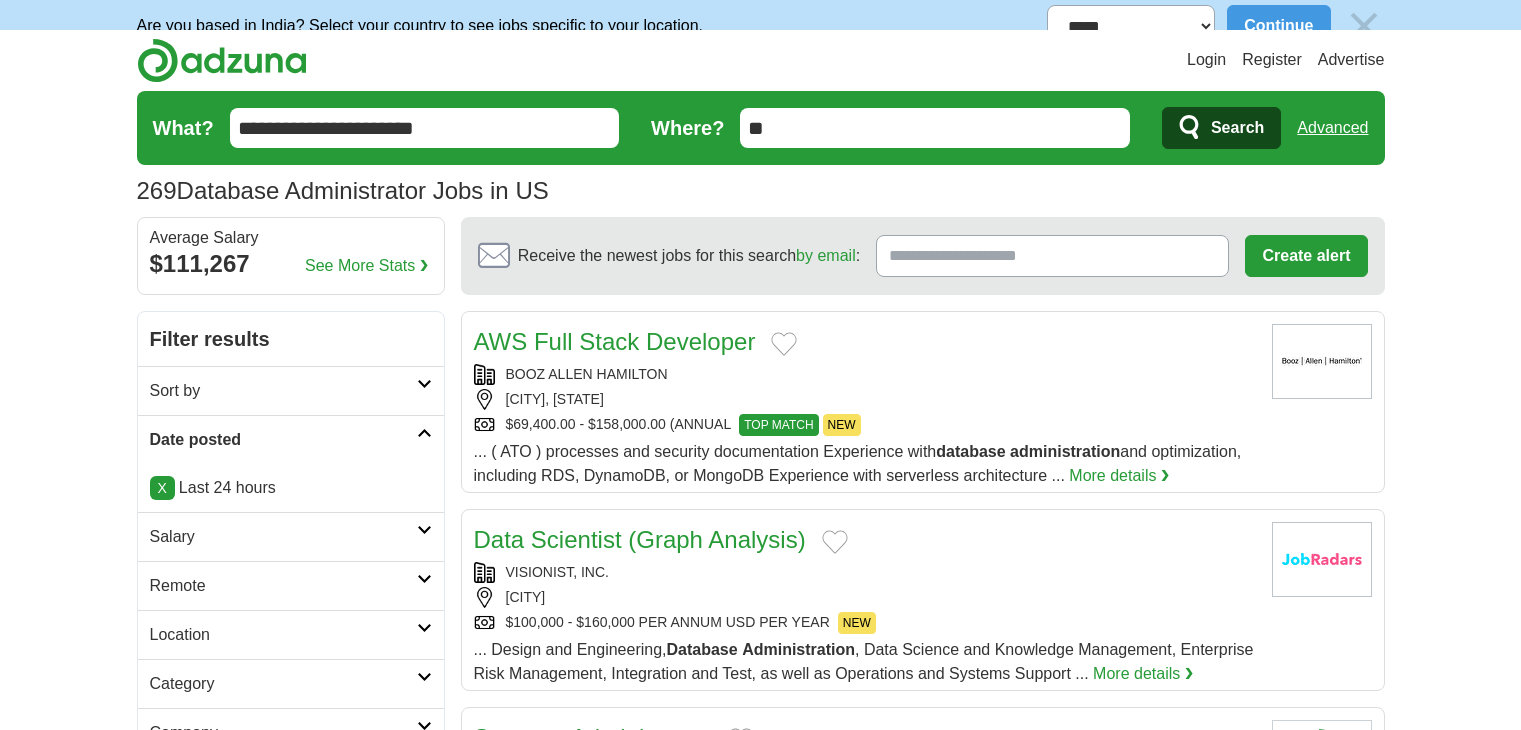 scroll, scrollTop: 0, scrollLeft: 0, axis: both 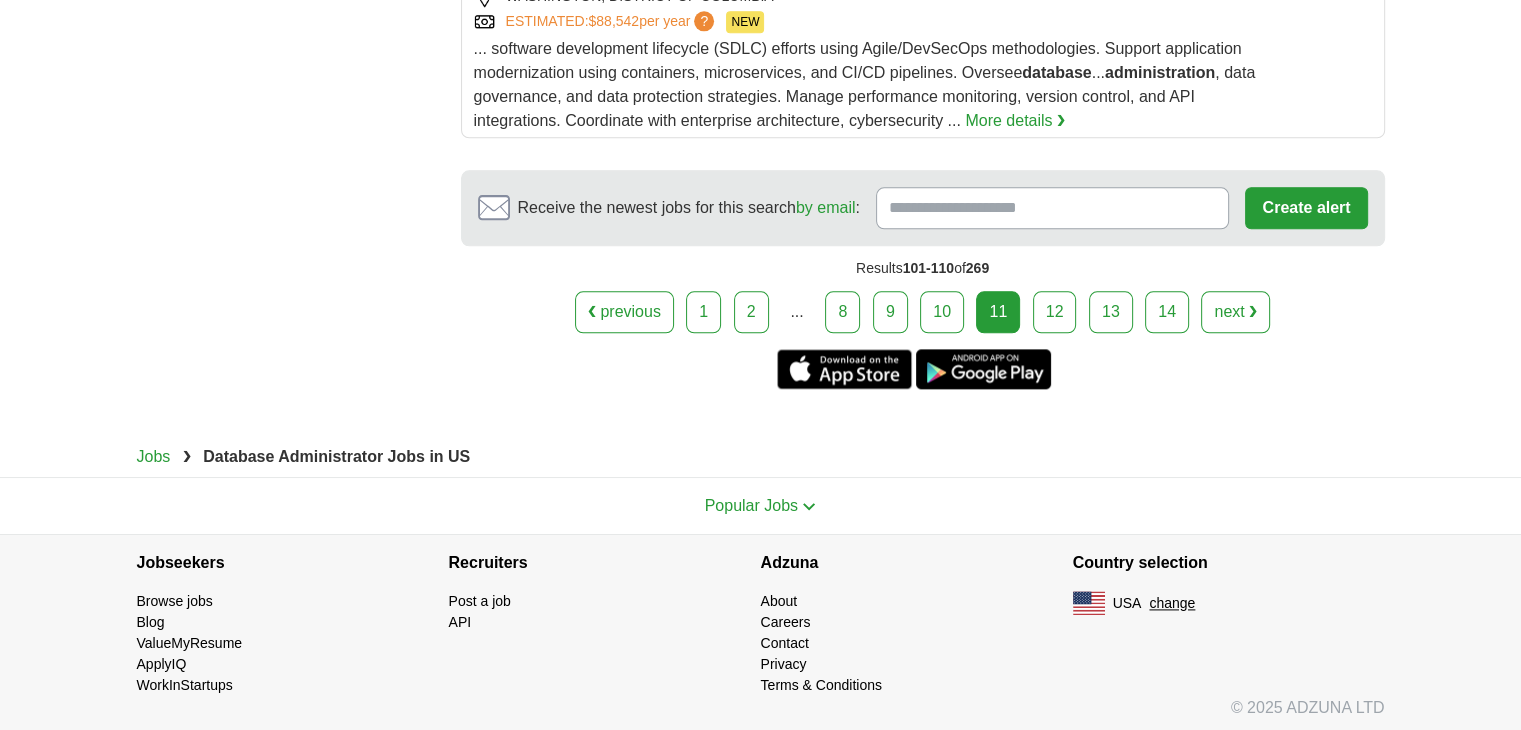 click on "12" at bounding box center [1055, 312] 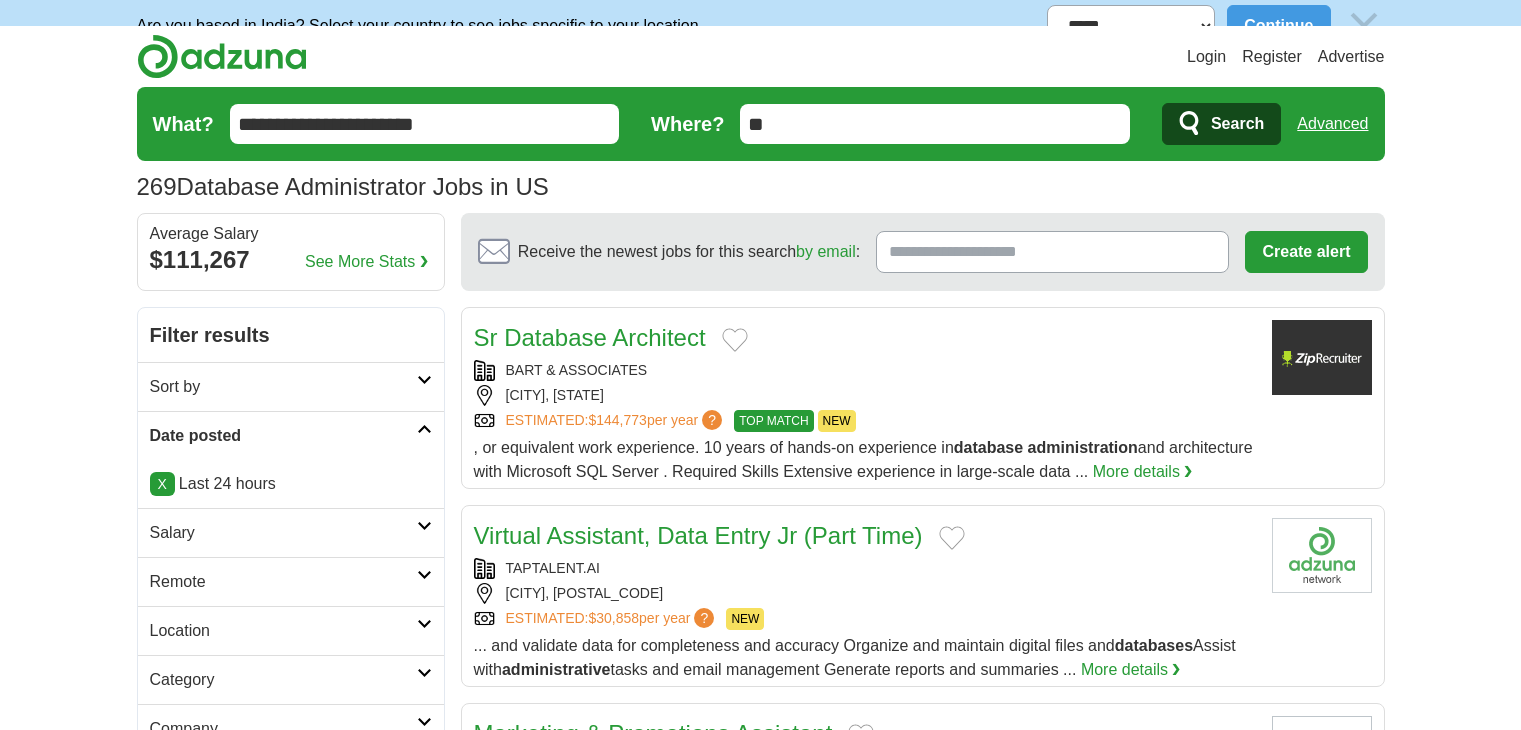scroll, scrollTop: 0, scrollLeft: 0, axis: both 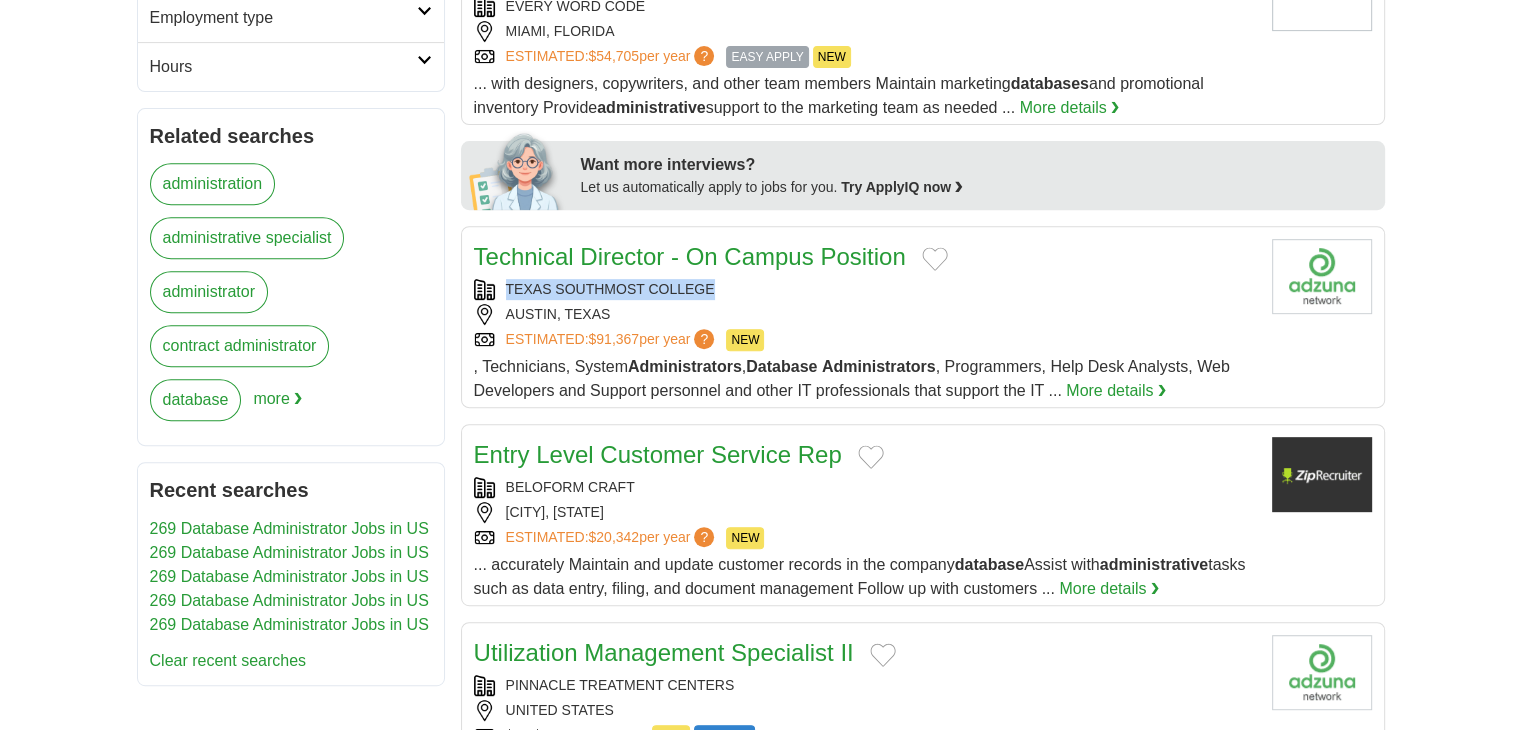 copy on "TEXAS SOUTHMOST COLLEGE" 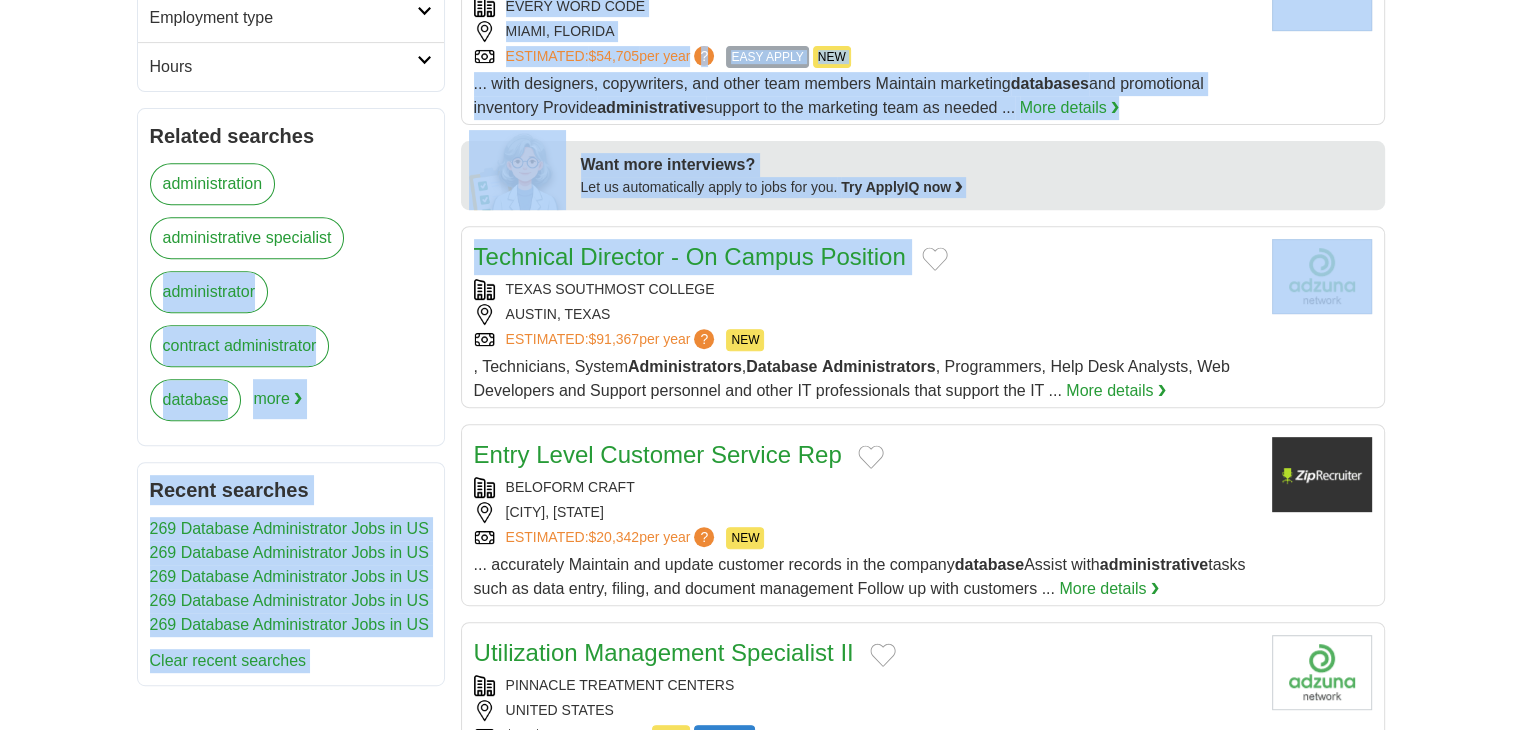 drag, startPoint x: 502, startPoint y: 306, endPoint x: 452, endPoint y: 286, distance: 53.851646 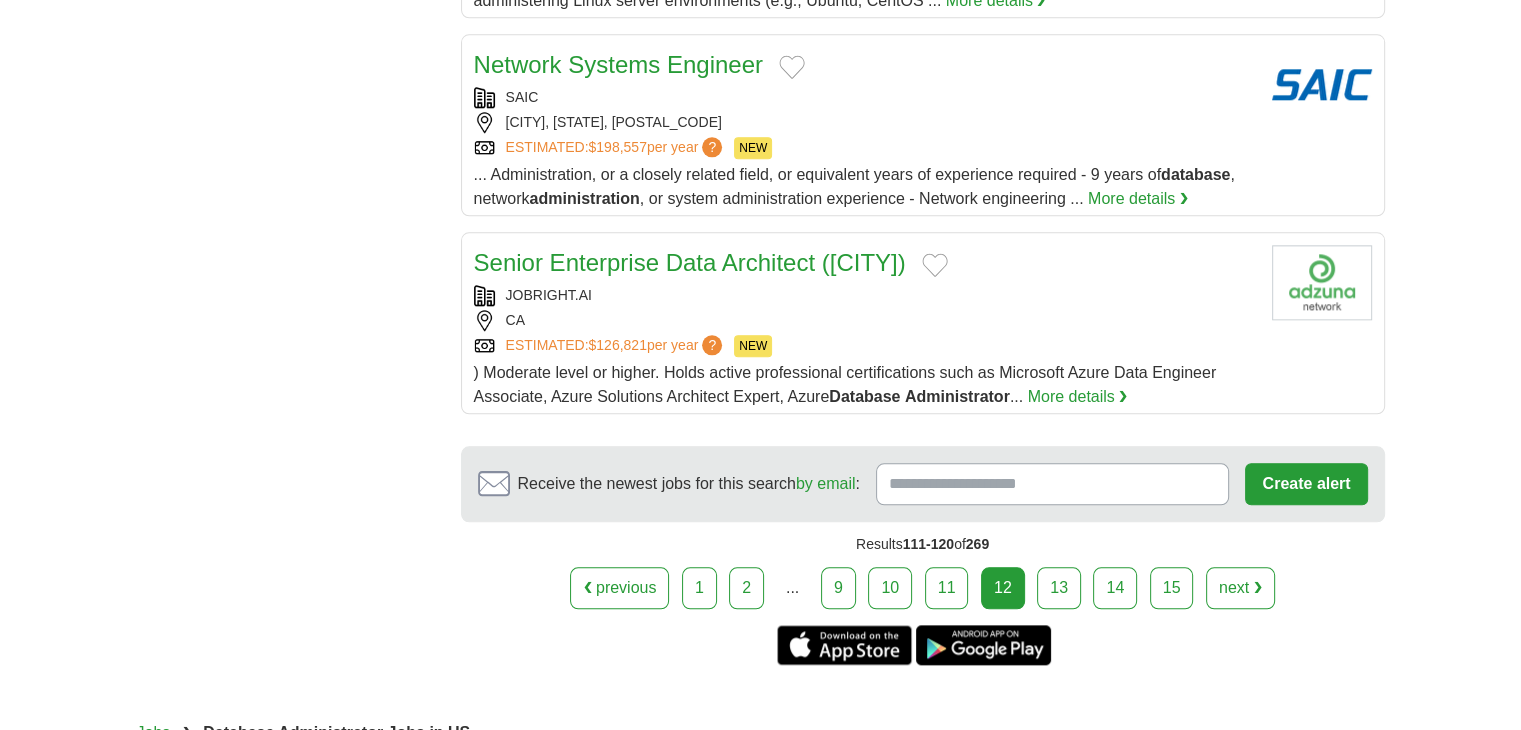 scroll, scrollTop: 2400, scrollLeft: 0, axis: vertical 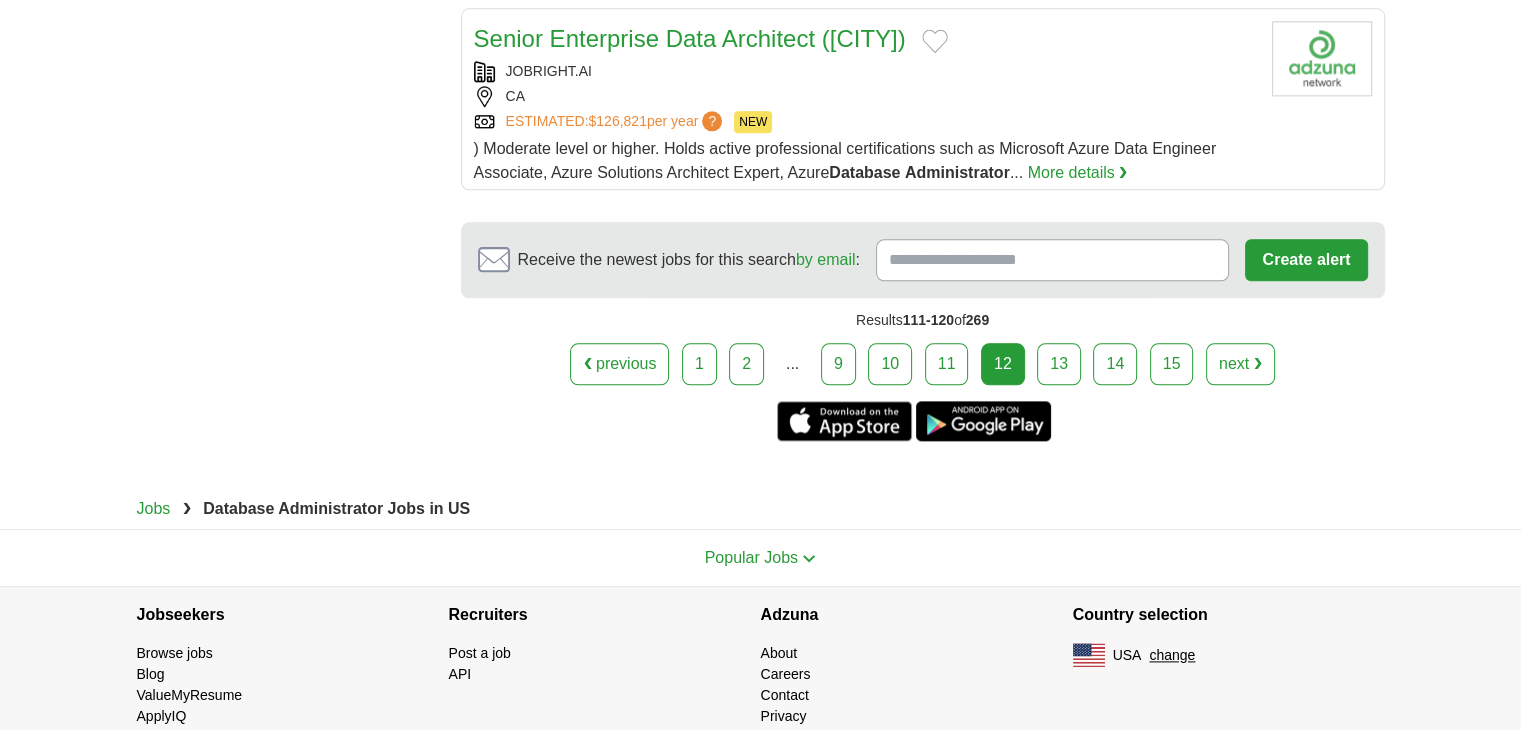 click on "13" at bounding box center (1059, 364) 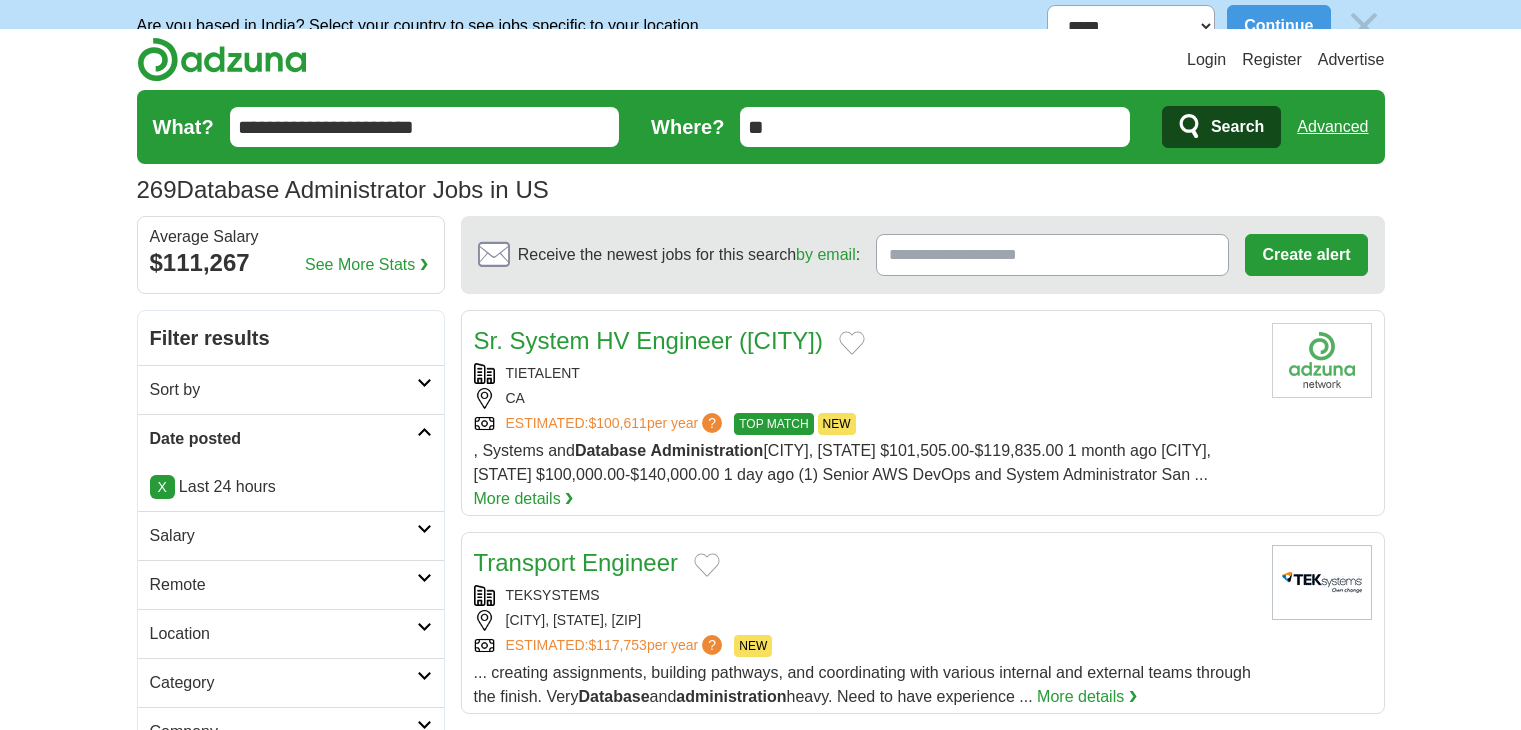 scroll, scrollTop: 0, scrollLeft: 0, axis: both 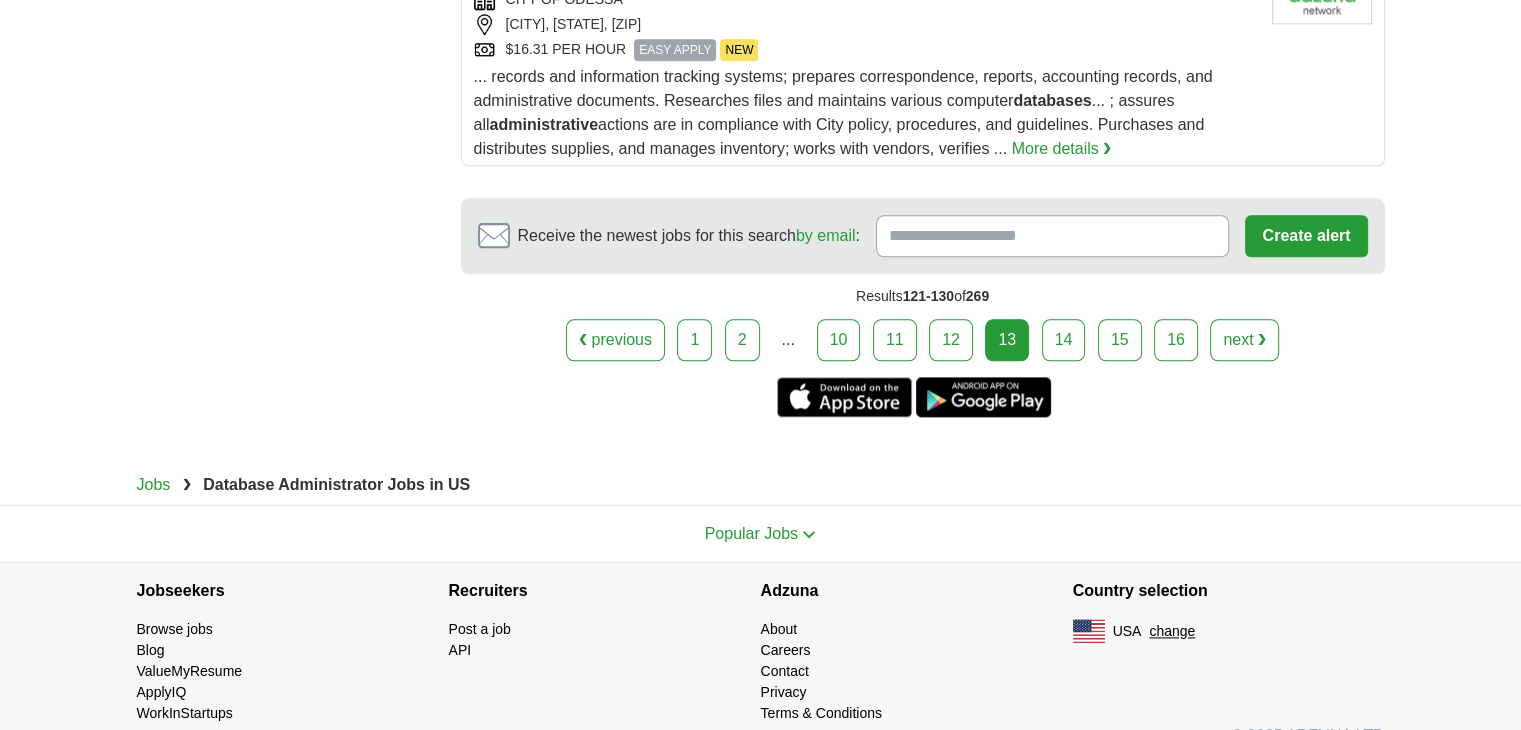 click on "14" at bounding box center (1064, 340) 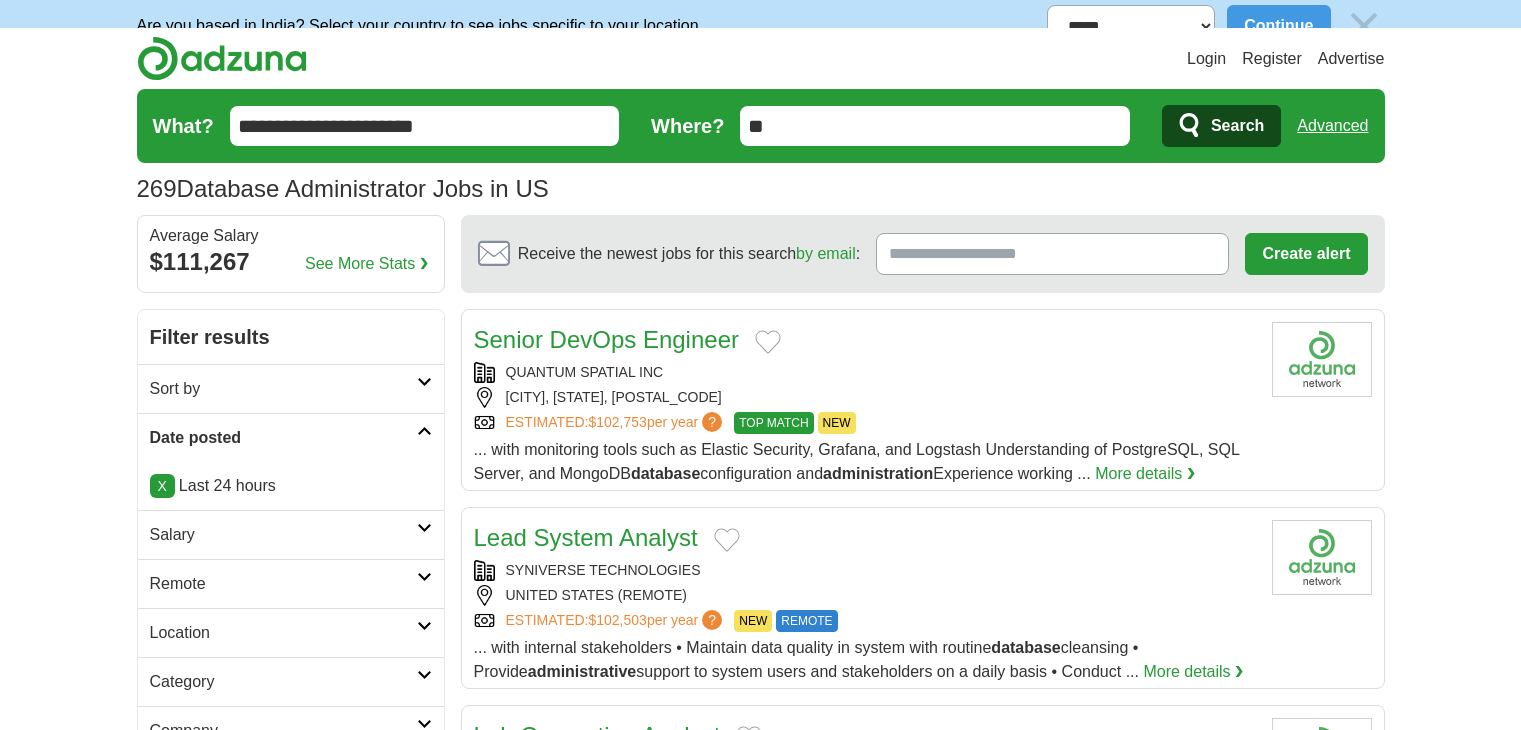 scroll, scrollTop: 0, scrollLeft: 0, axis: both 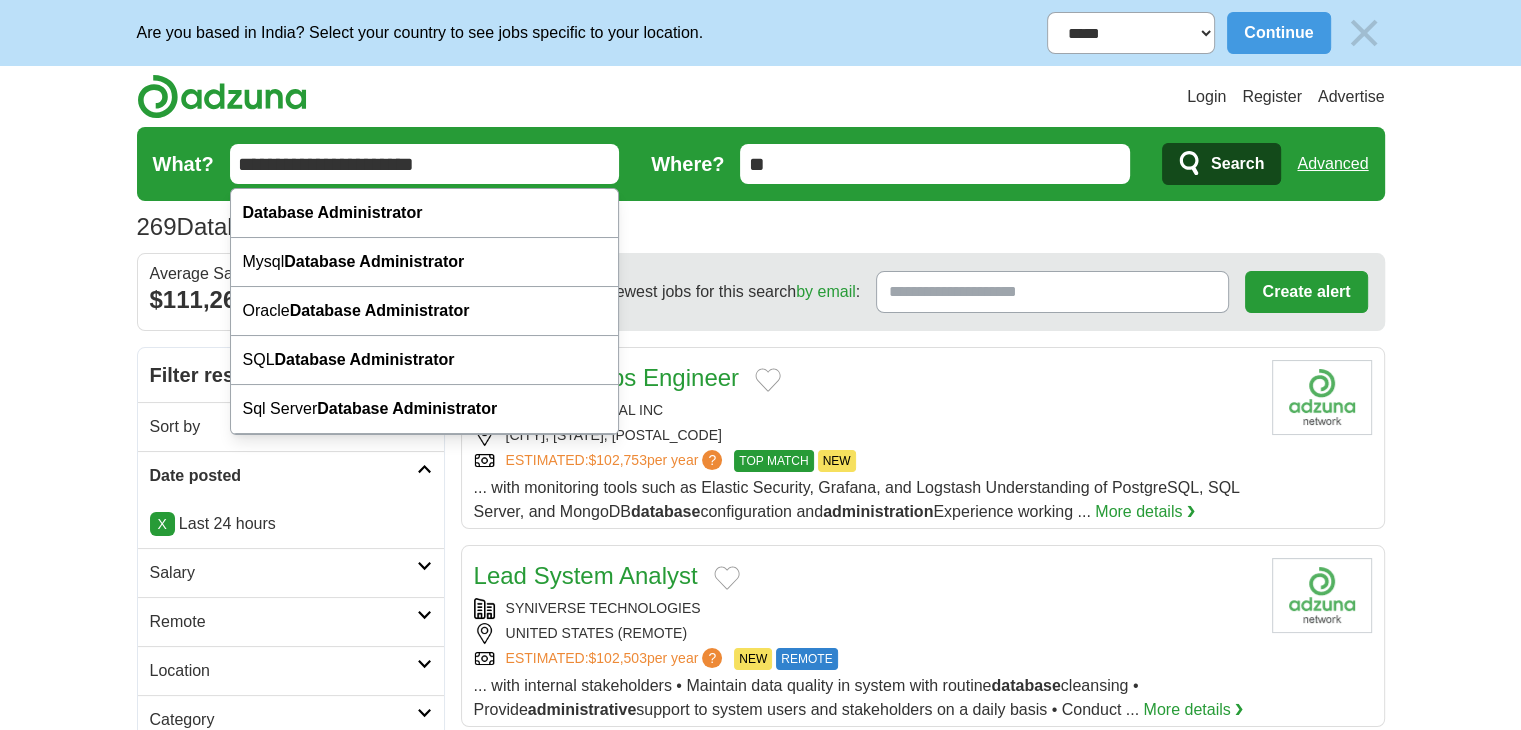 drag, startPoint x: 484, startPoint y: 169, endPoint x: 275, endPoint y: 184, distance: 209.53758 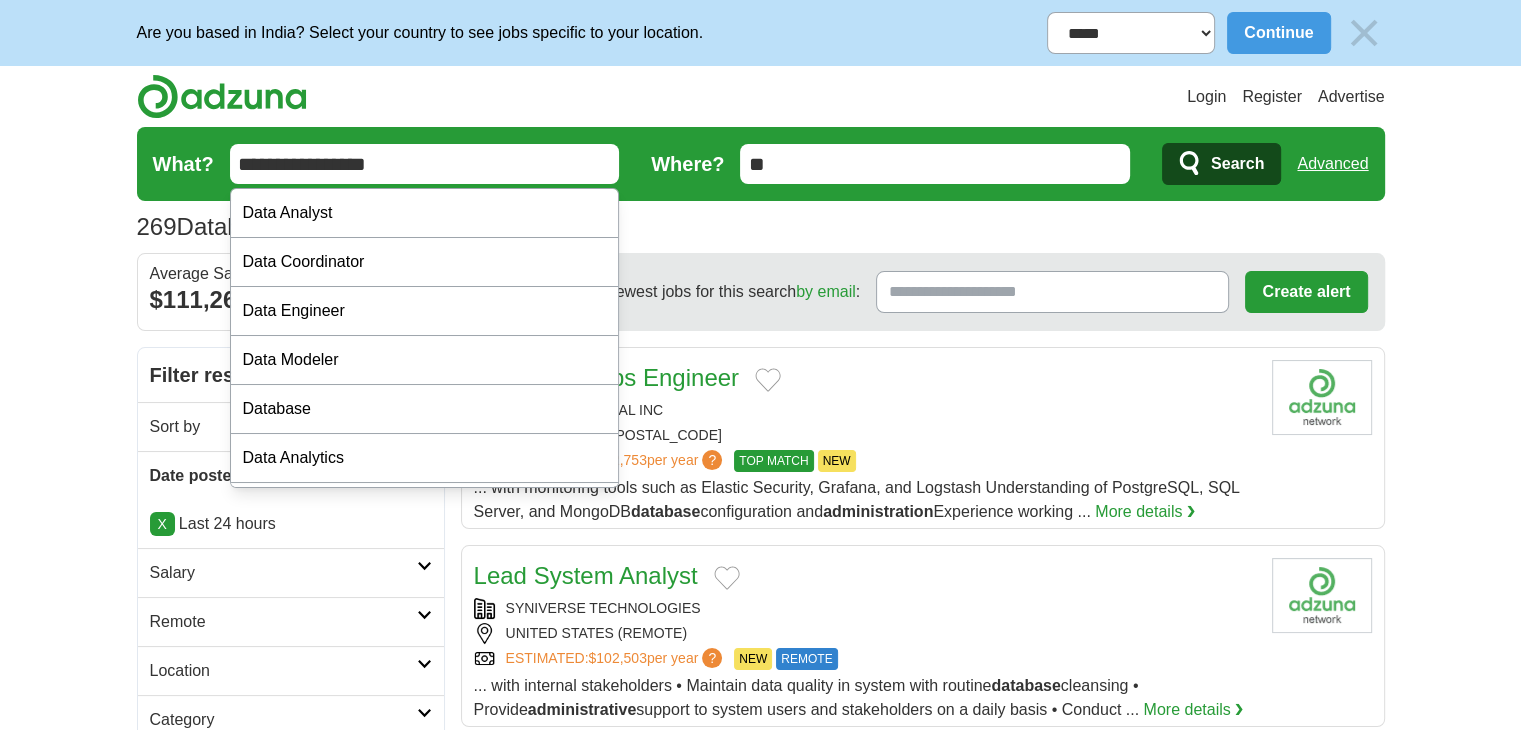 type on "**********" 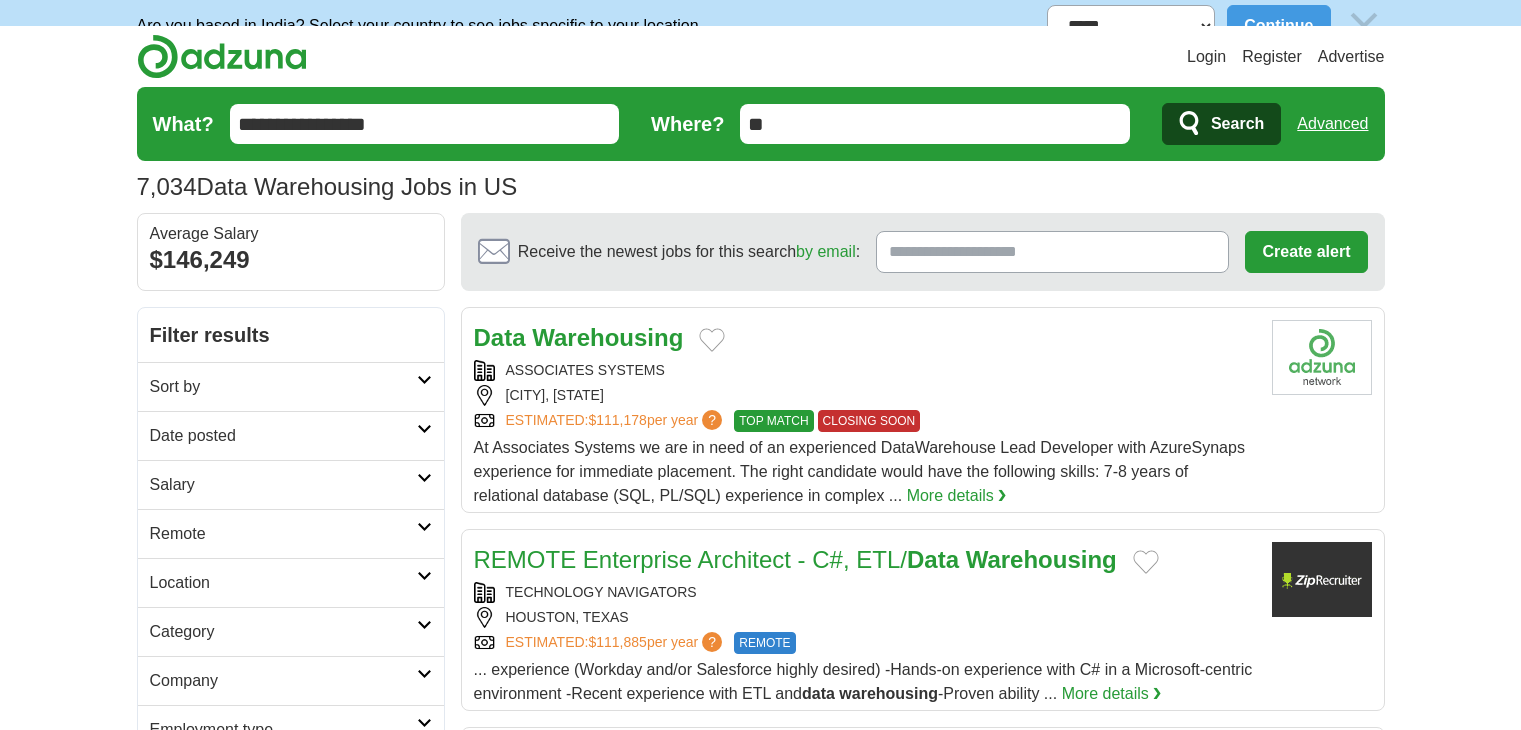 scroll, scrollTop: 220, scrollLeft: 0, axis: vertical 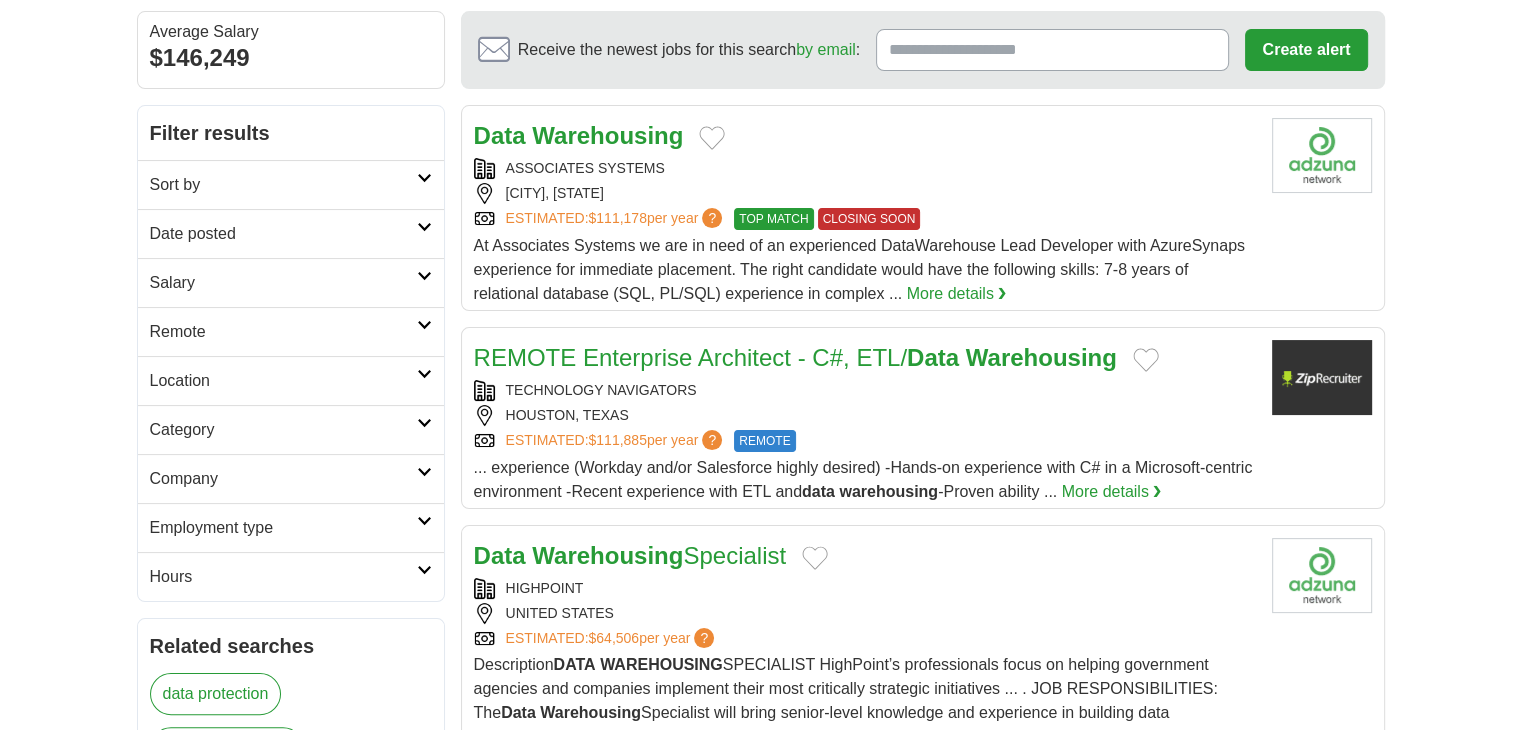 click on "Date posted" at bounding box center [283, 234] 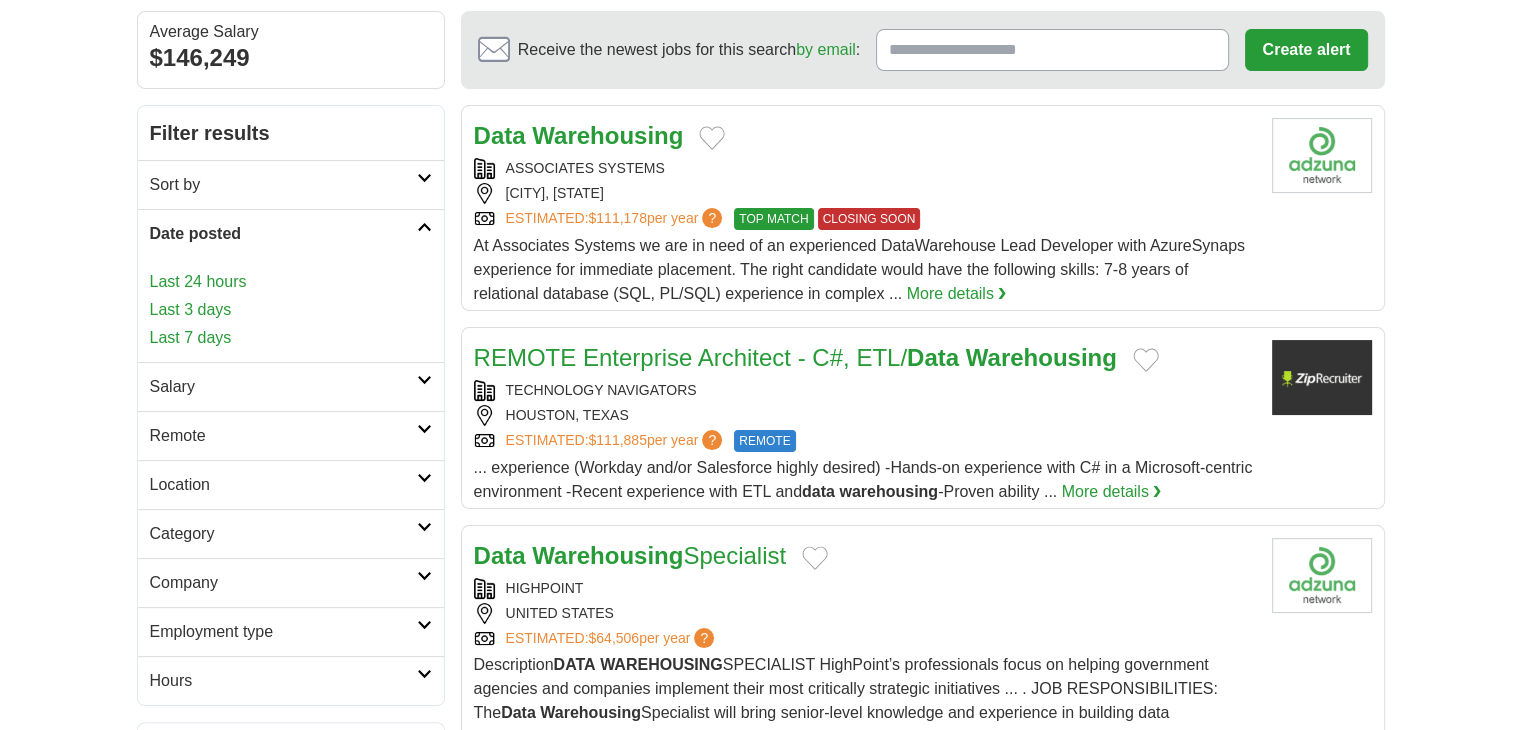 click on "Last 24 hours" at bounding box center (291, 282) 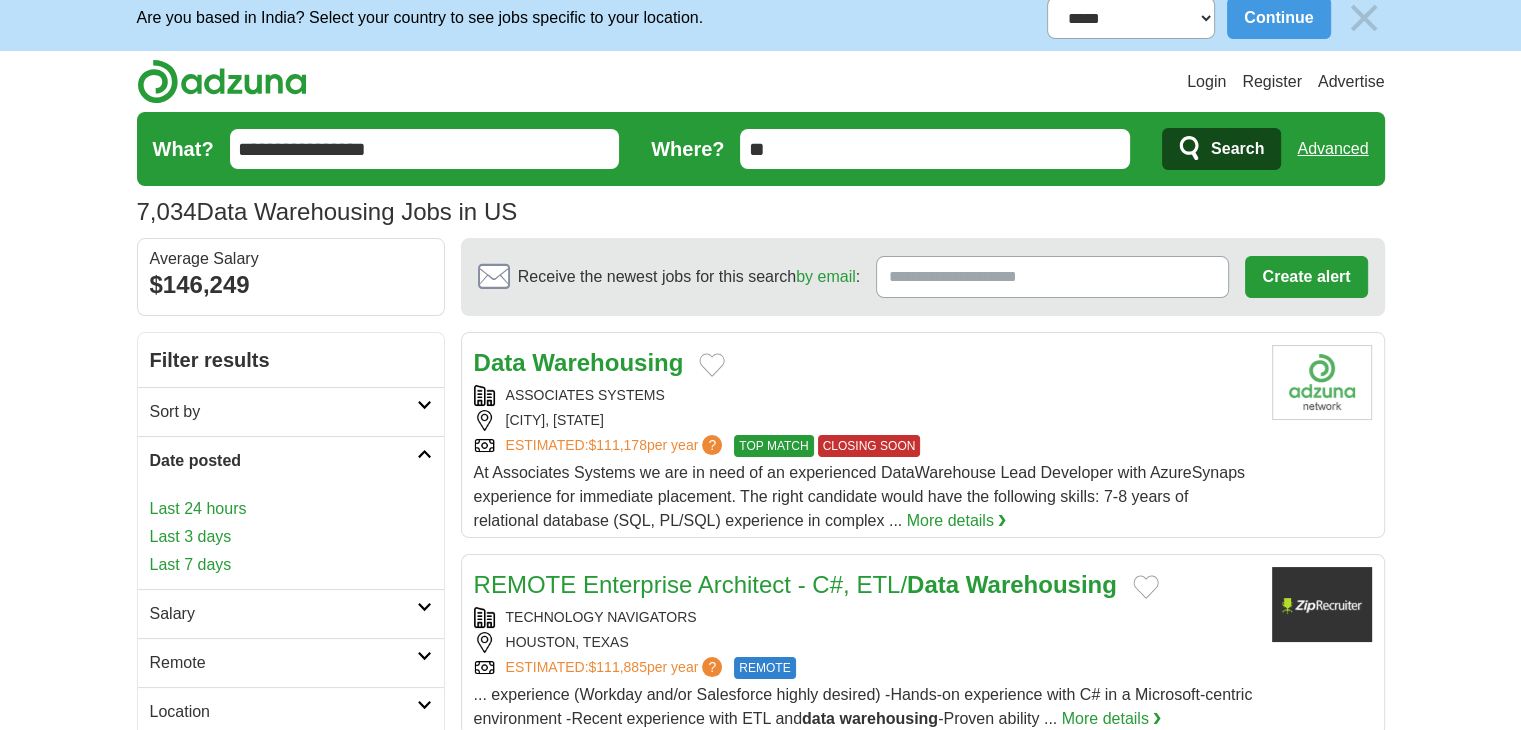 scroll, scrollTop: 0, scrollLeft: 0, axis: both 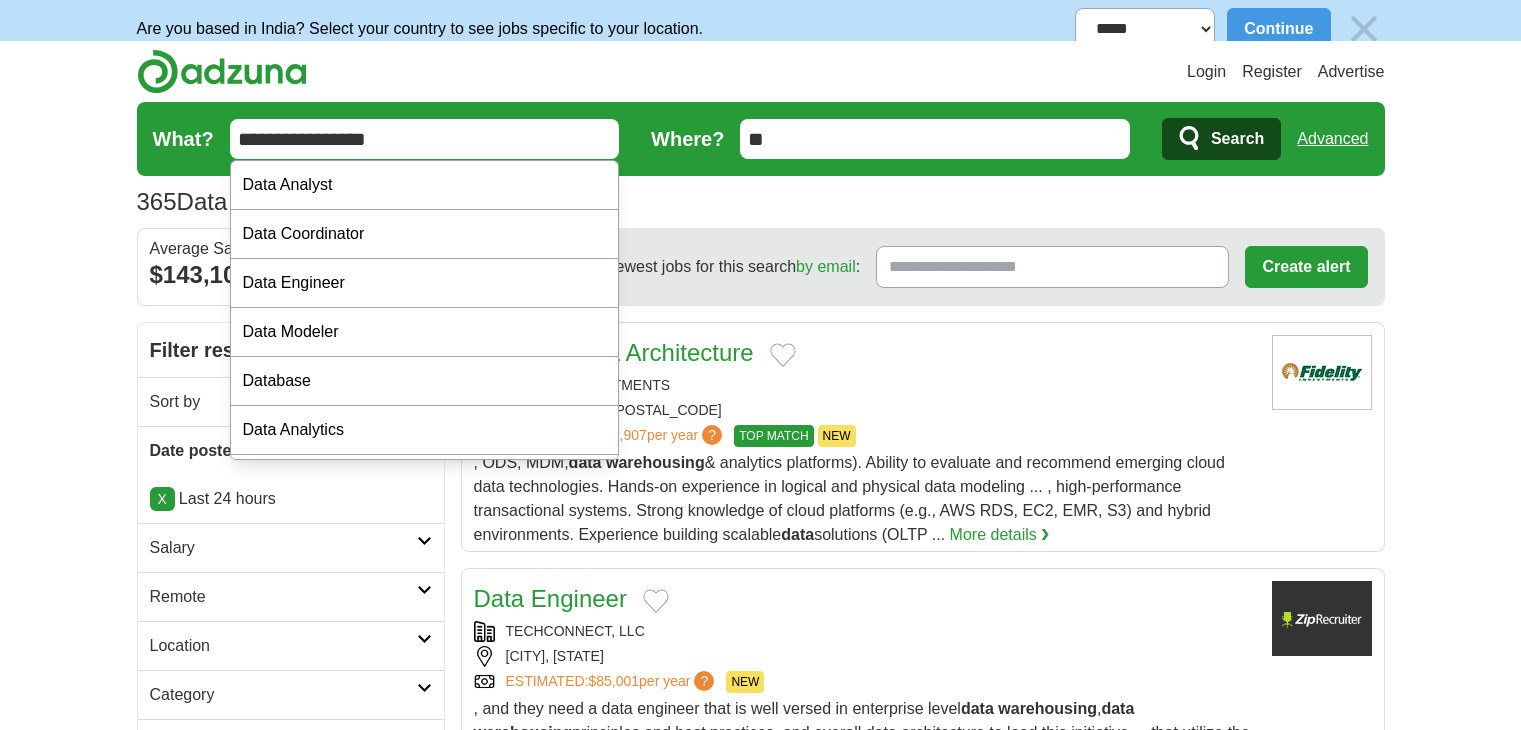 click on "**********" at bounding box center [425, 139] 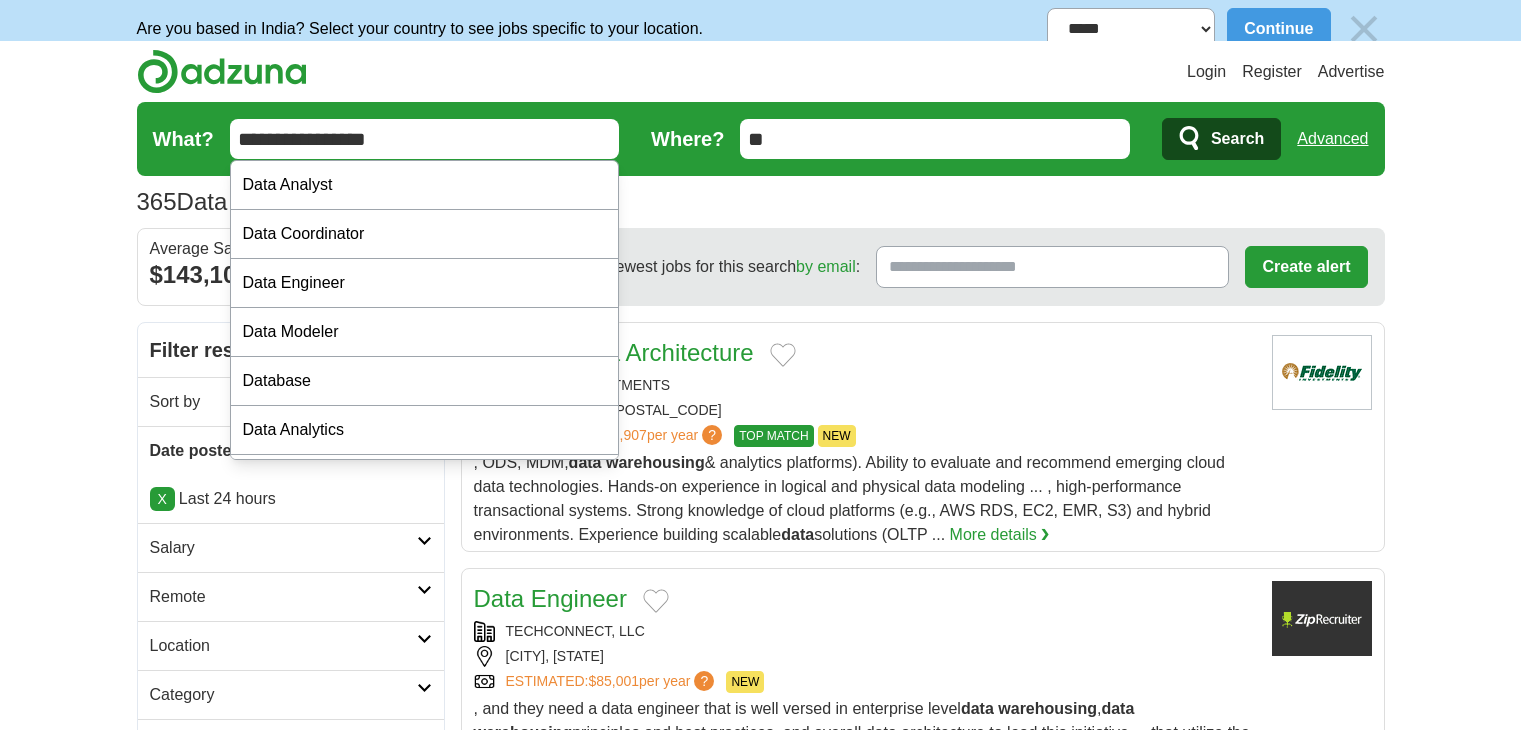 scroll, scrollTop: 0, scrollLeft: 0, axis: both 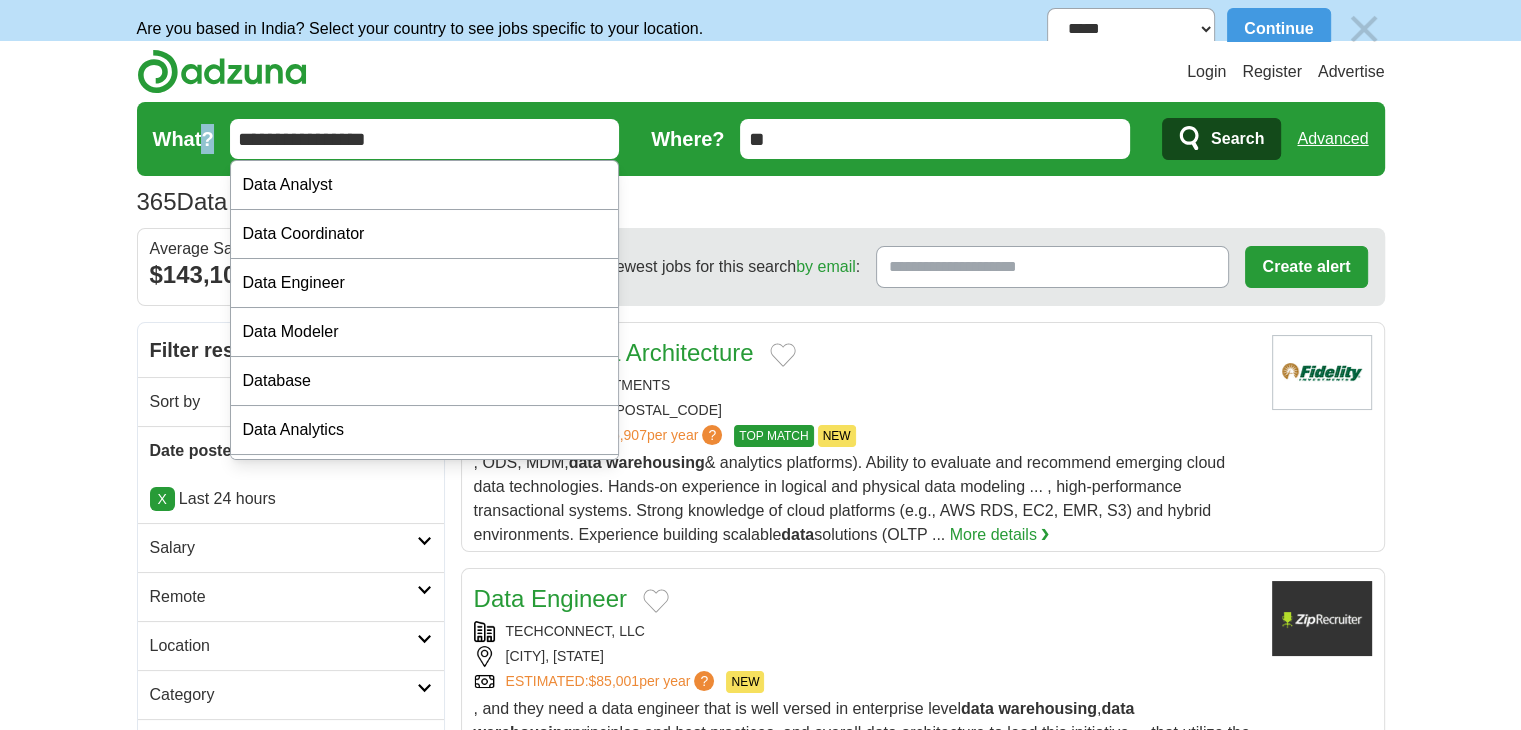 click on "**********" at bounding box center (761, 139) 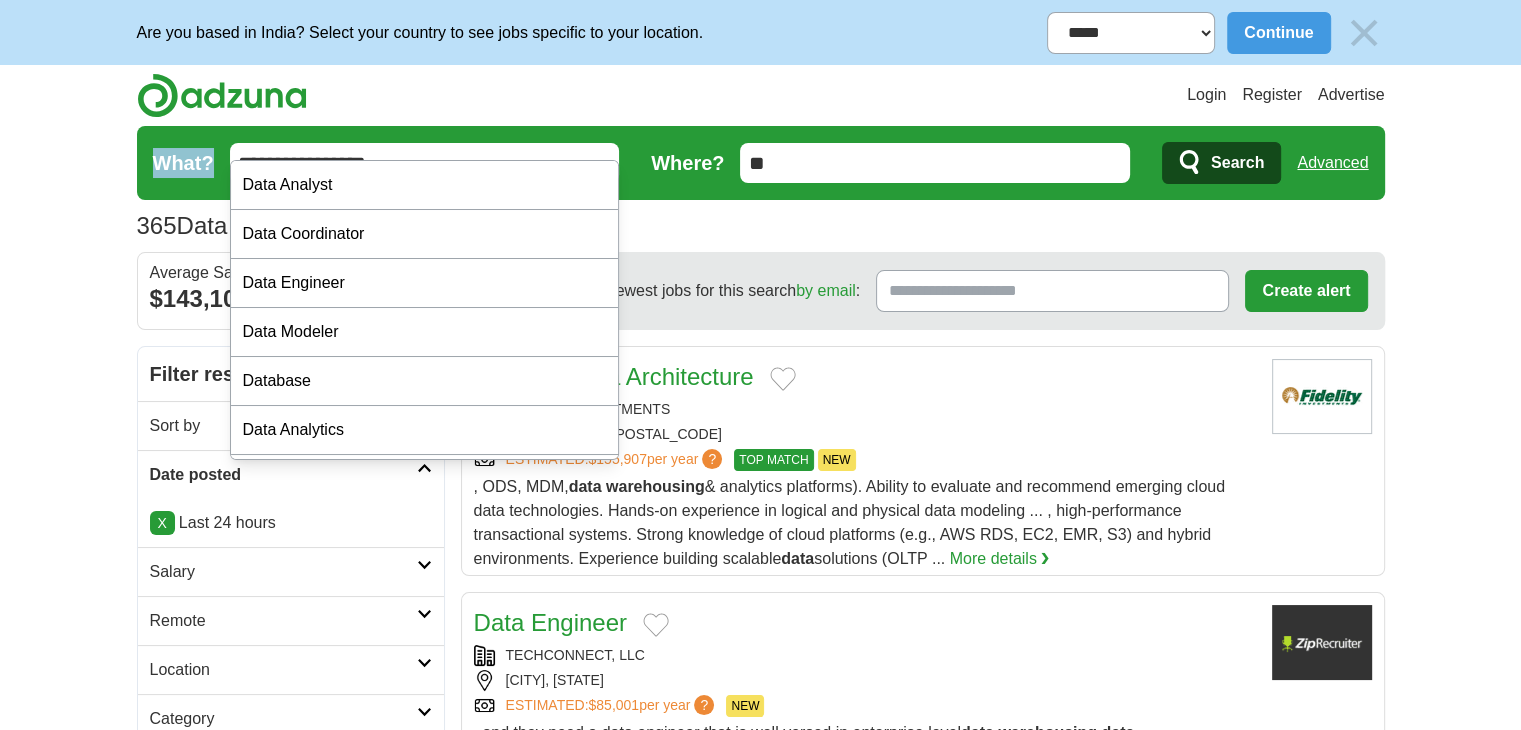 click on "**********" at bounding box center (761, 163) 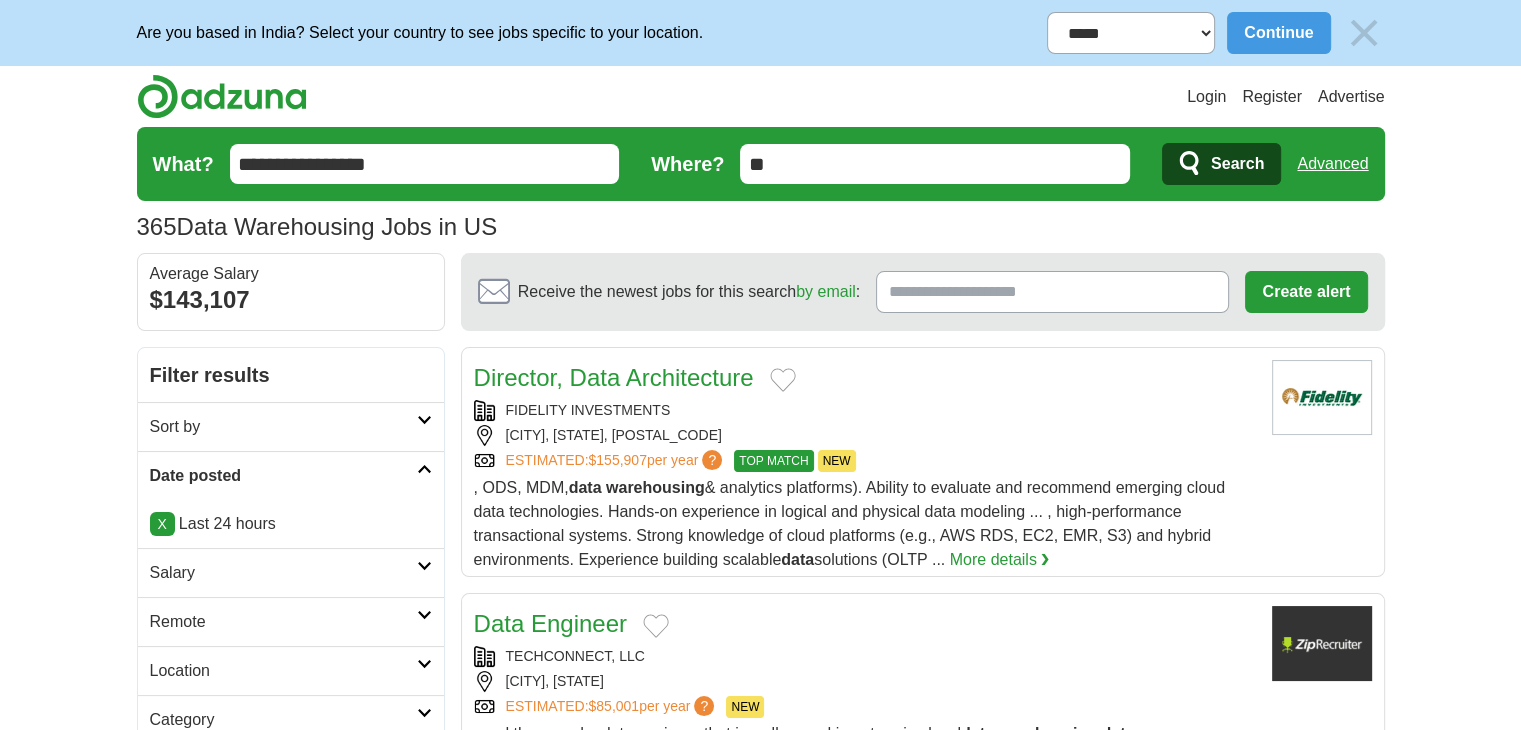 click on "**********" at bounding box center (425, 164) 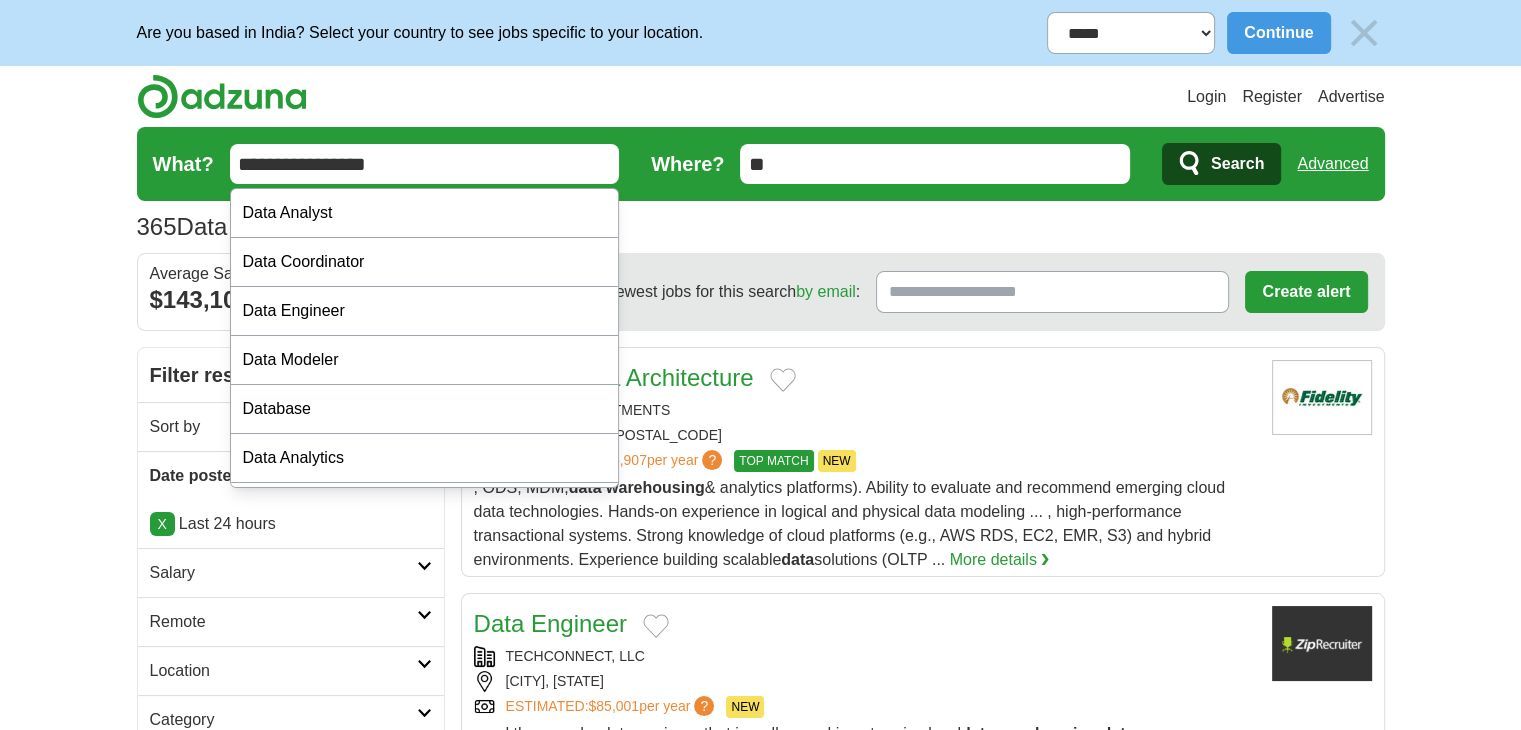 click on "**********" at bounding box center (425, 164) 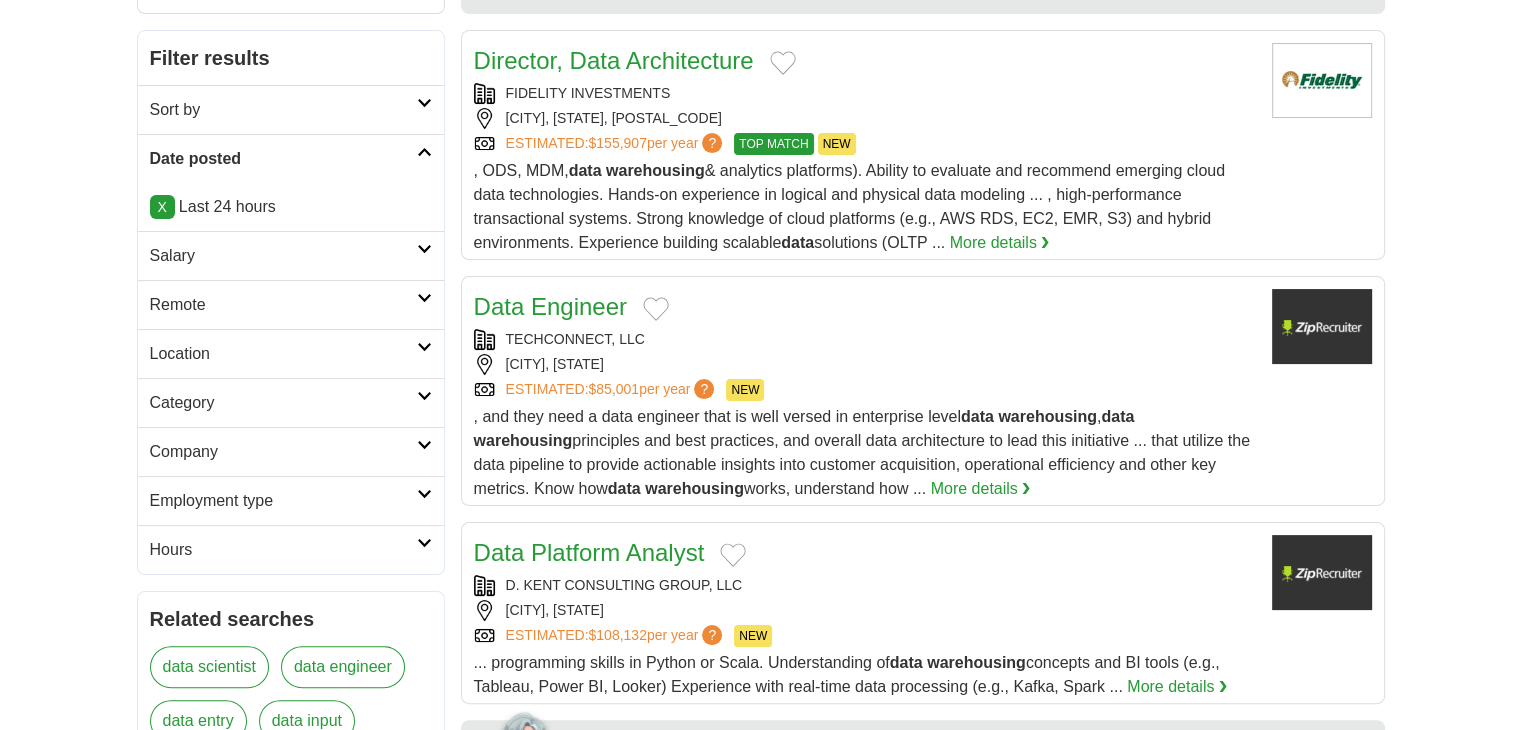 scroll, scrollTop: 200, scrollLeft: 0, axis: vertical 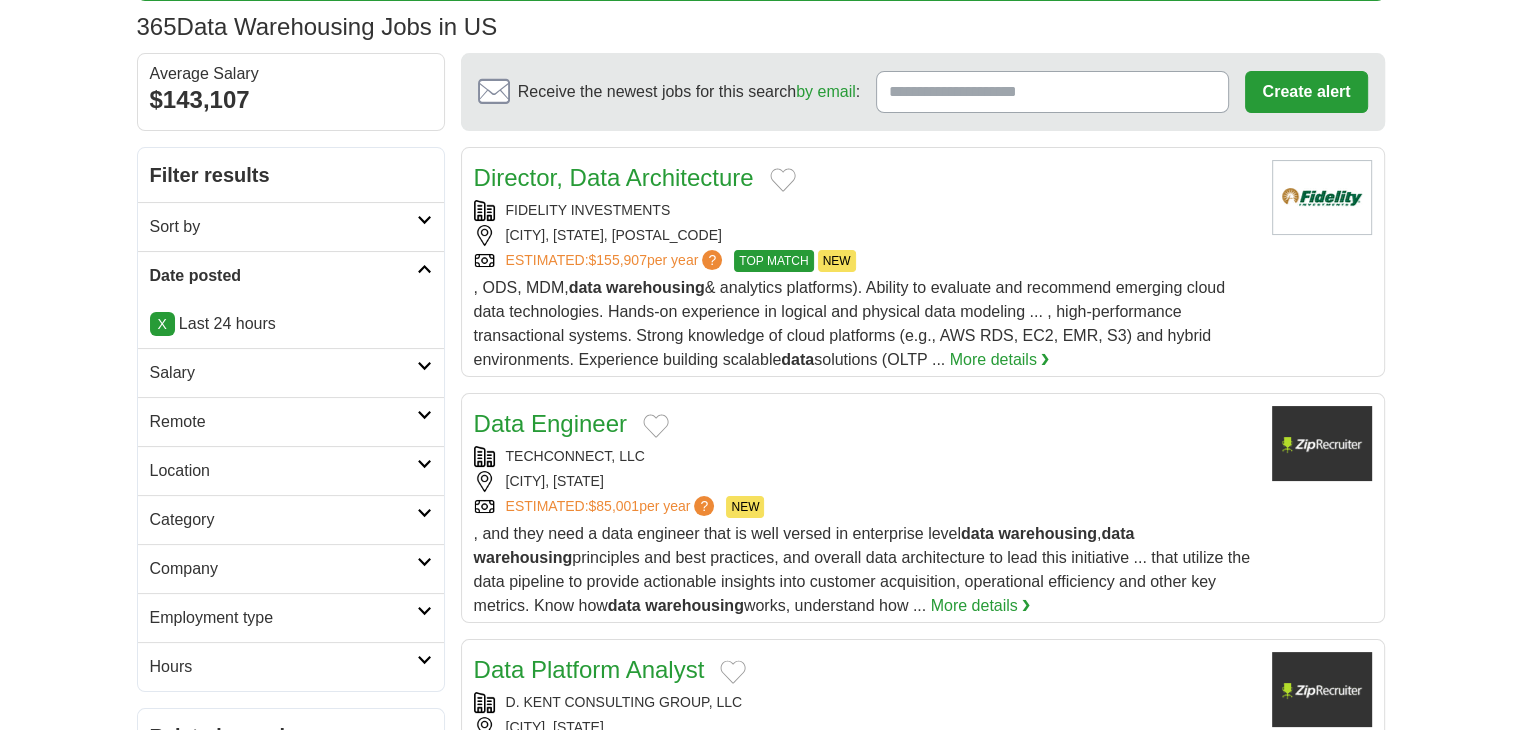 click on "**********" at bounding box center [760, 1514] 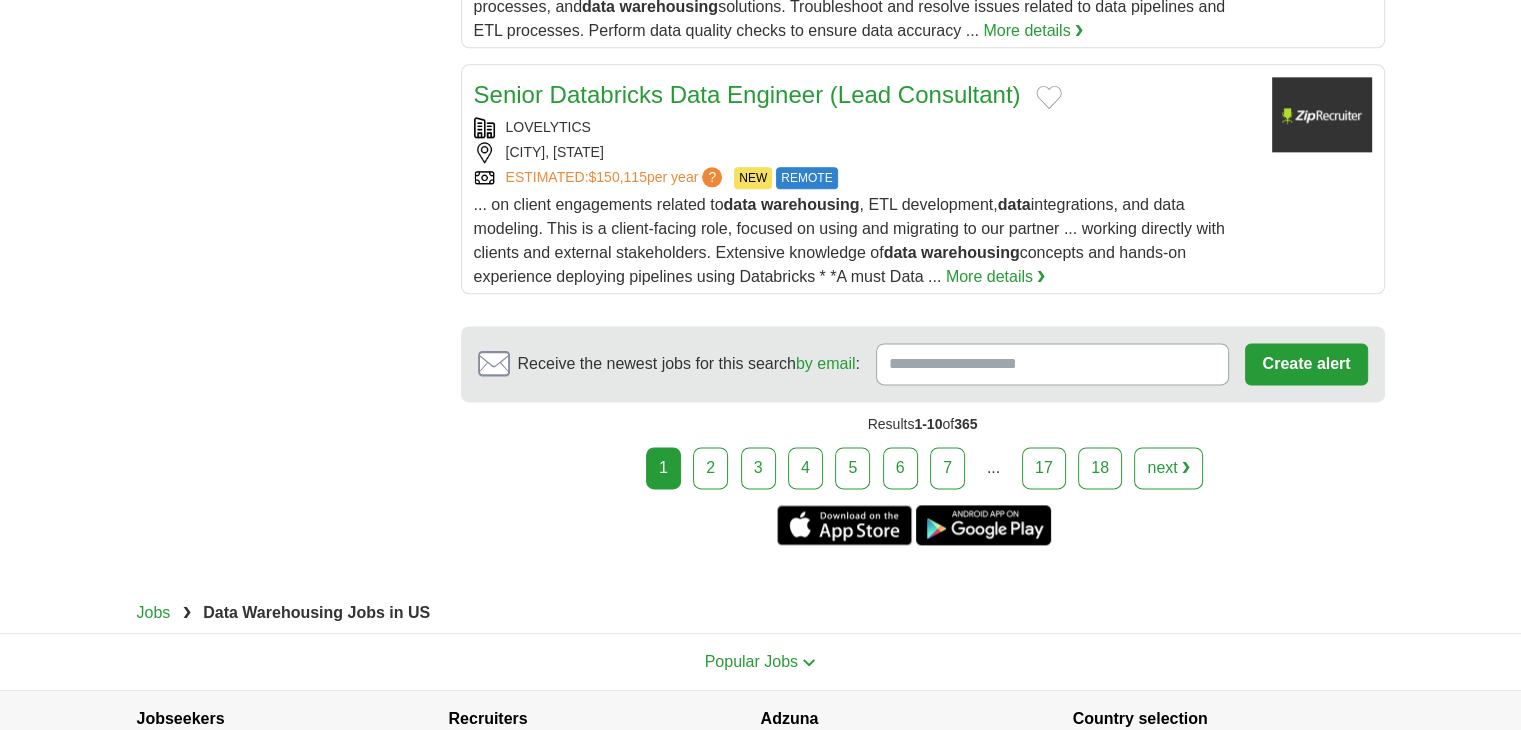 scroll, scrollTop: 2600, scrollLeft: 0, axis: vertical 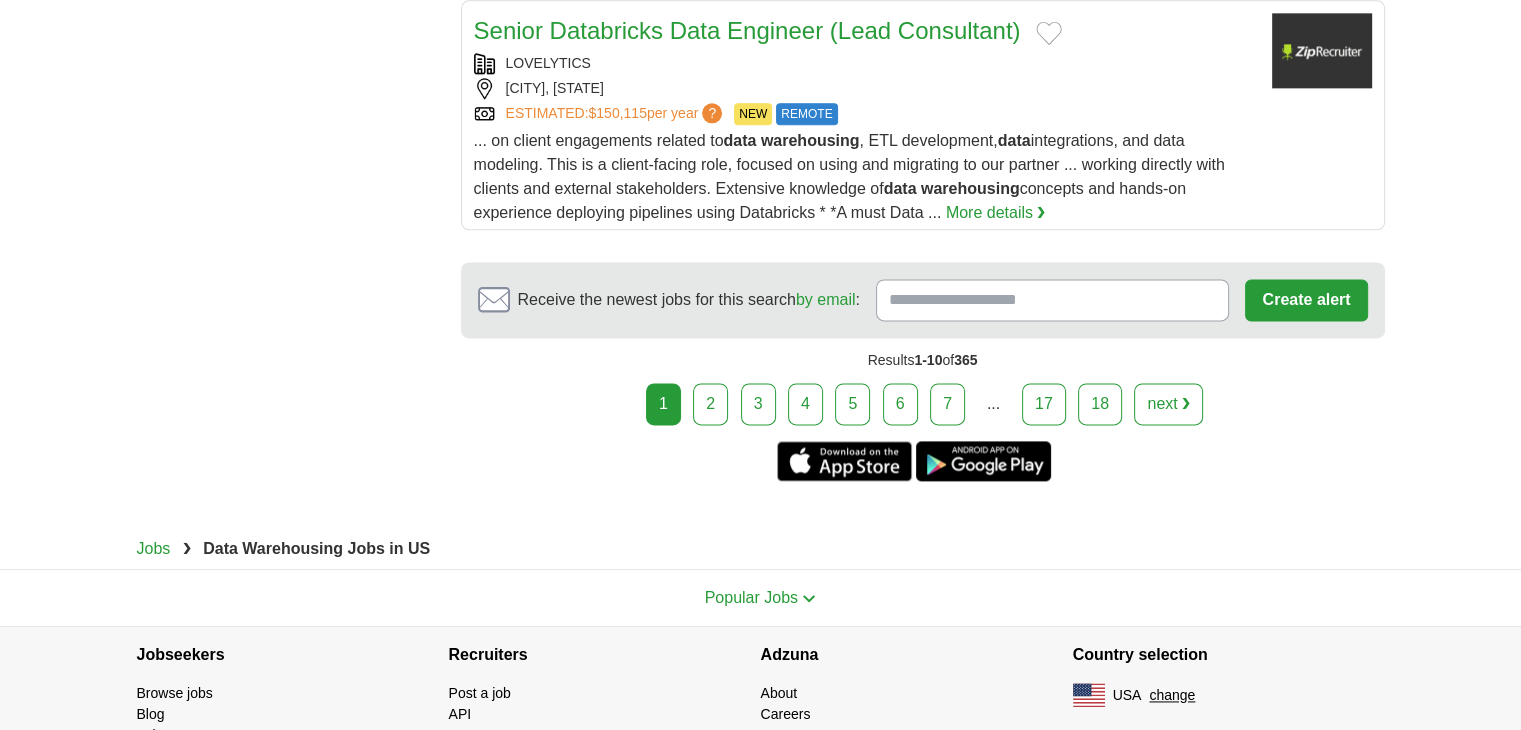 click on "2" at bounding box center (710, 404) 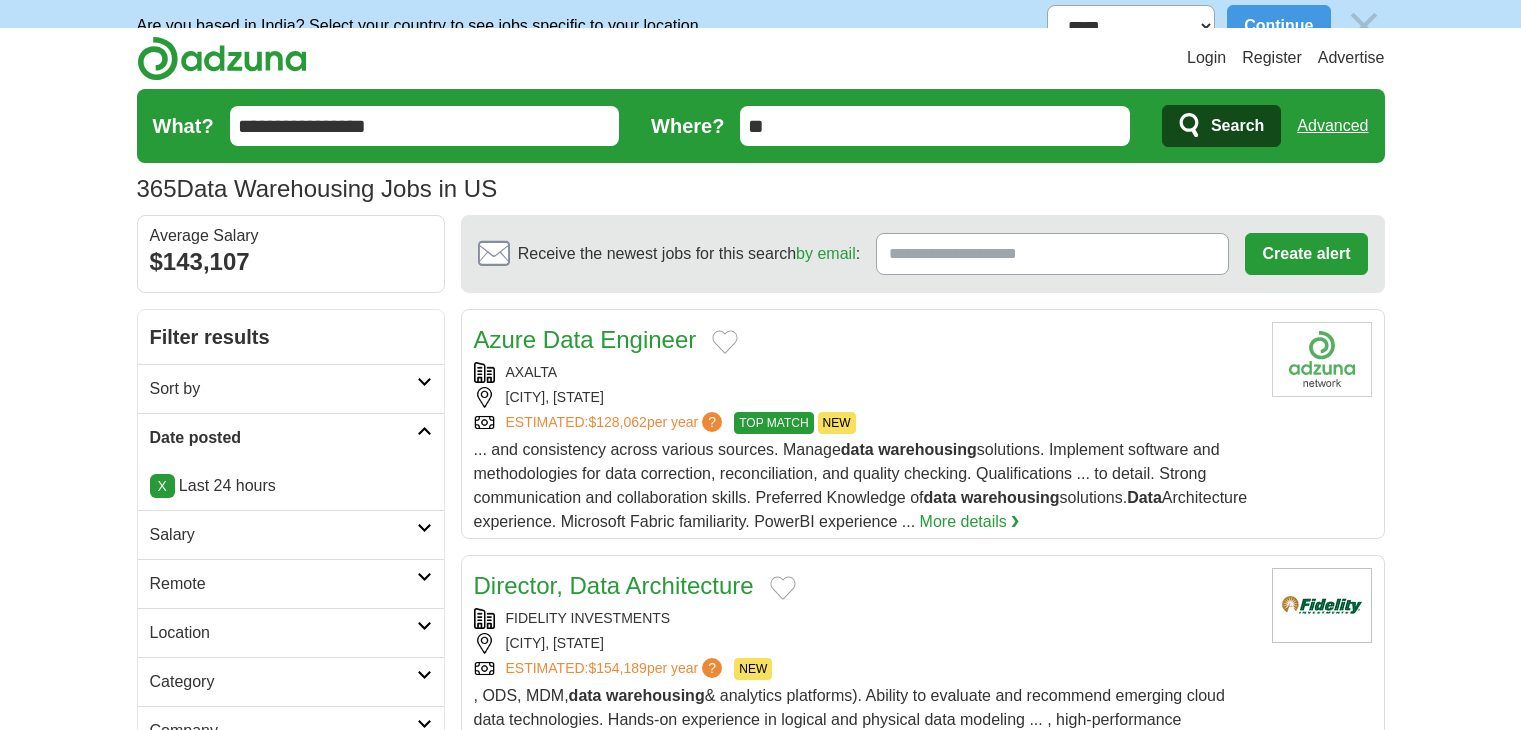 scroll, scrollTop: 0, scrollLeft: 0, axis: both 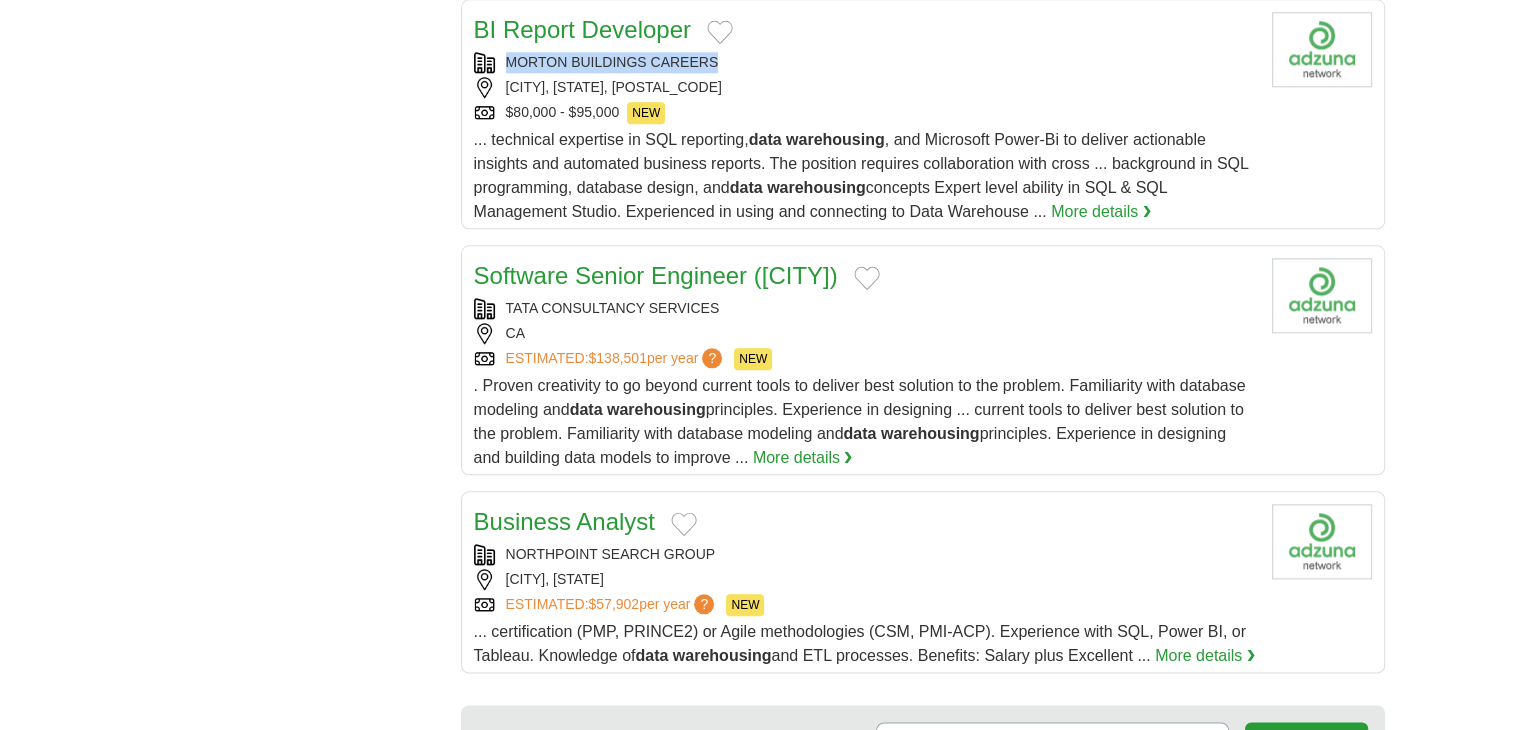 copy on "MORTON BUILDINGS CAREERS" 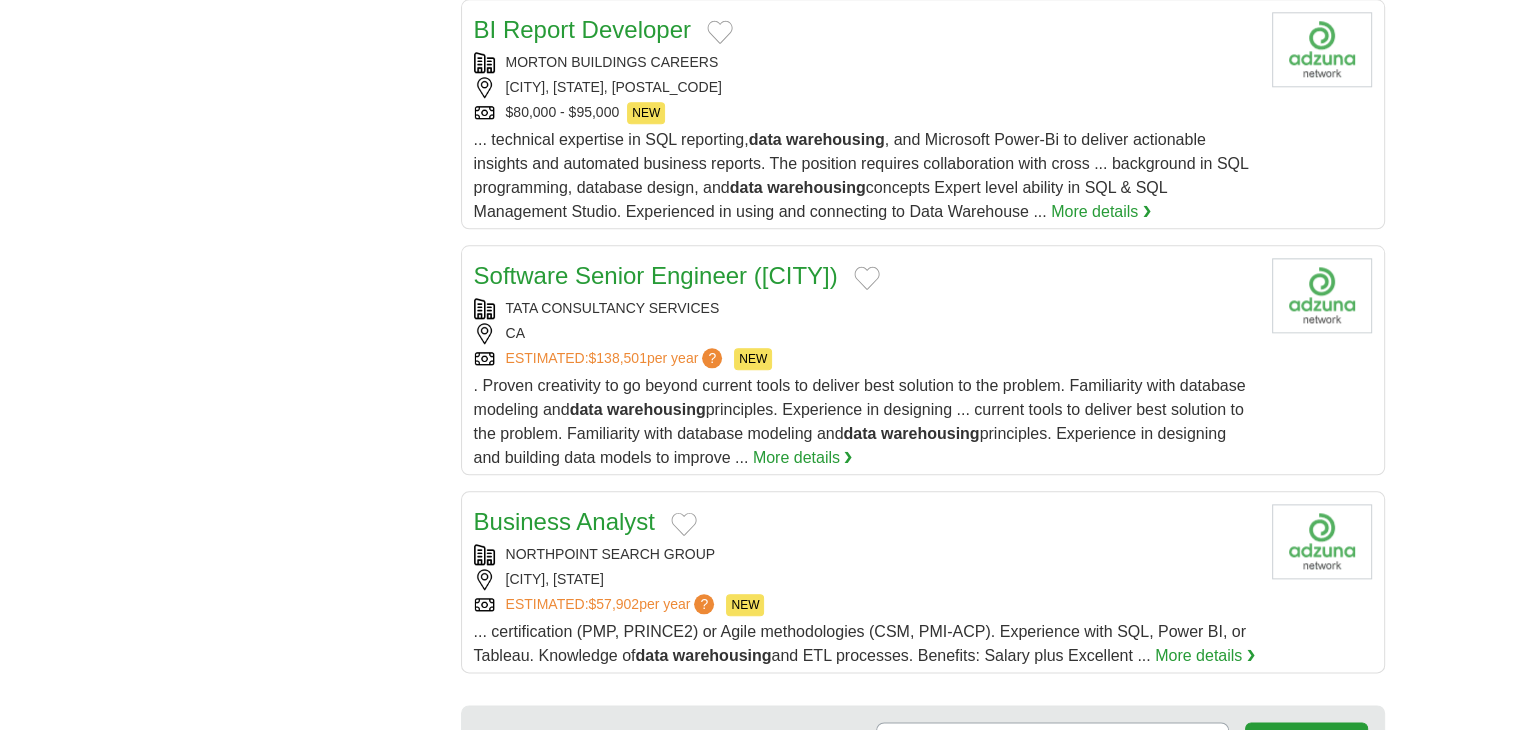 drag, startPoint x: 500, startPoint y: 61, endPoint x: 376, endPoint y: 65, distance: 124.0645 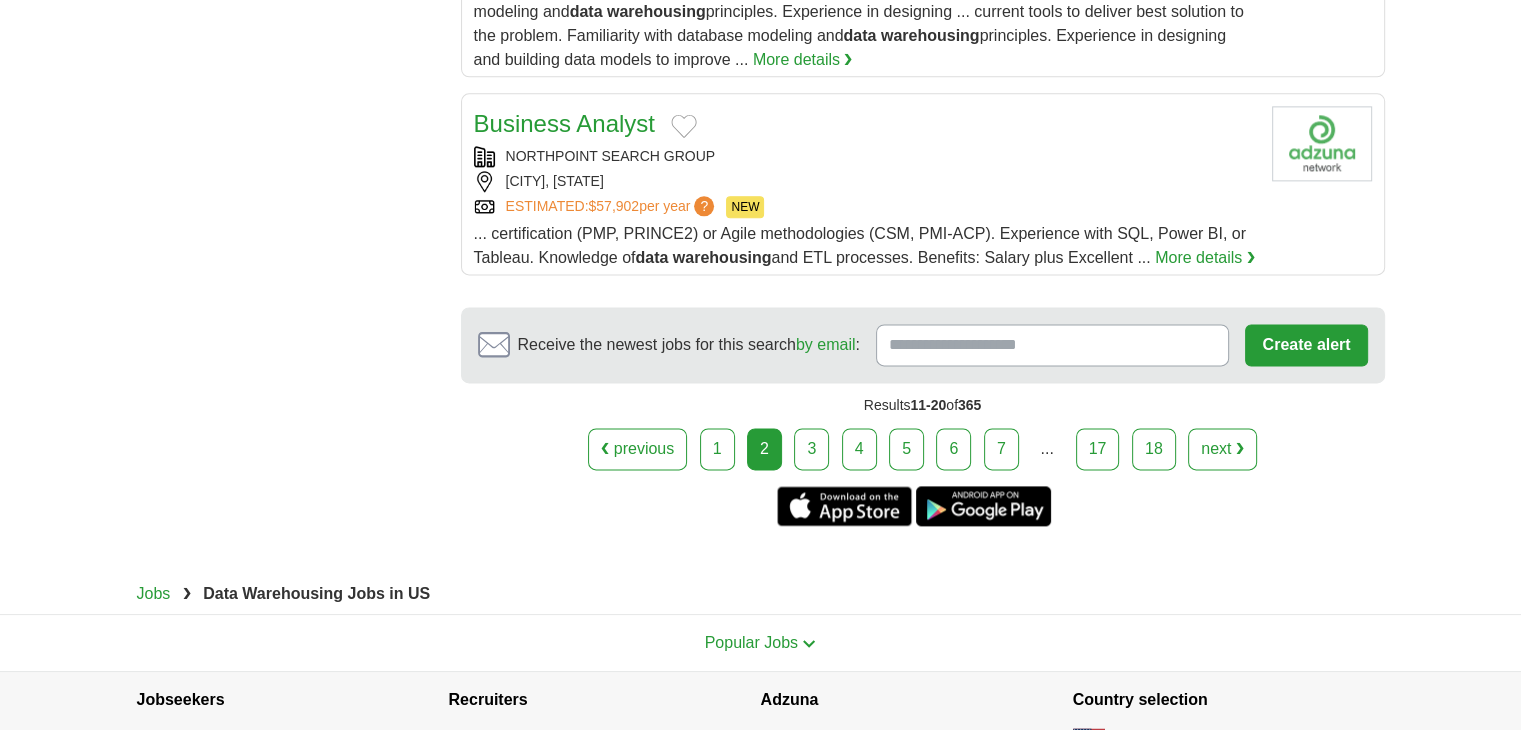 scroll, scrollTop: 2605, scrollLeft: 0, axis: vertical 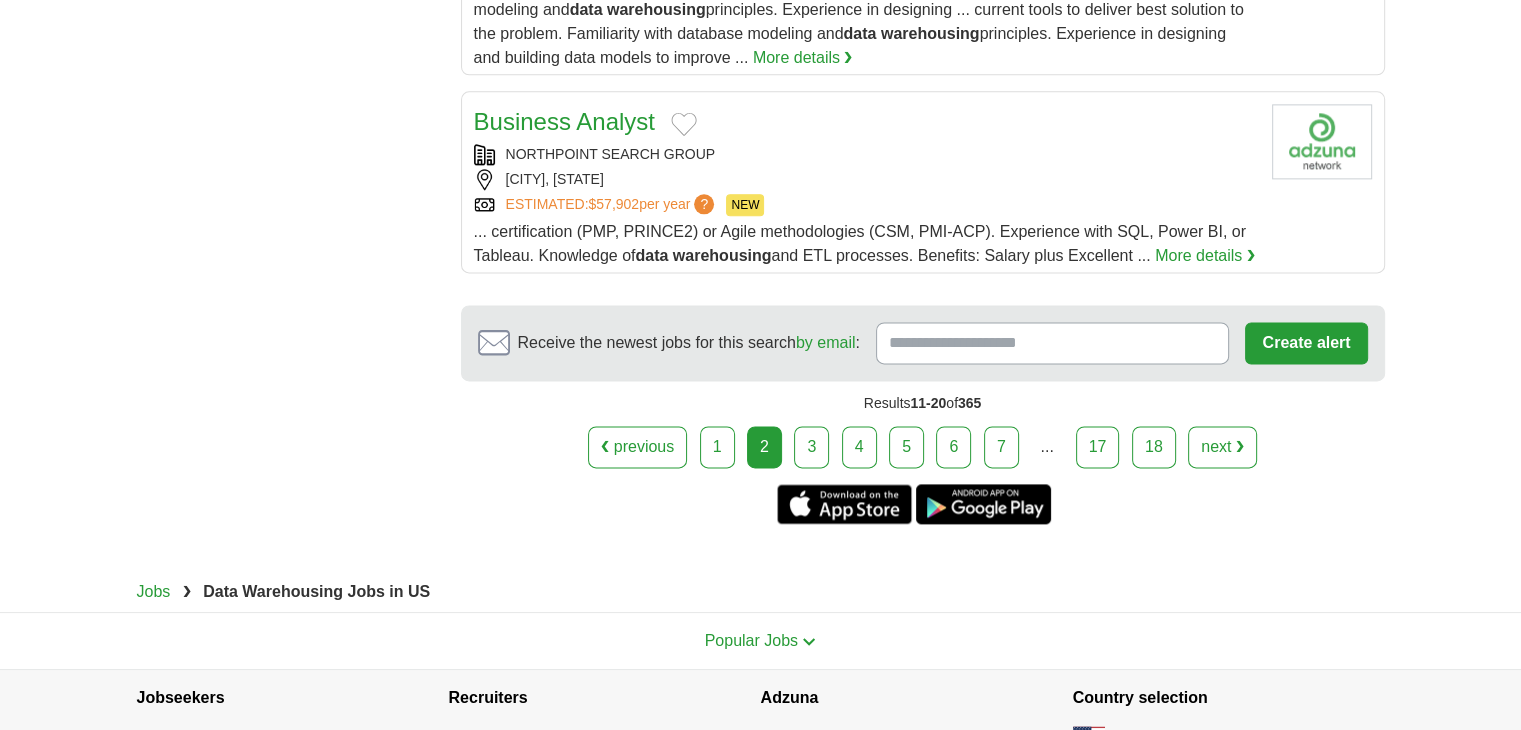click on "3" at bounding box center (811, 447) 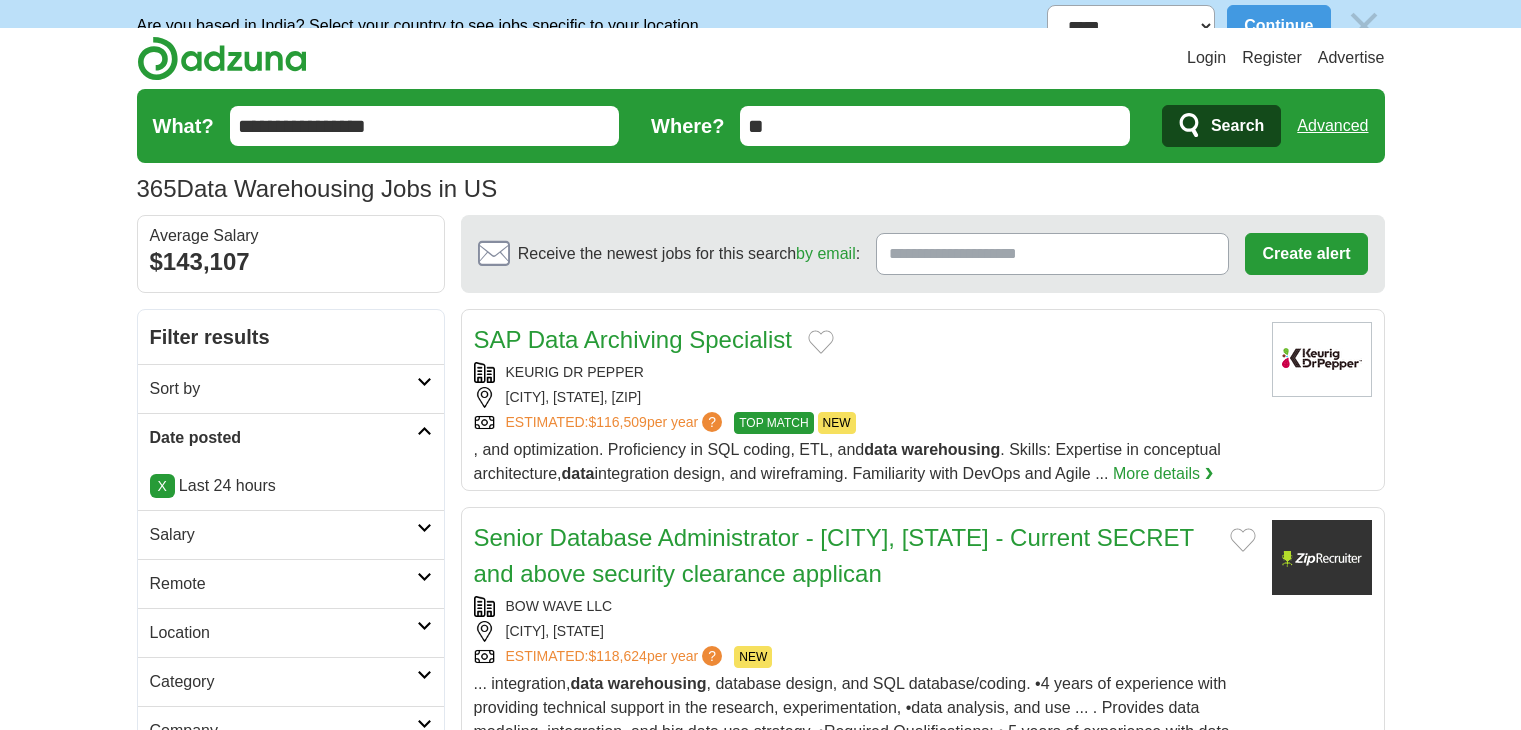 scroll, scrollTop: 0, scrollLeft: 0, axis: both 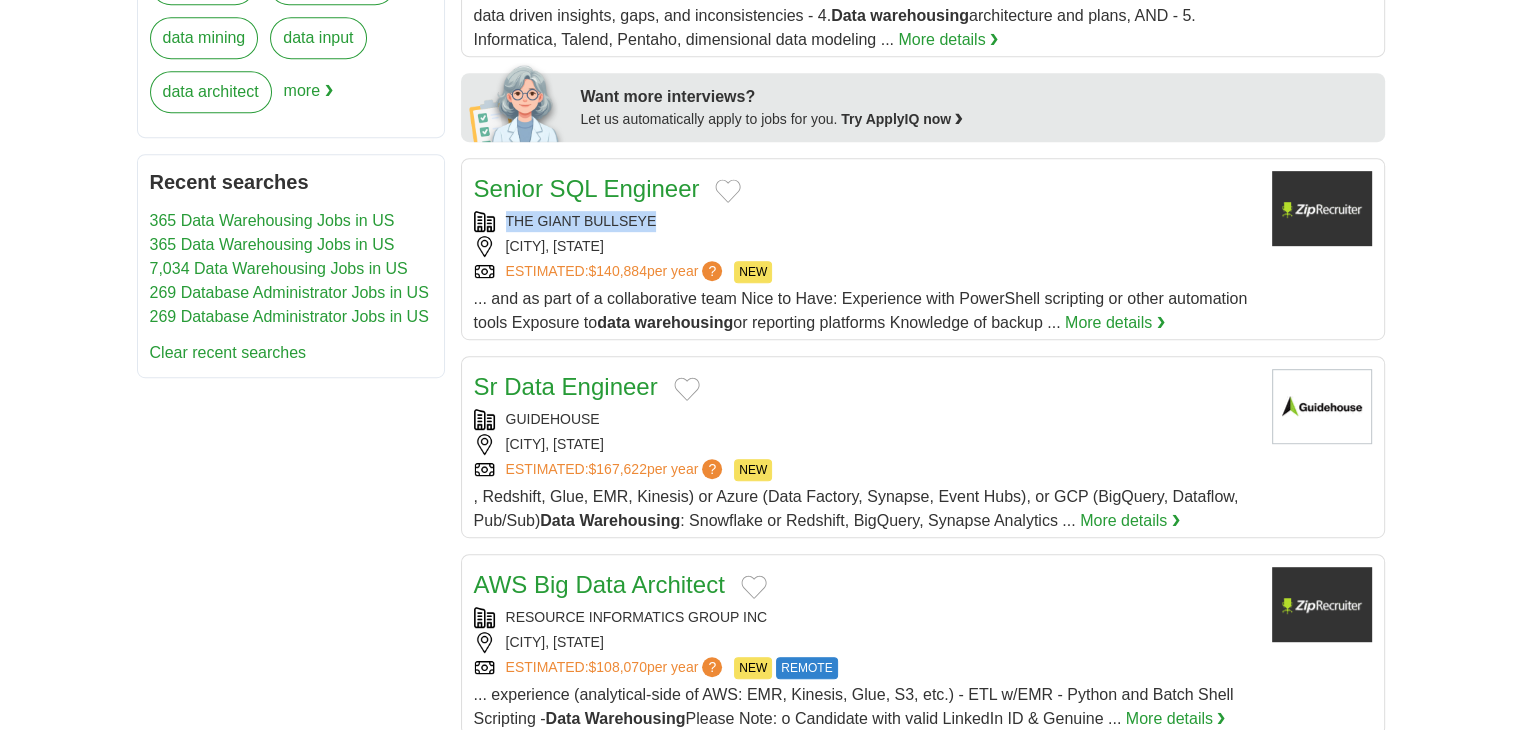copy on "THE GIANT BULLSEYE" 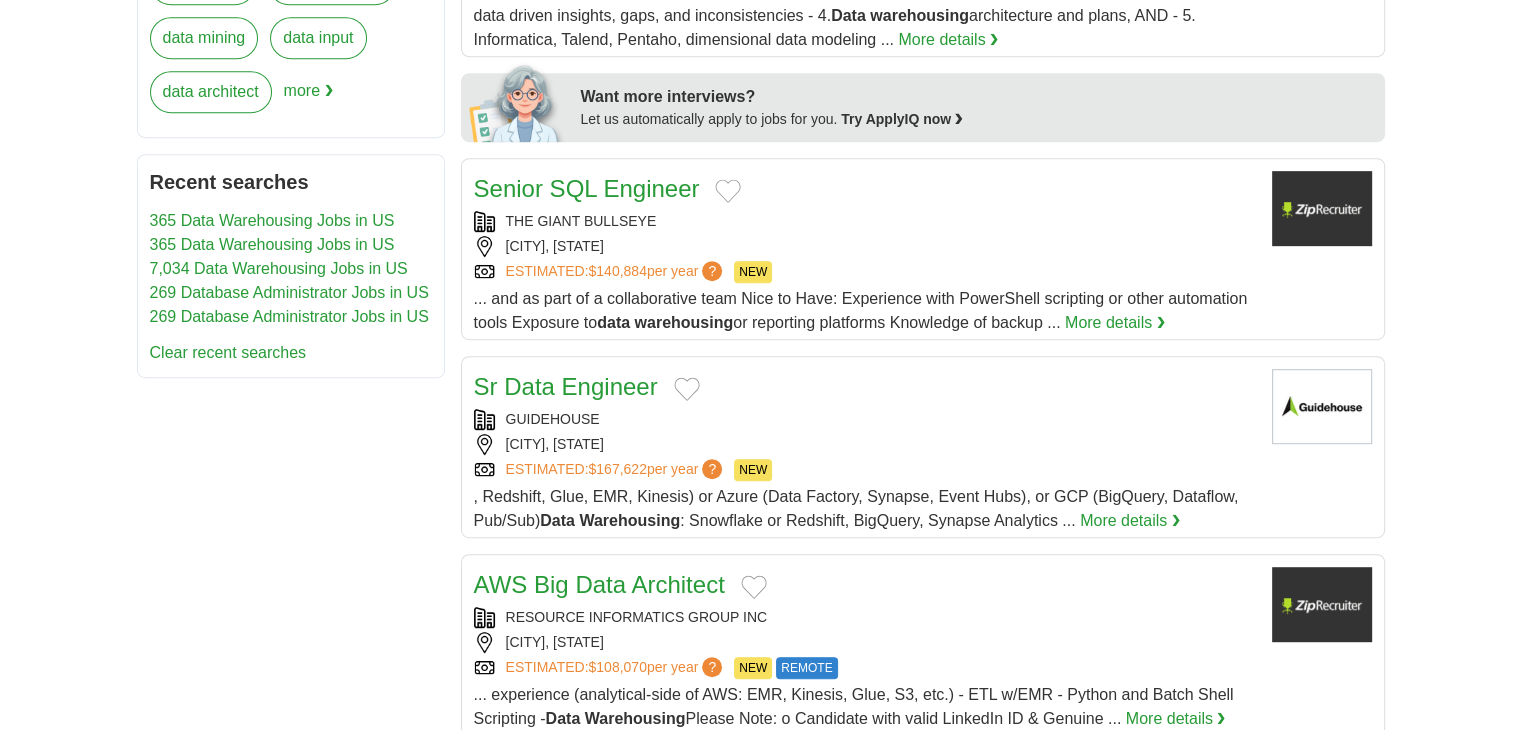 drag, startPoint x: 500, startPoint y: 221, endPoint x: 456, endPoint y: 205, distance: 46.818798 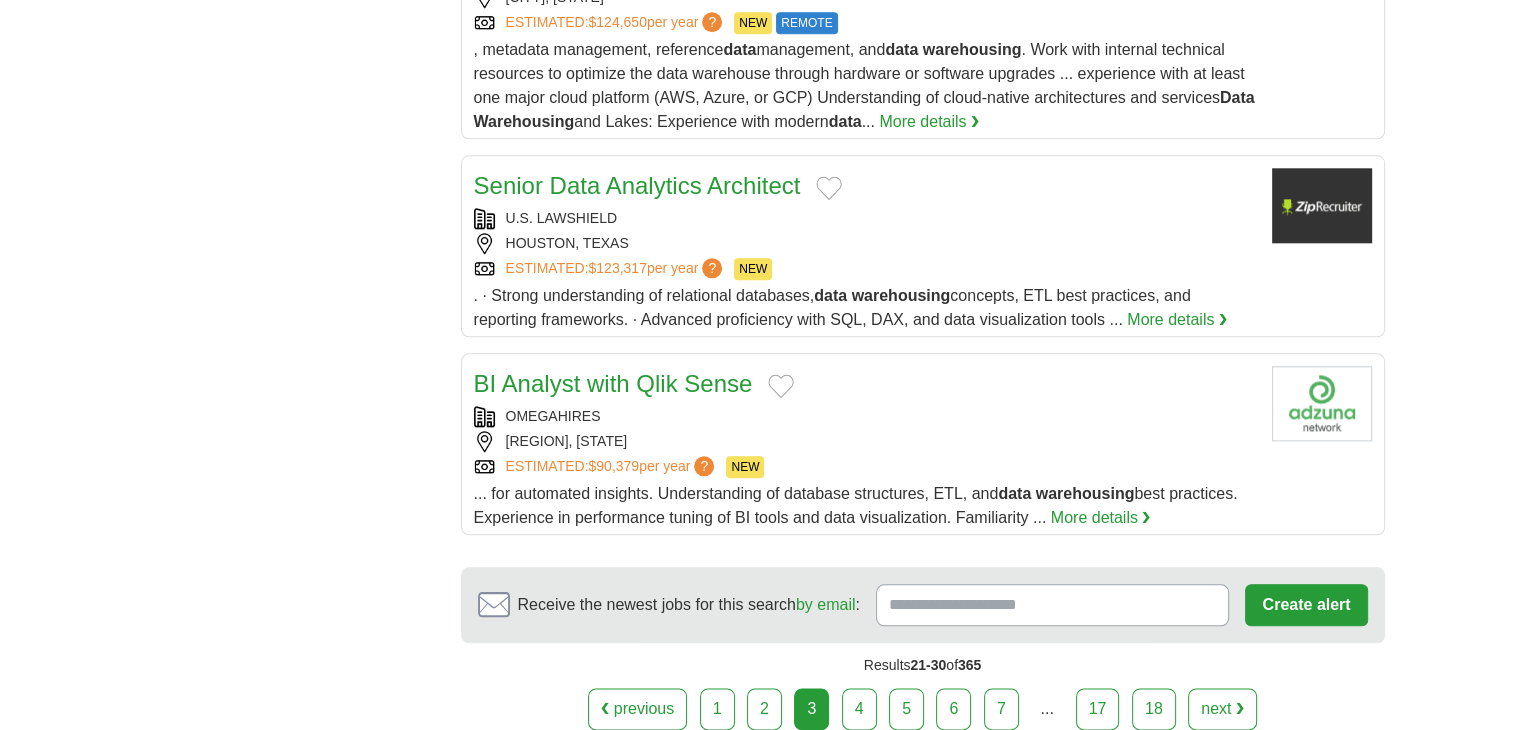 scroll, scrollTop: 2200, scrollLeft: 0, axis: vertical 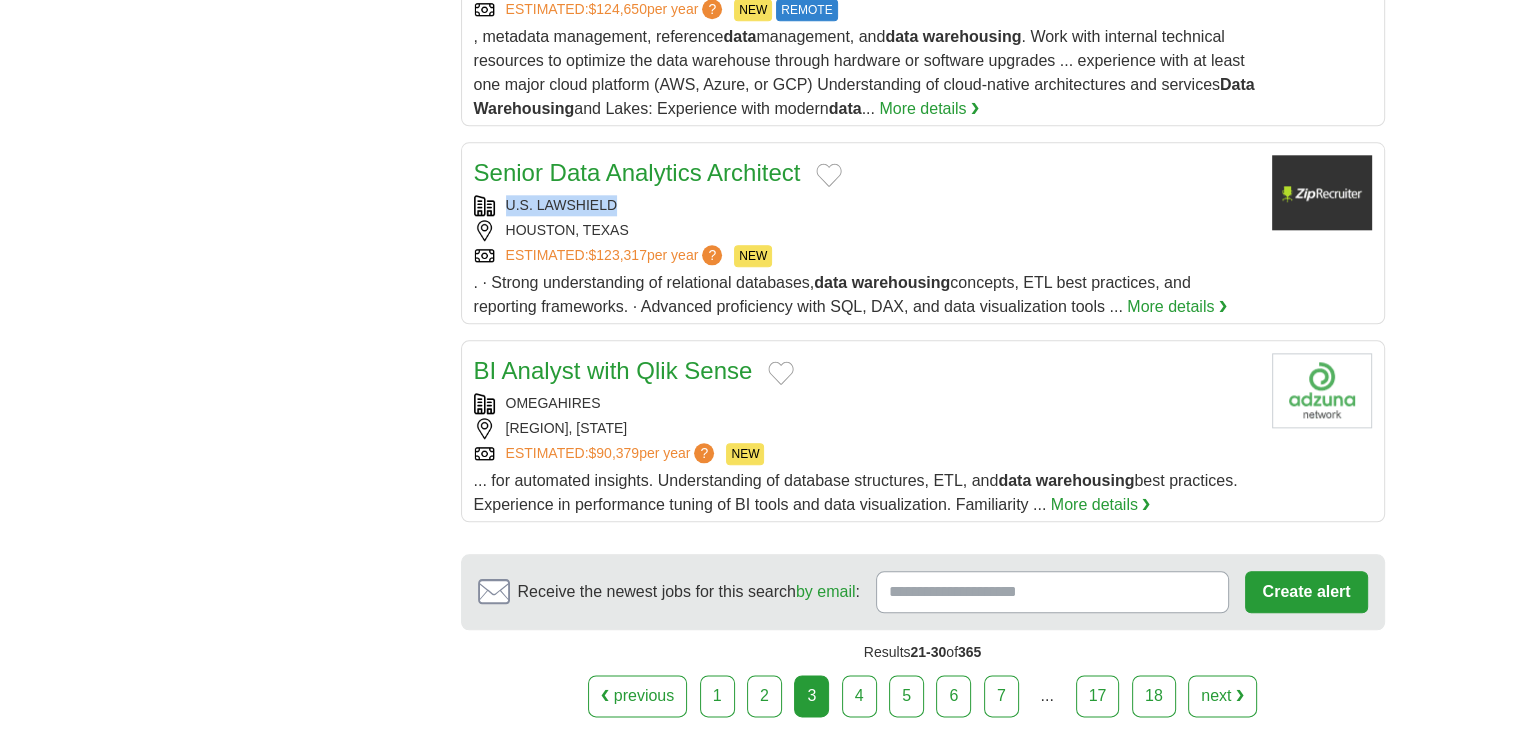 copy on "U.S. LAWSHIELD" 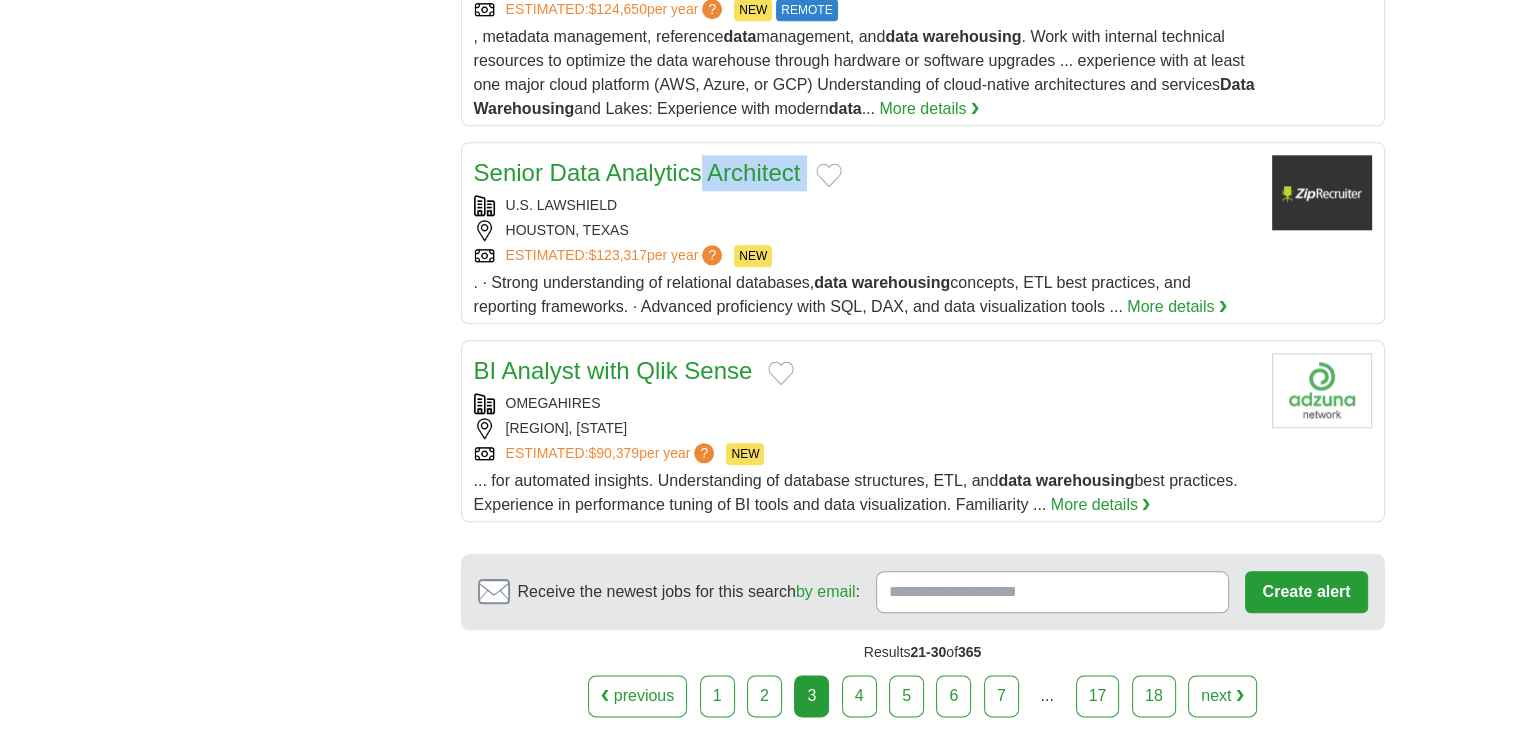 drag, startPoint x: 508, startPoint y: 199, endPoint x: 355, endPoint y: 125, distance: 169.95587 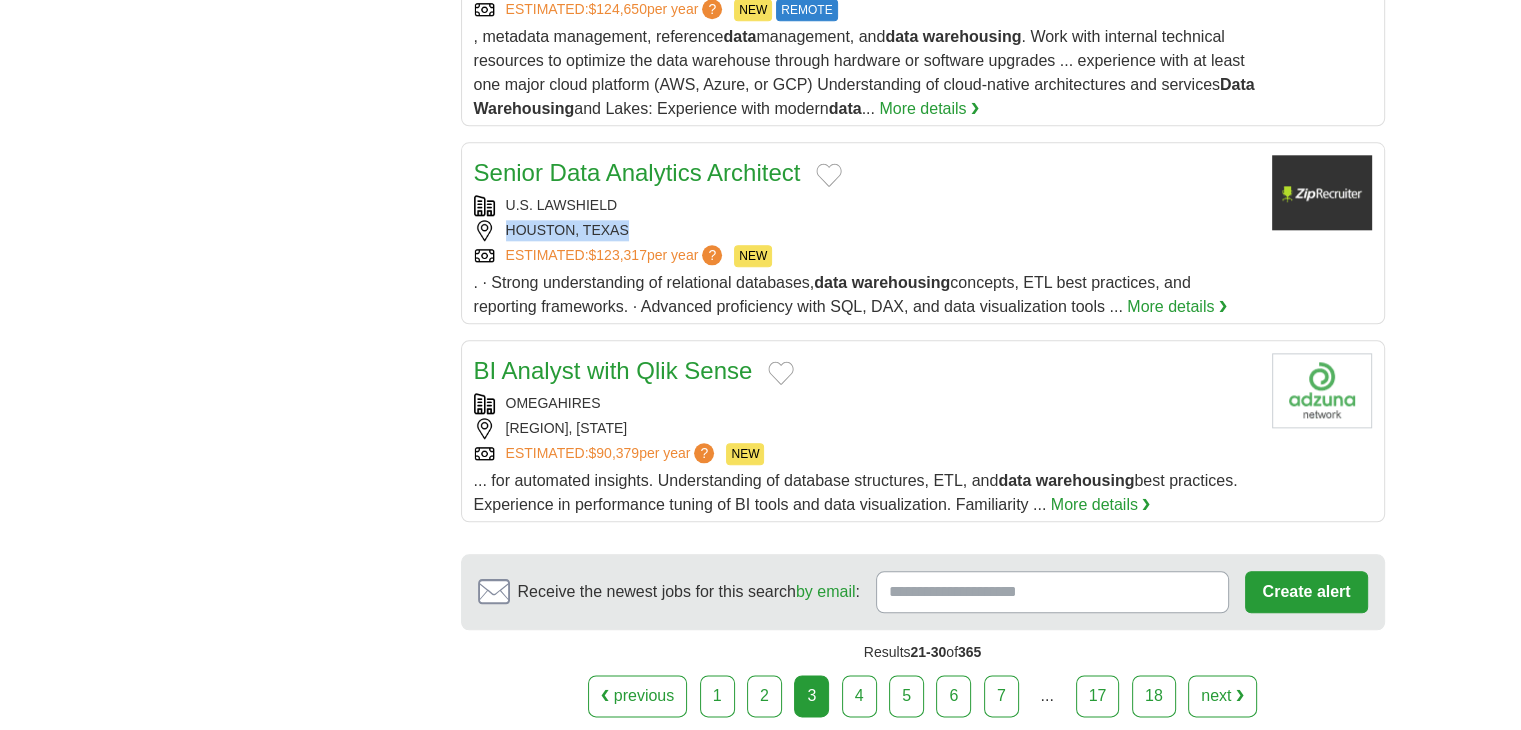 copy on "HOUSTON, TEXAS" 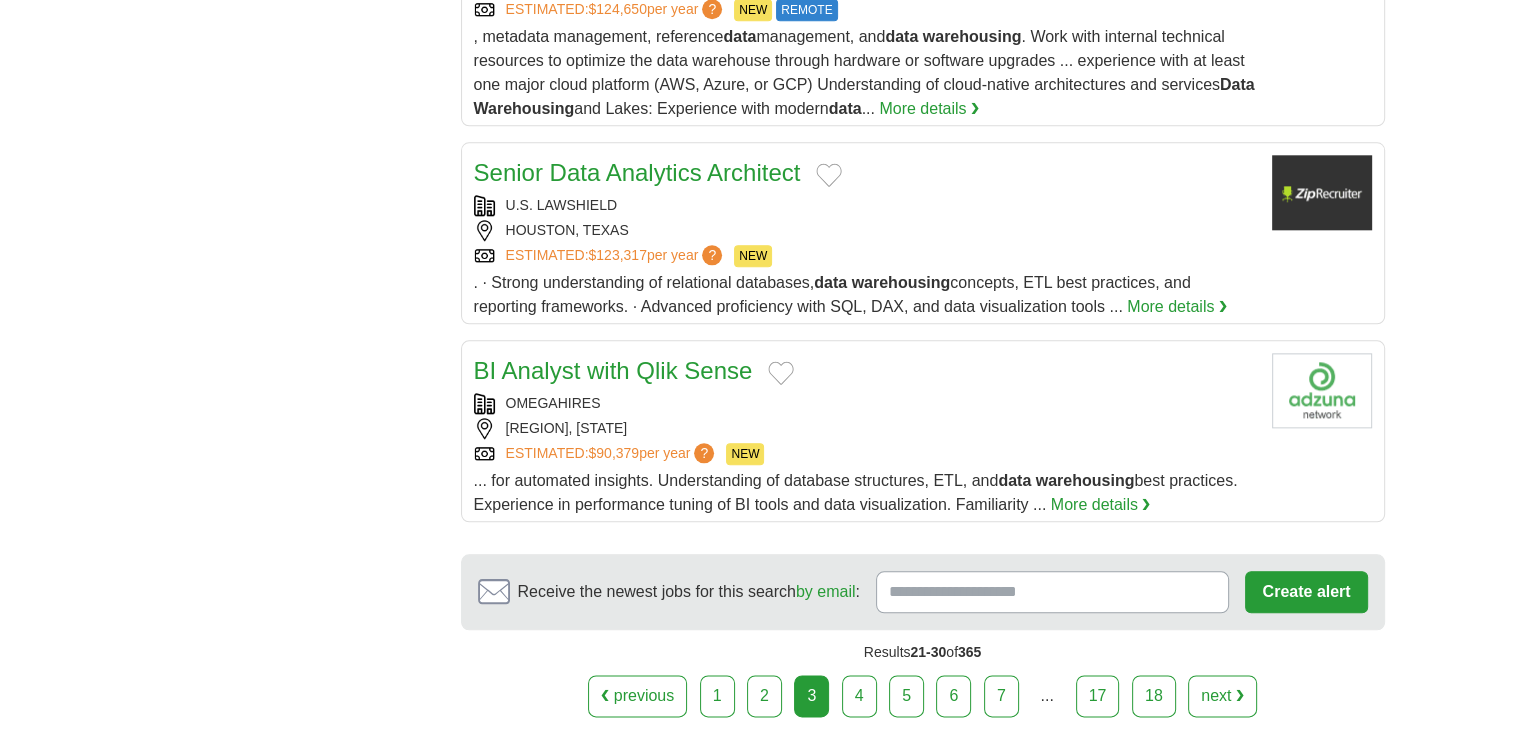 click on "**********" at bounding box center (761, -540) 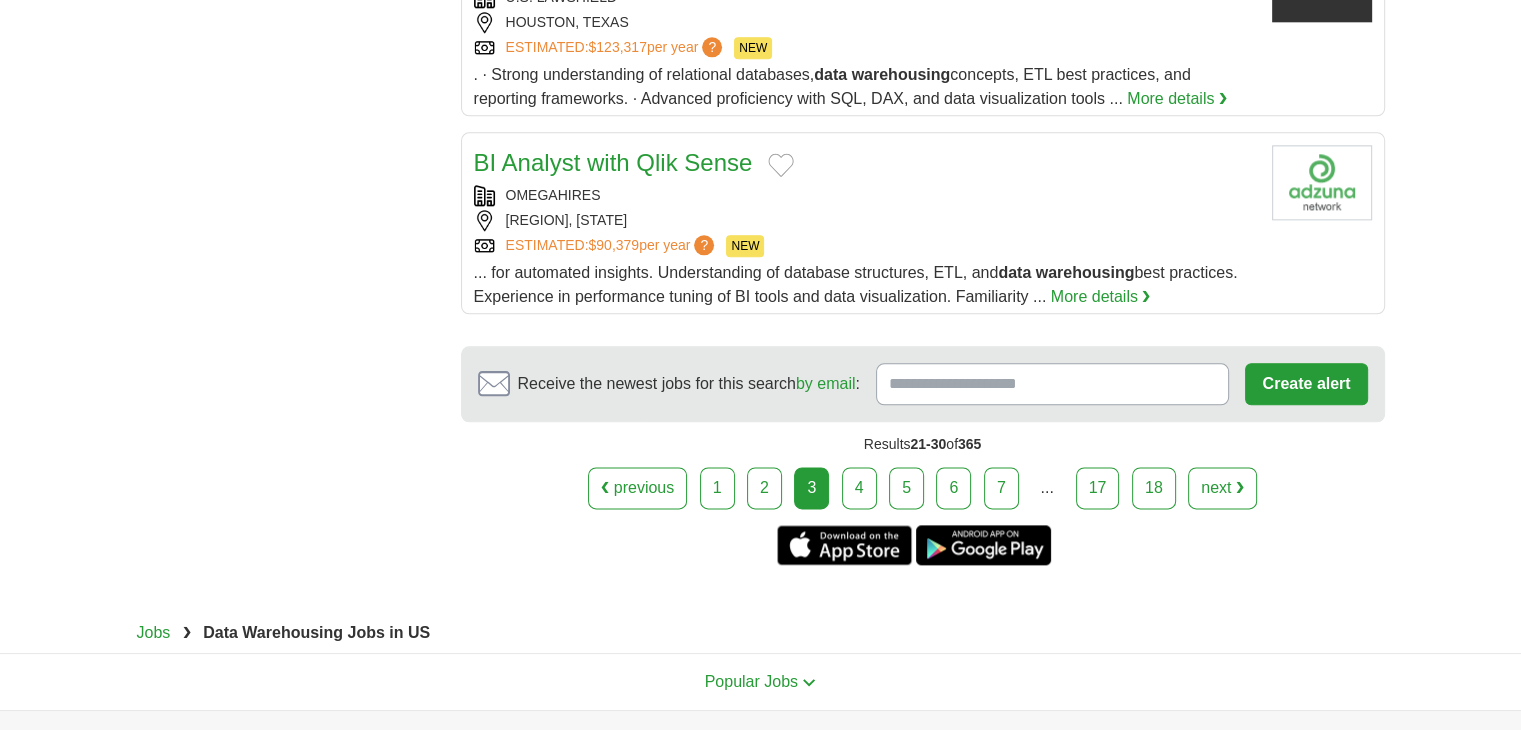 scroll, scrollTop: 2580, scrollLeft: 0, axis: vertical 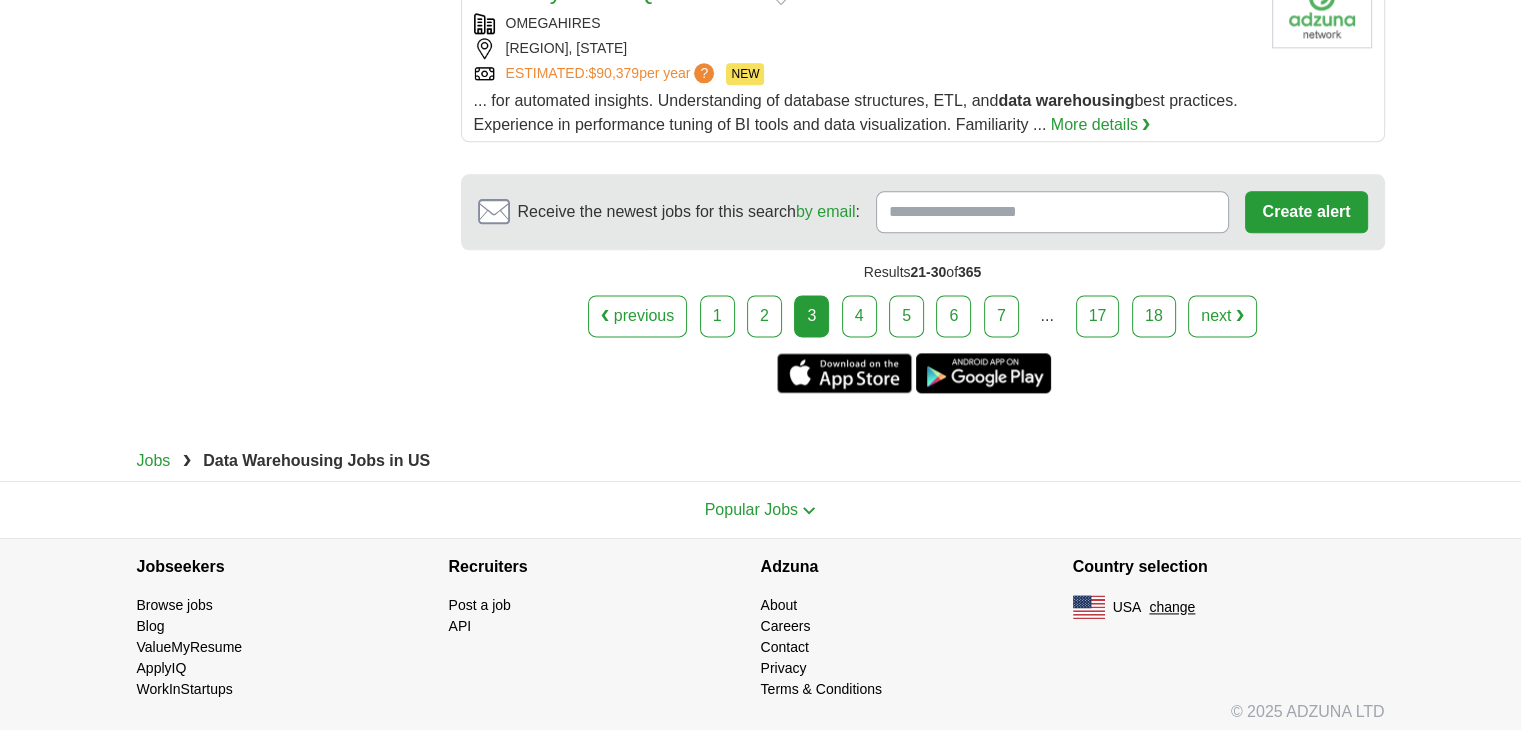 click on "4" at bounding box center (859, 316) 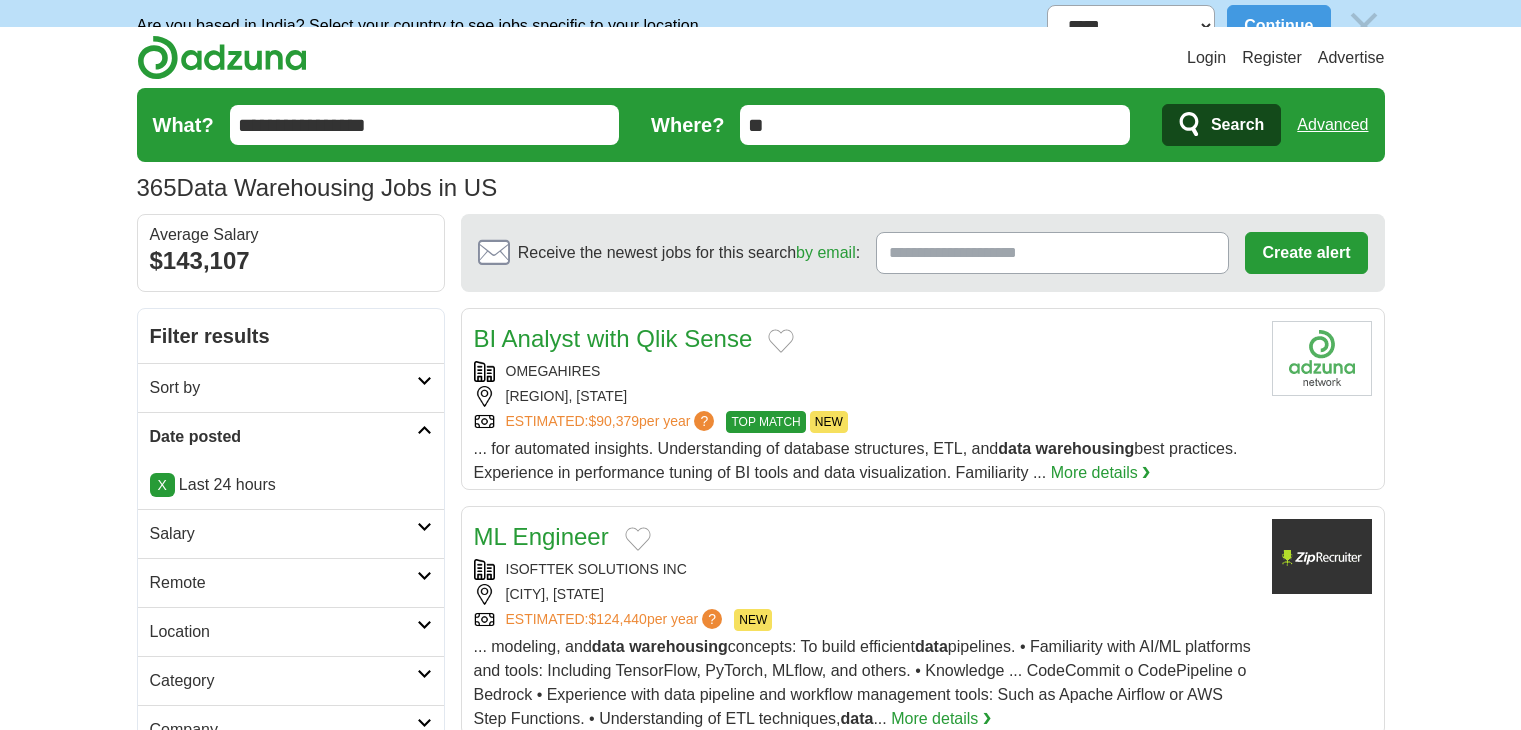 scroll, scrollTop: 0, scrollLeft: 0, axis: both 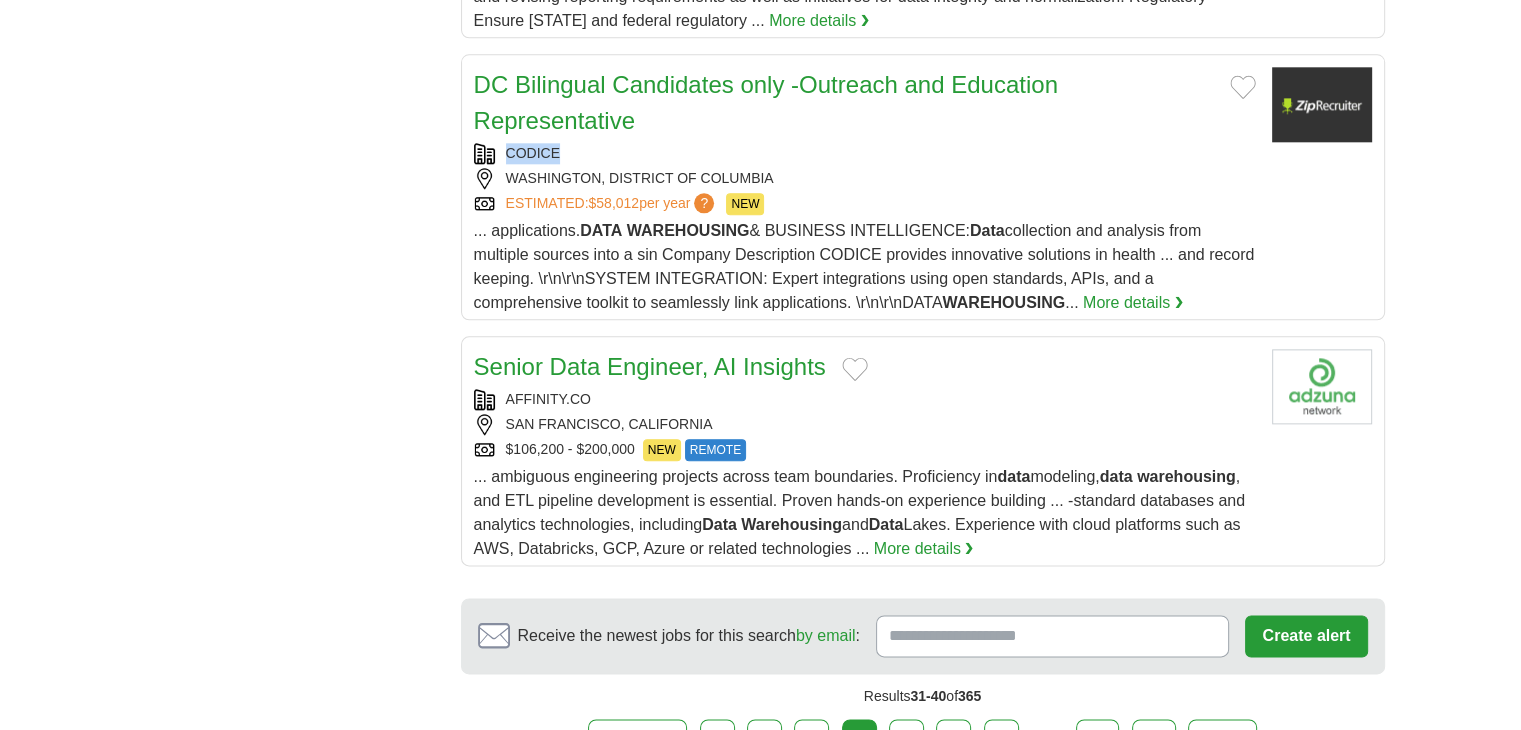 copy on "CODICE" 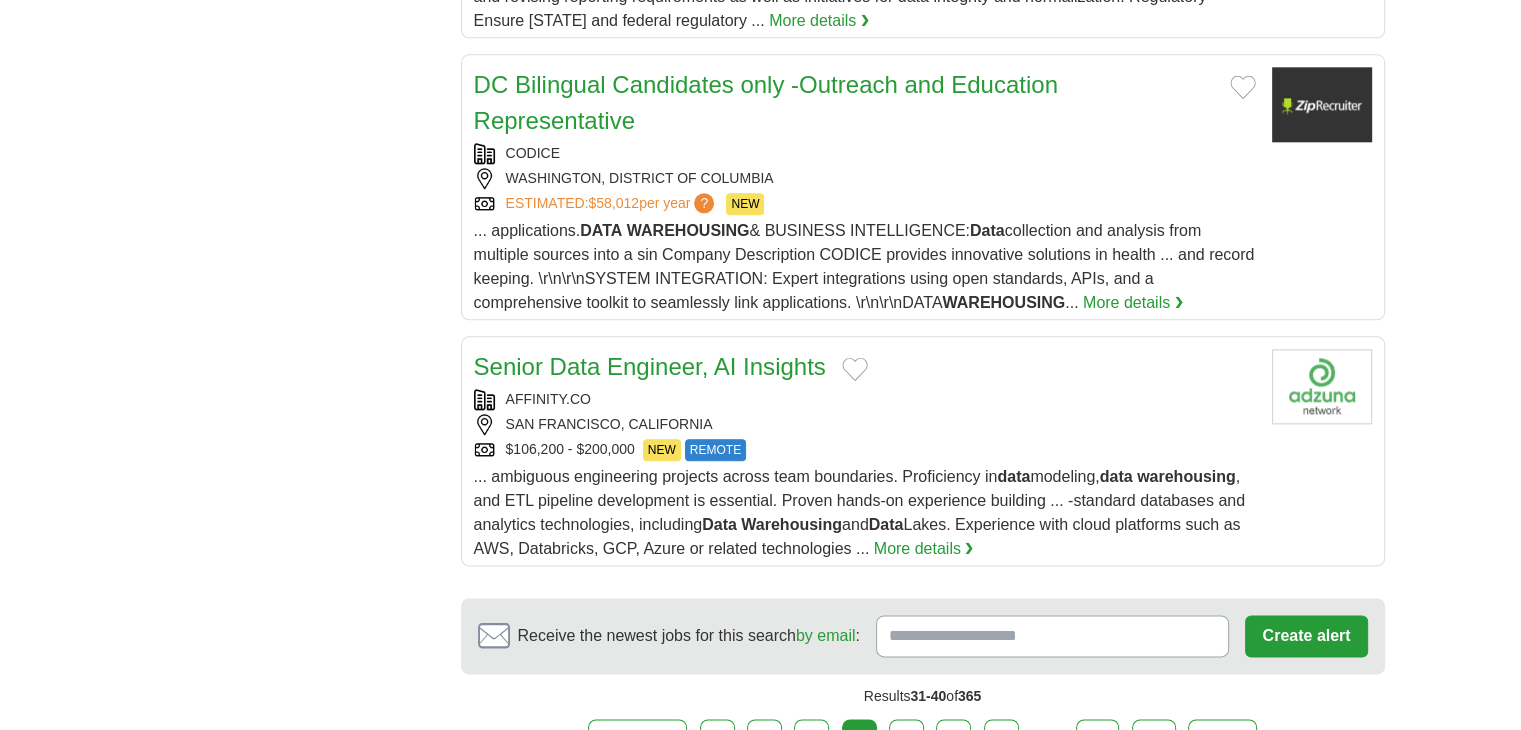 drag, startPoint x: 504, startPoint y: 151, endPoint x: 396, endPoint y: 65, distance: 138.05795 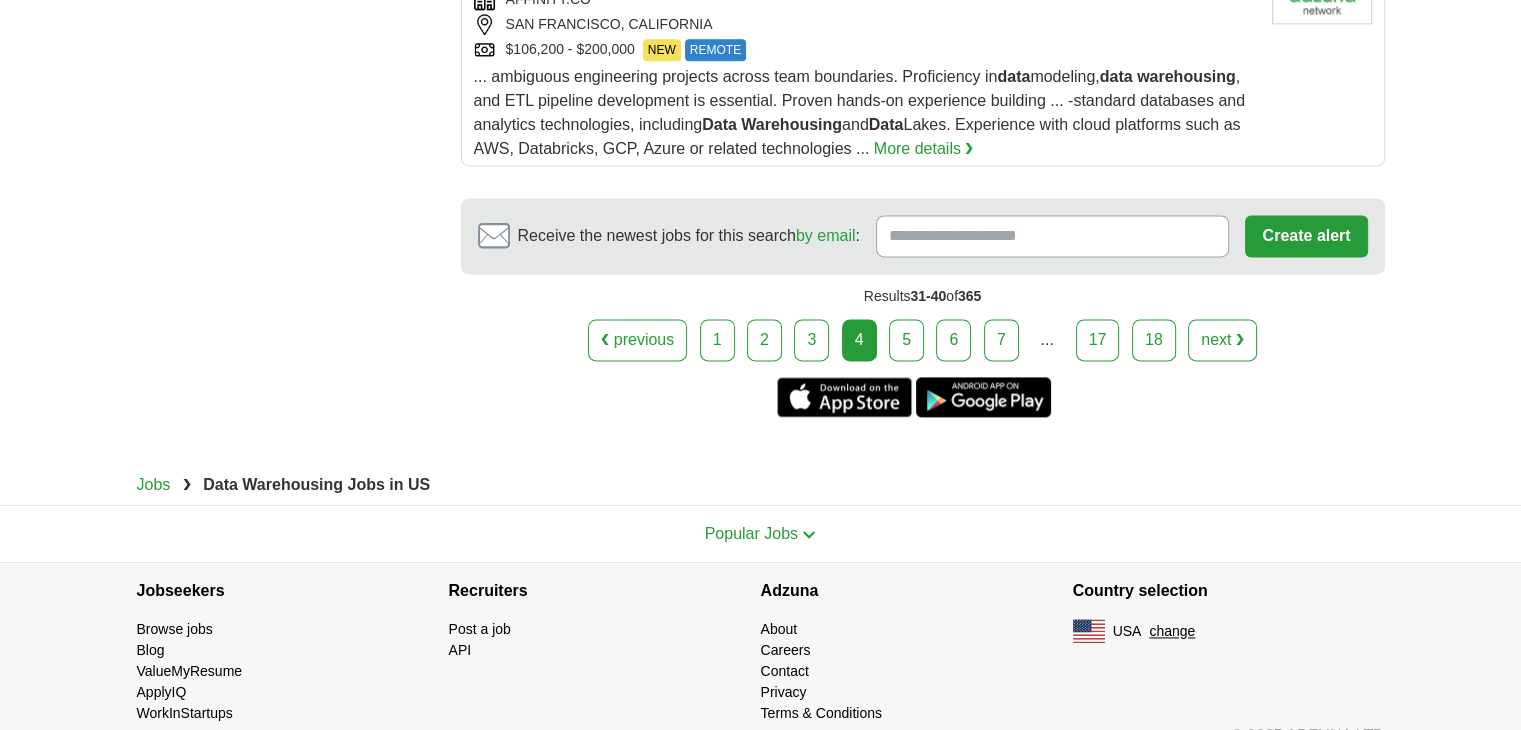 click on "5" at bounding box center (906, 340) 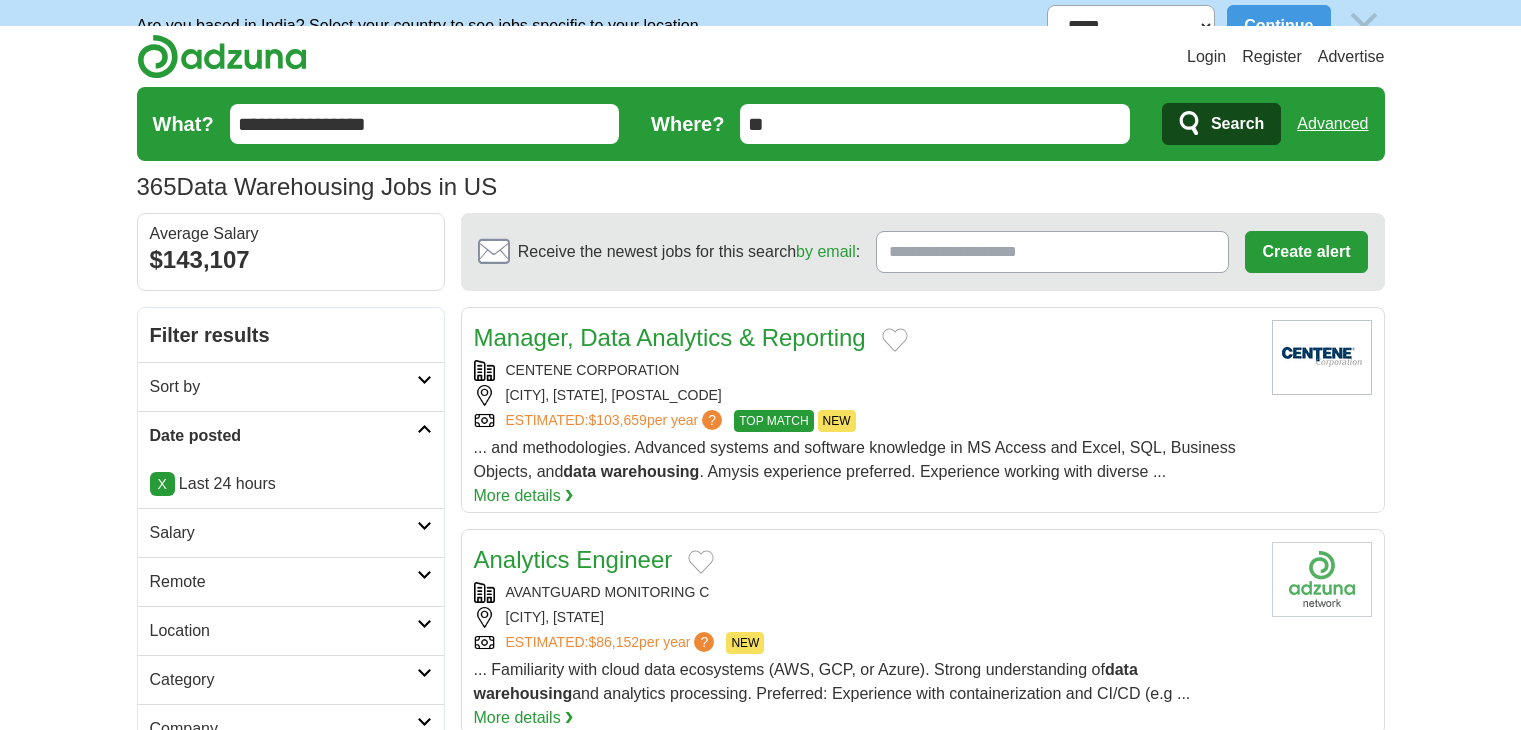 scroll, scrollTop: 0, scrollLeft: 0, axis: both 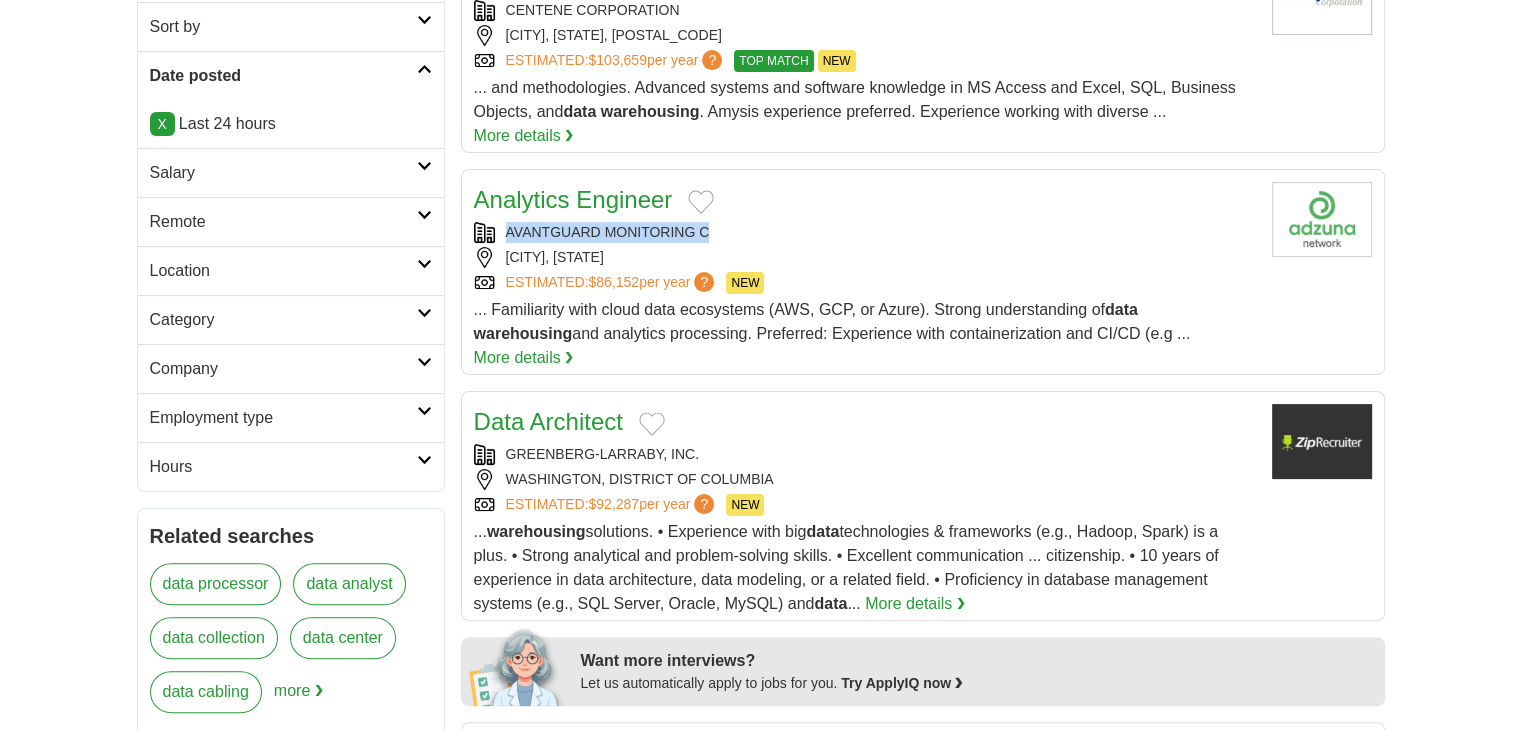 copy on "AVANTGUARD MONITORING C" 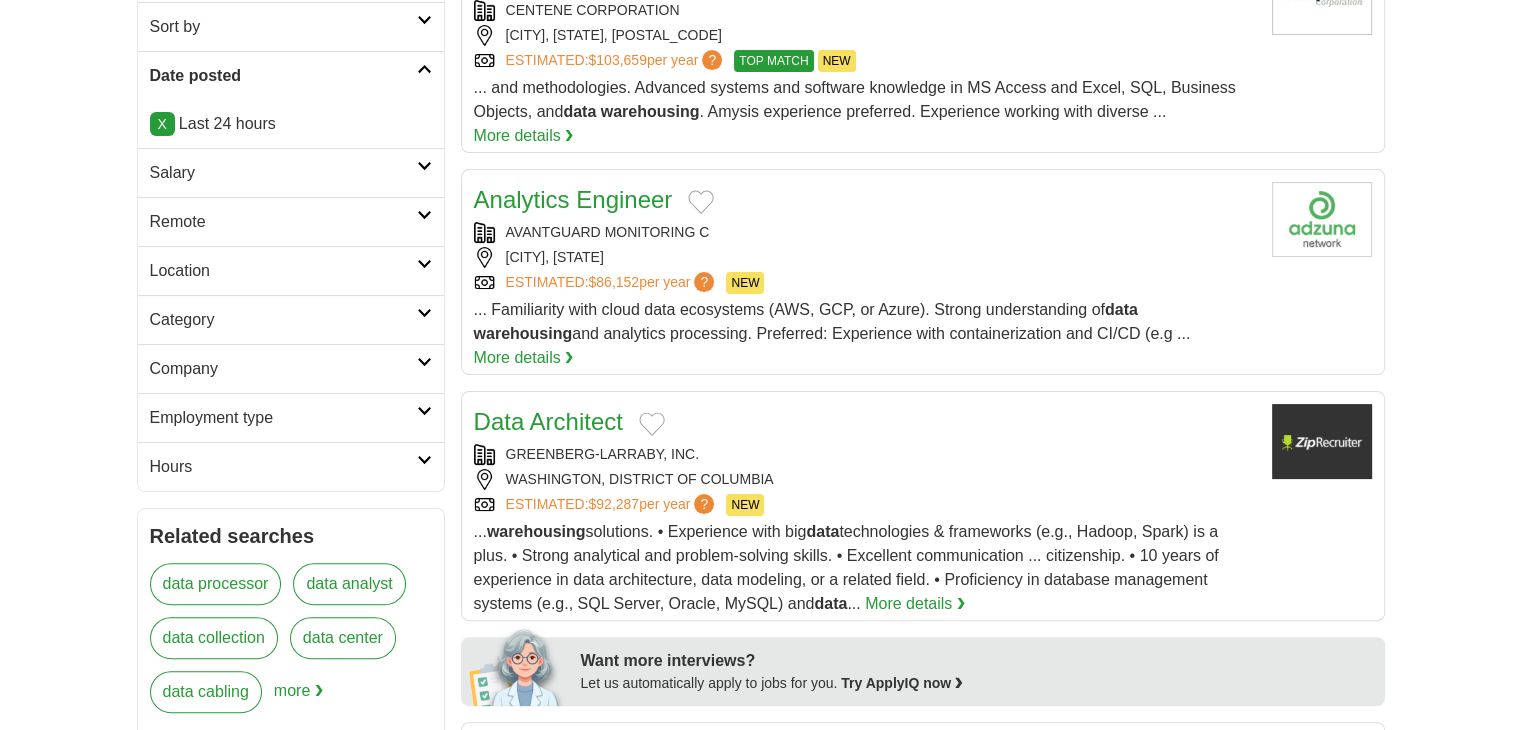 drag, startPoint x: 500, startPoint y: 227, endPoint x: 454, endPoint y: 229, distance: 46.043457 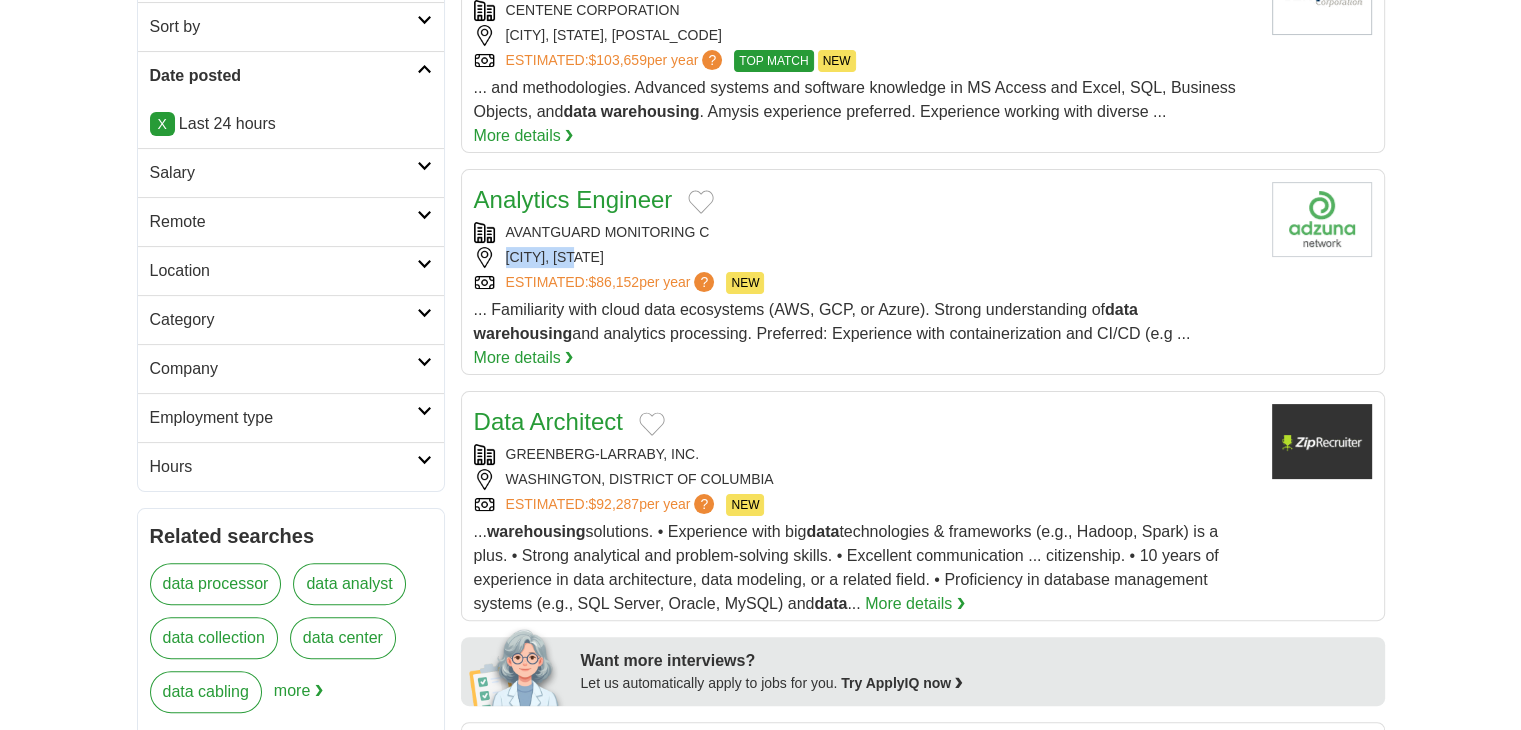 copy on "OGDEN, UTAH" 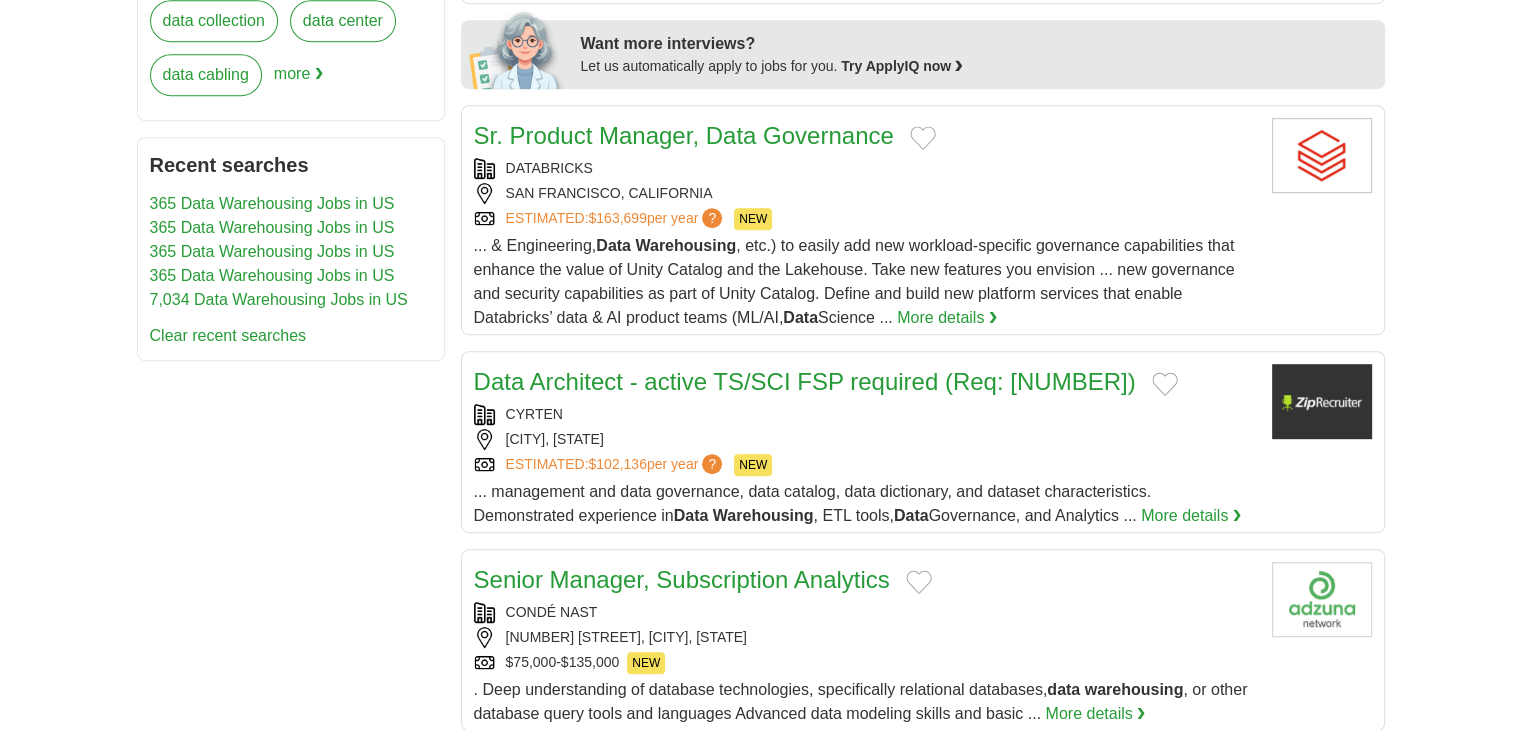 scroll, scrollTop: 1200, scrollLeft: 0, axis: vertical 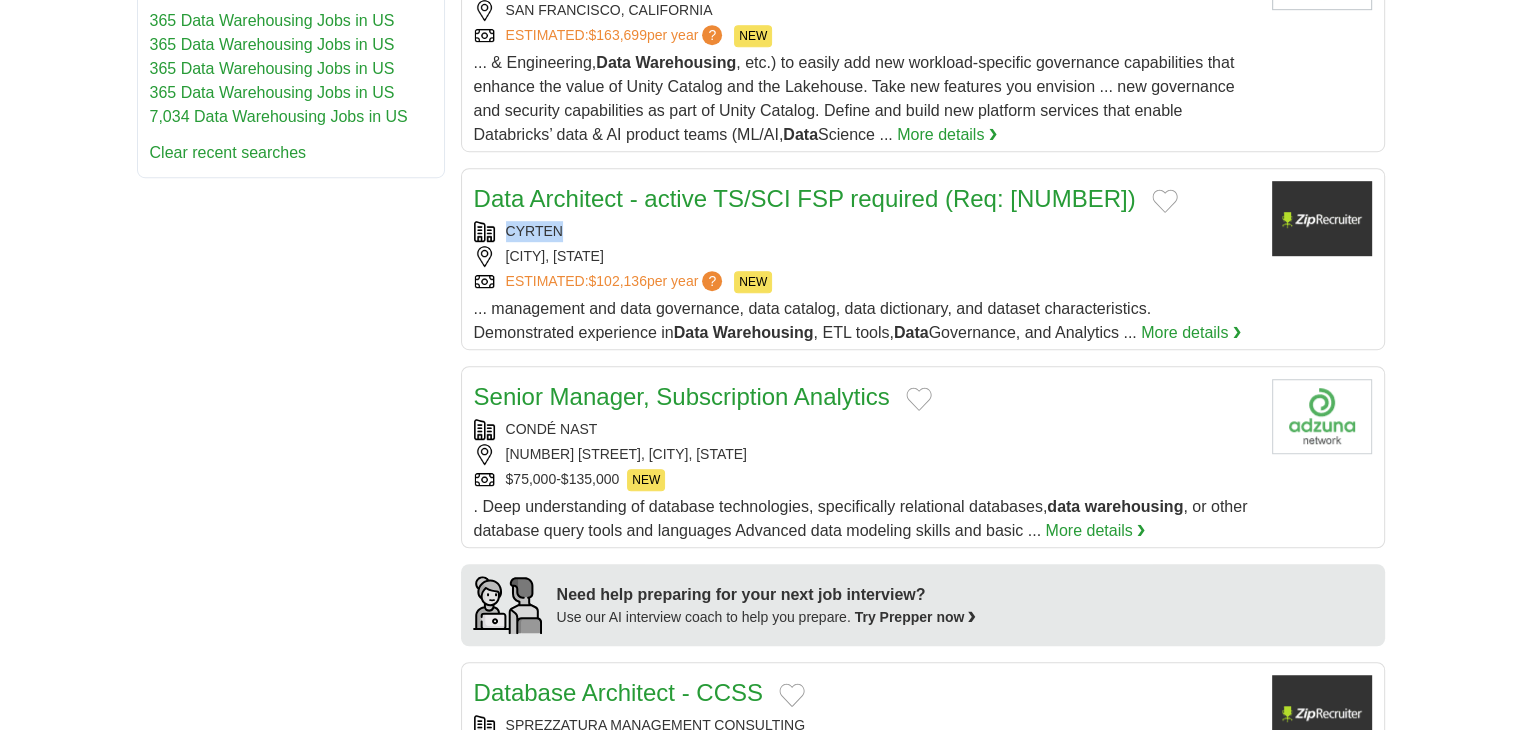copy on "CYRTEN" 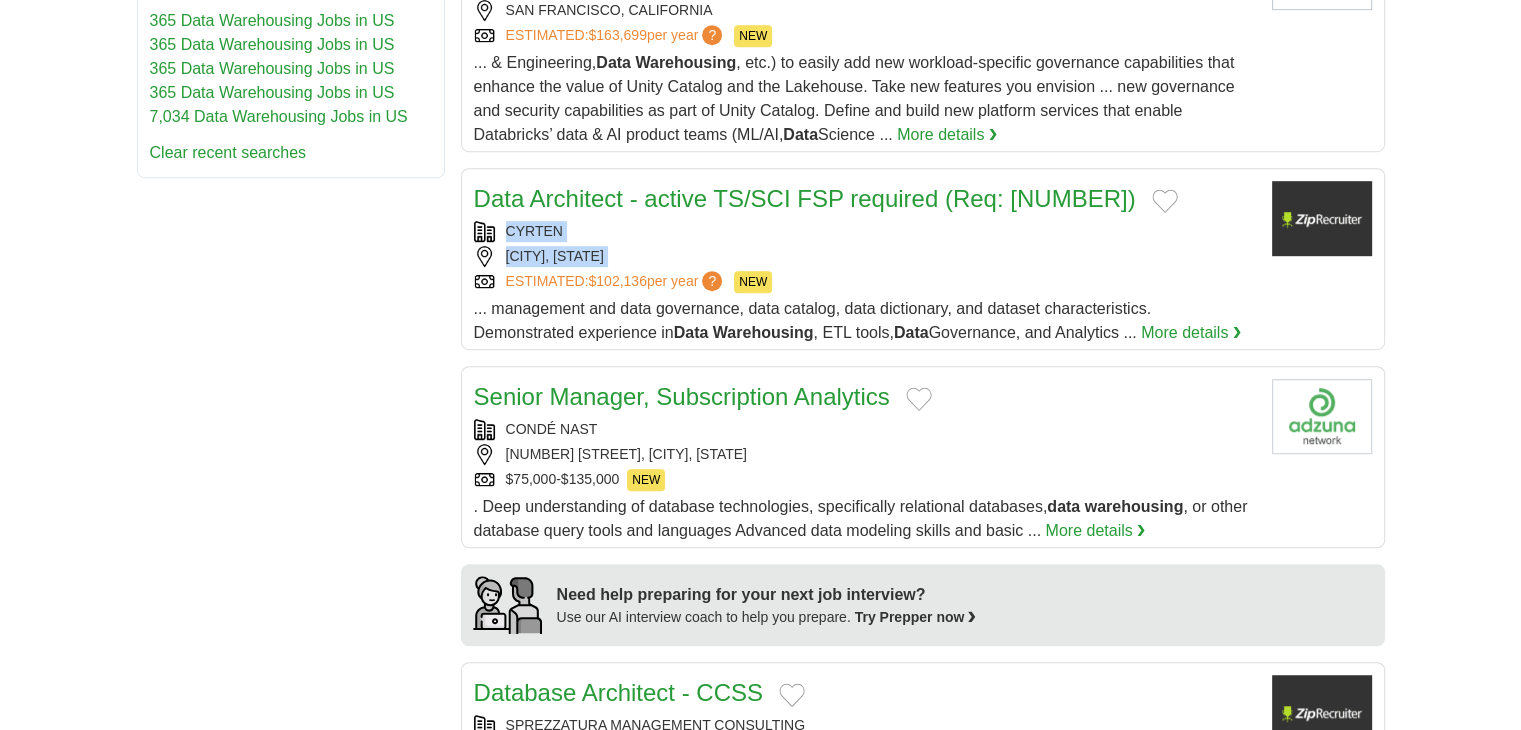 drag, startPoint x: 505, startPoint y: 209, endPoint x: 414, endPoint y: 257, distance: 102.88343 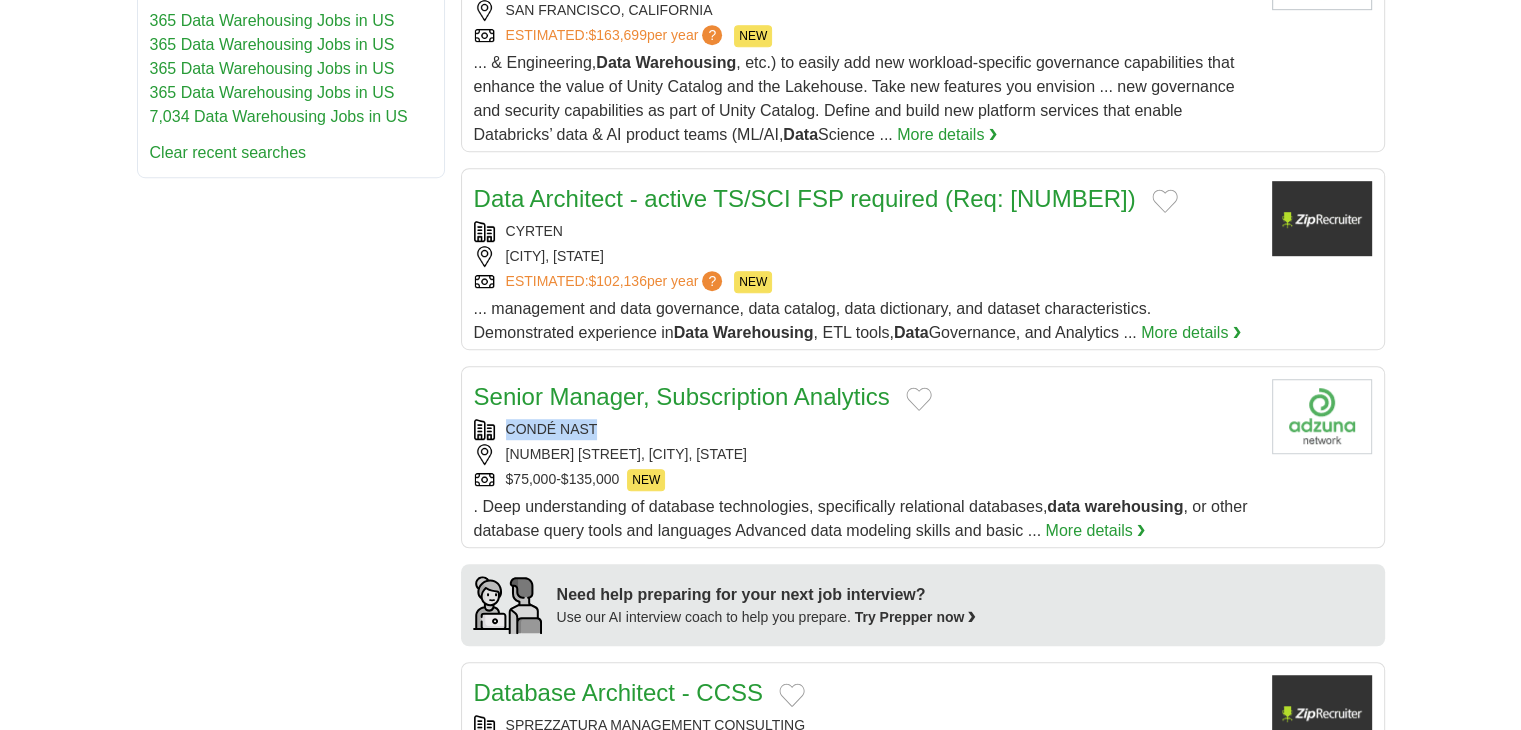 copy on "CONDÉ NAST" 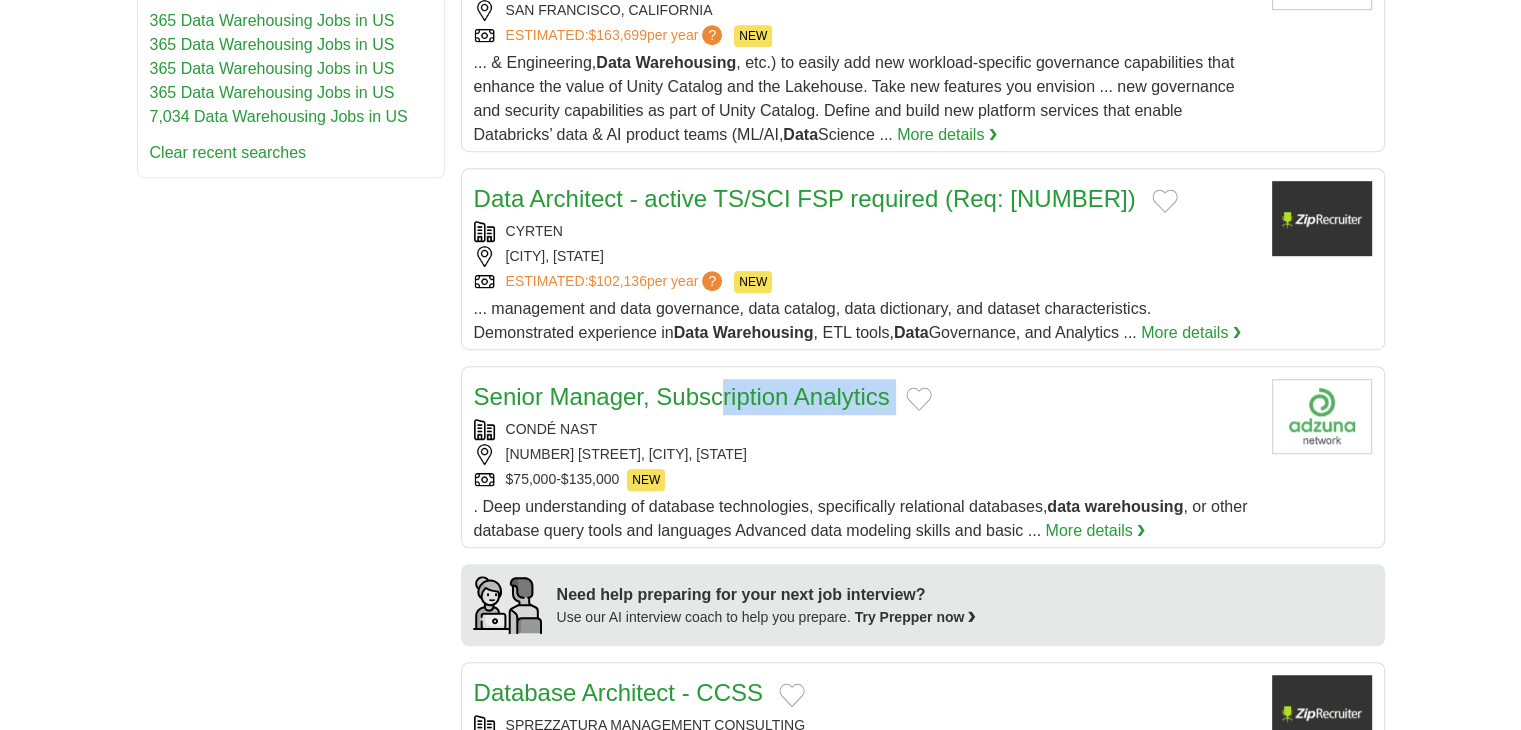 drag, startPoint x: 499, startPoint y: 402, endPoint x: 328, endPoint y: 372, distance: 173.61163 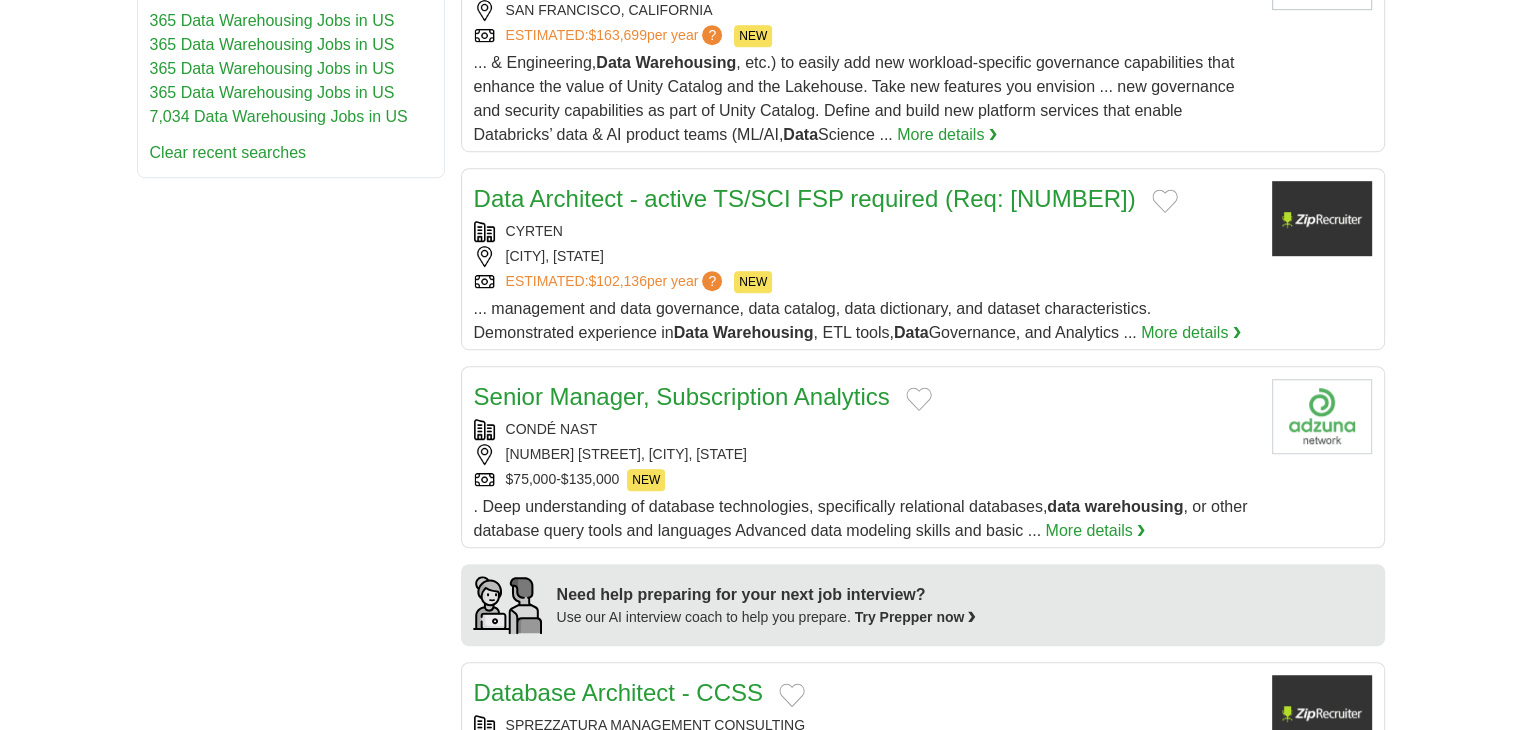 click on "**********" at bounding box center (761, 478) 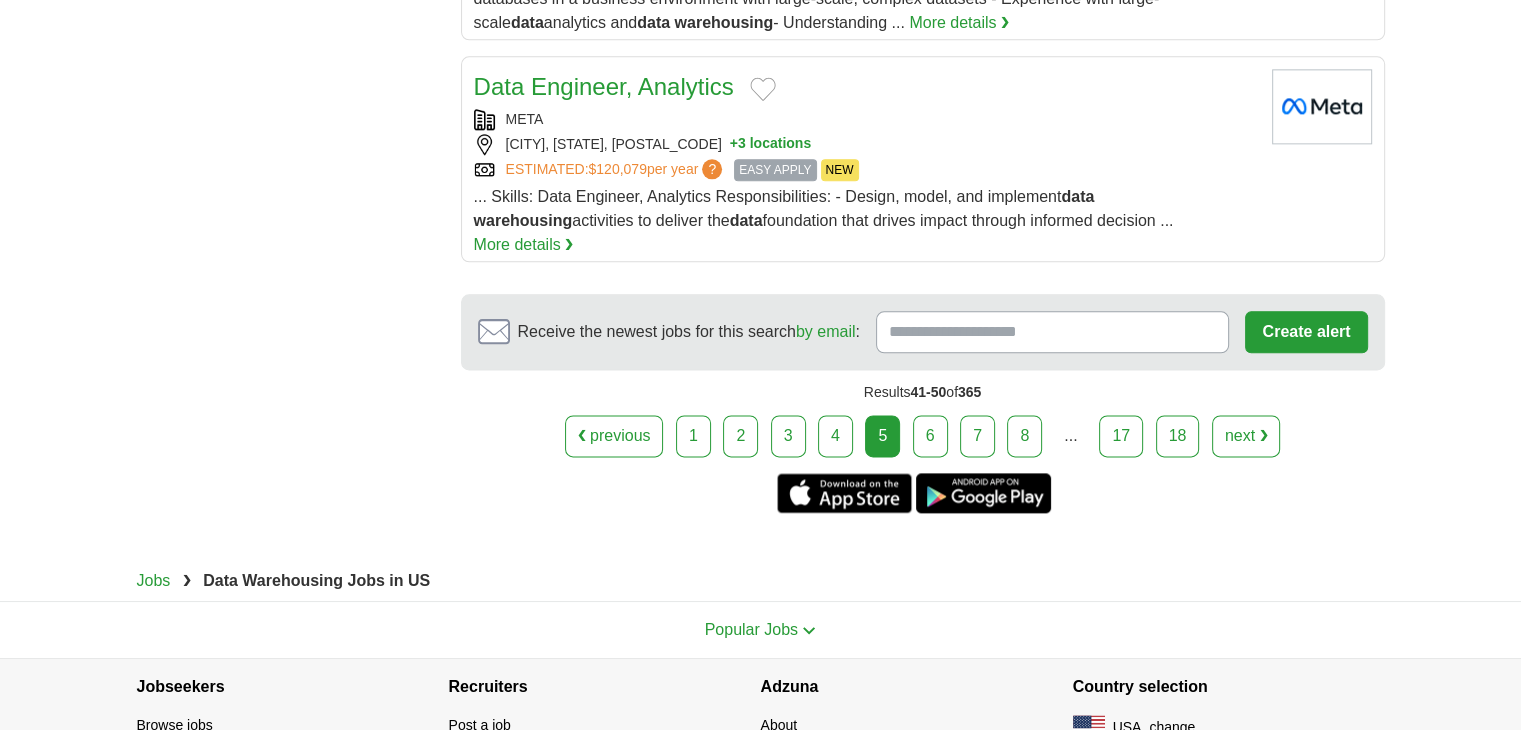 scroll, scrollTop: 2500, scrollLeft: 0, axis: vertical 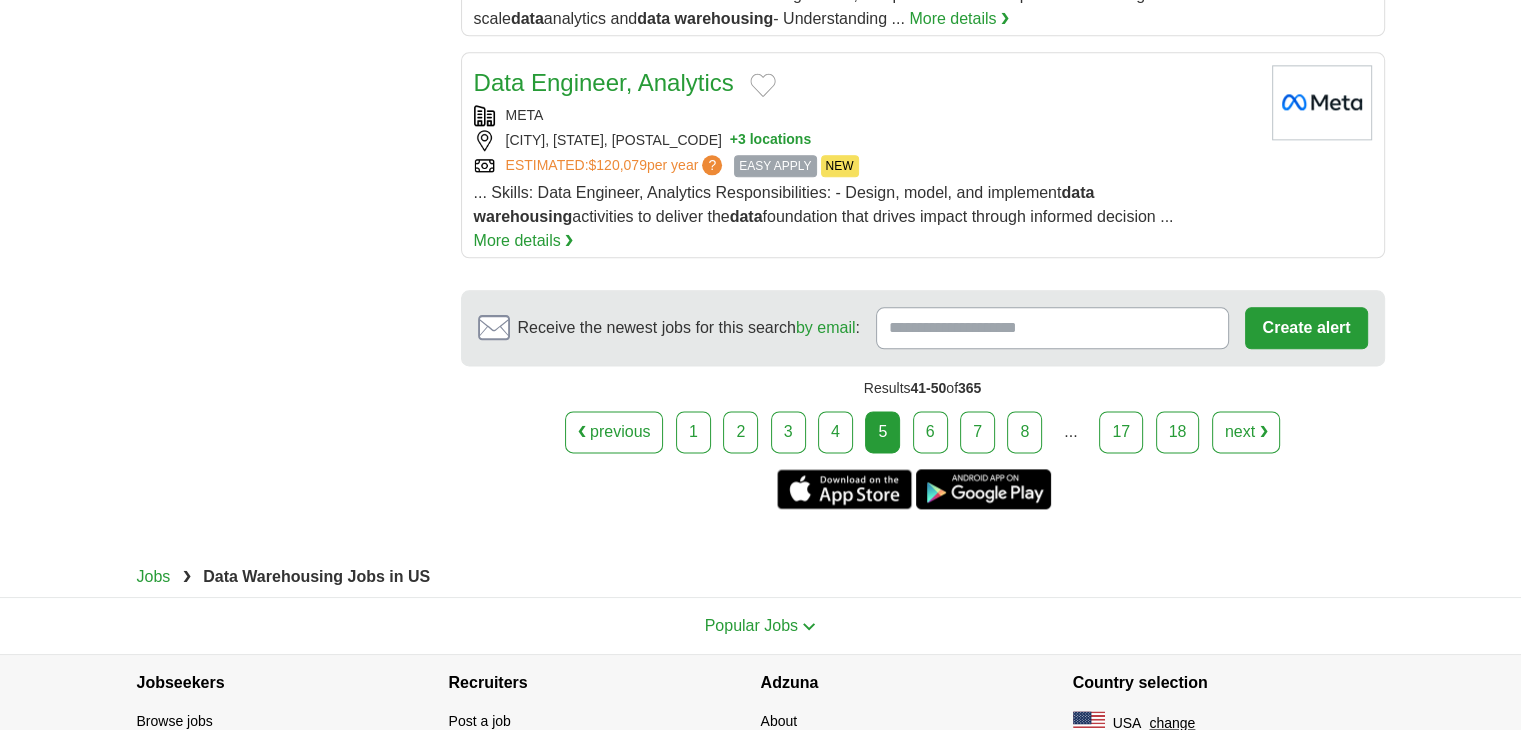click on "6" at bounding box center (930, 432) 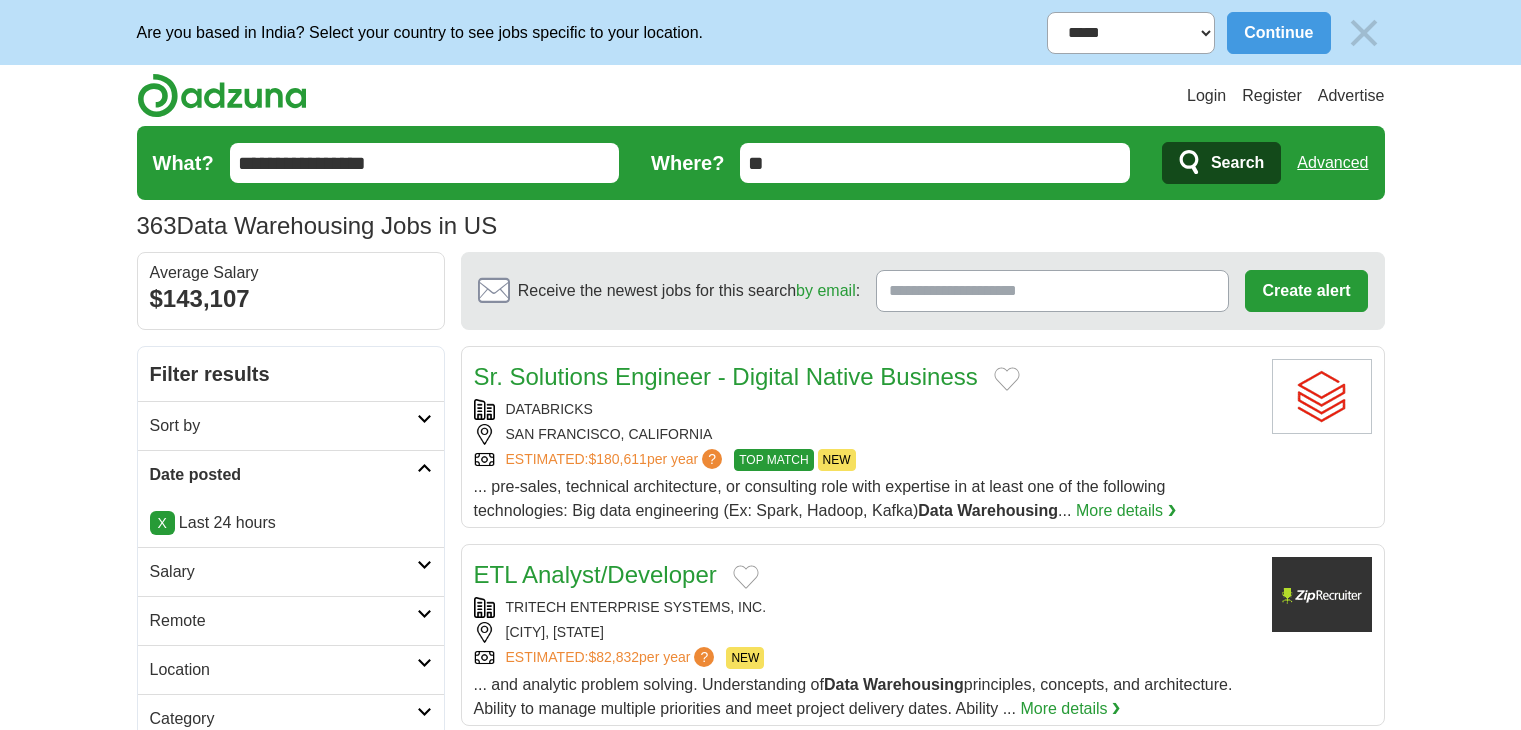 scroll, scrollTop: 0, scrollLeft: 0, axis: both 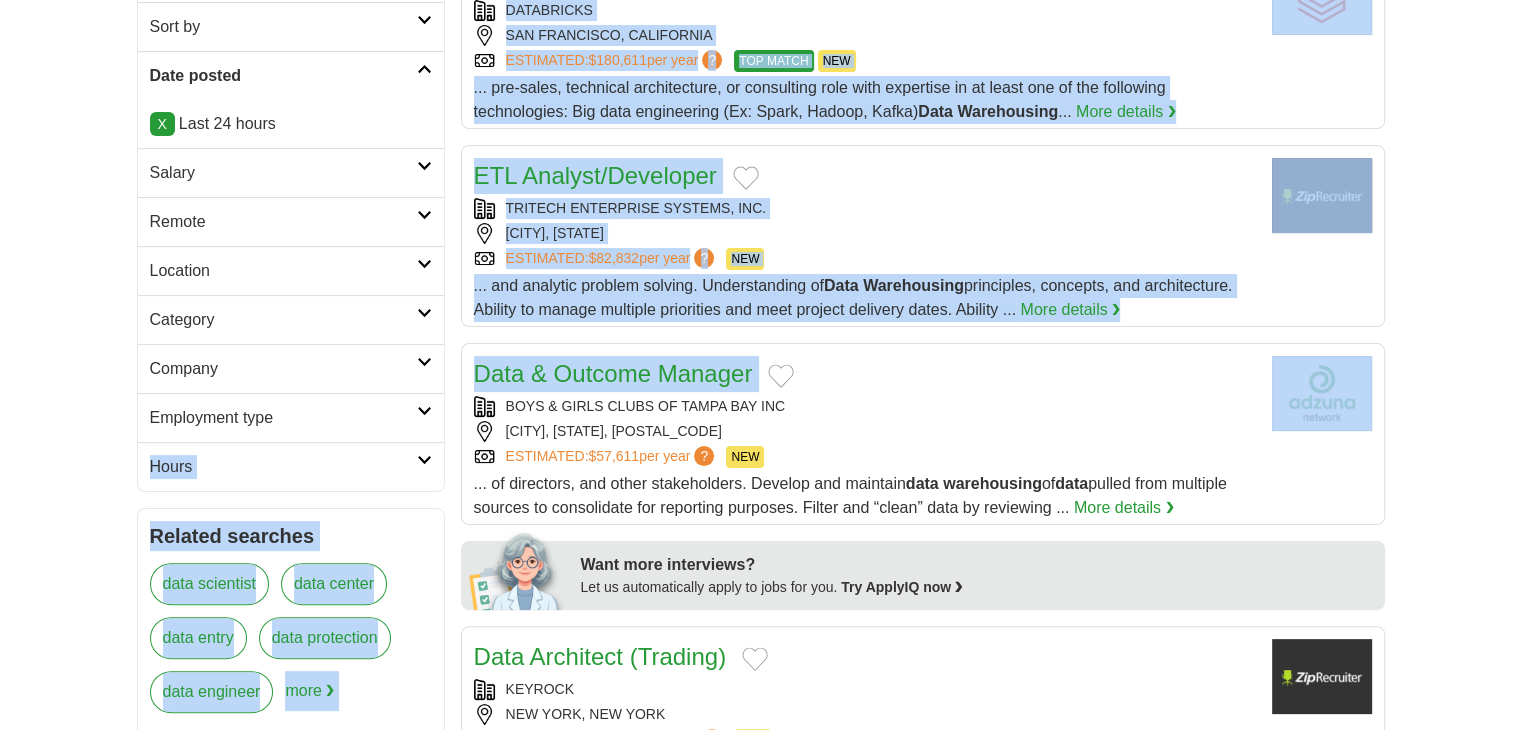 drag, startPoint x: 503, startPoint y: 410, endPoint x: 450, endPoint y: 407, distance: 53.08484 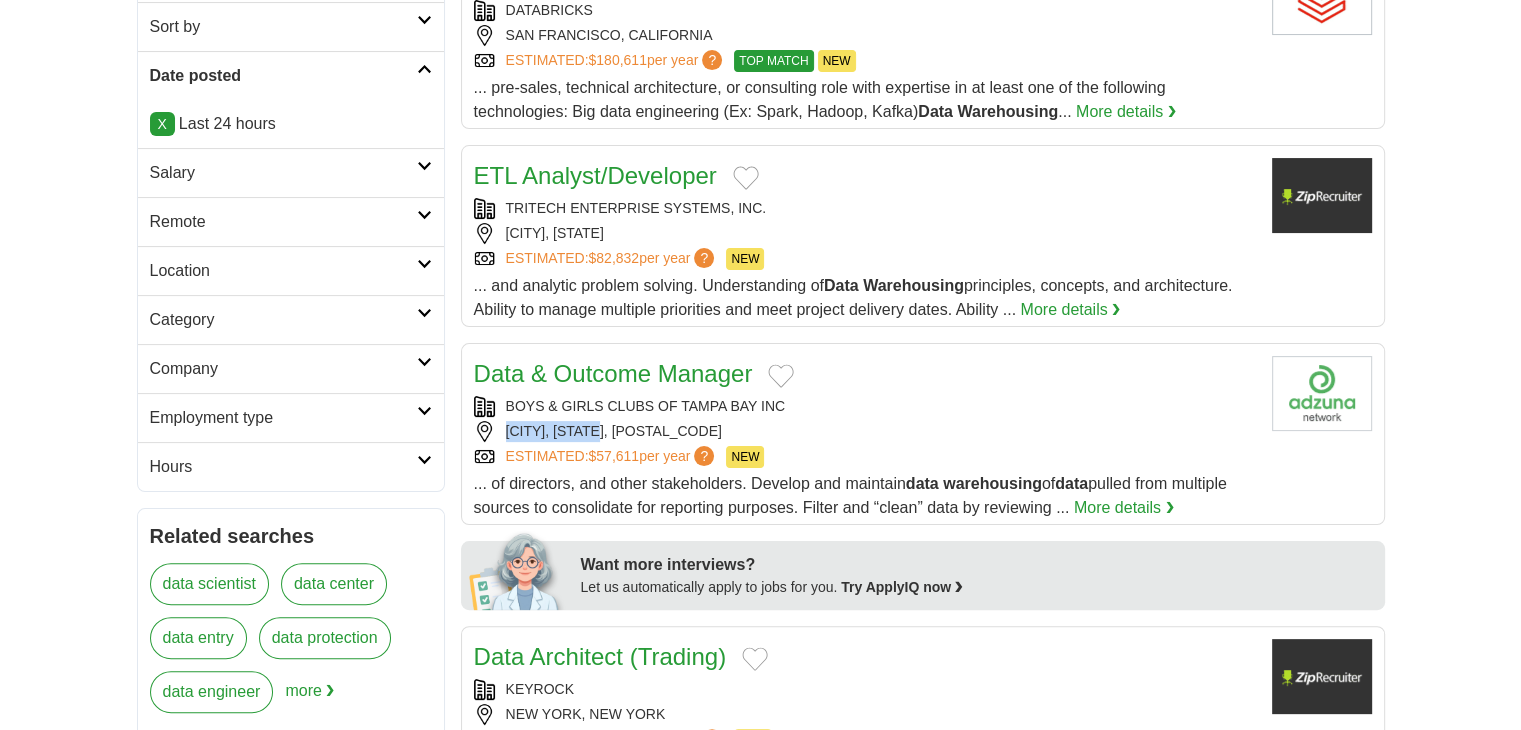 copy on "TAMPA, FLORIDA" 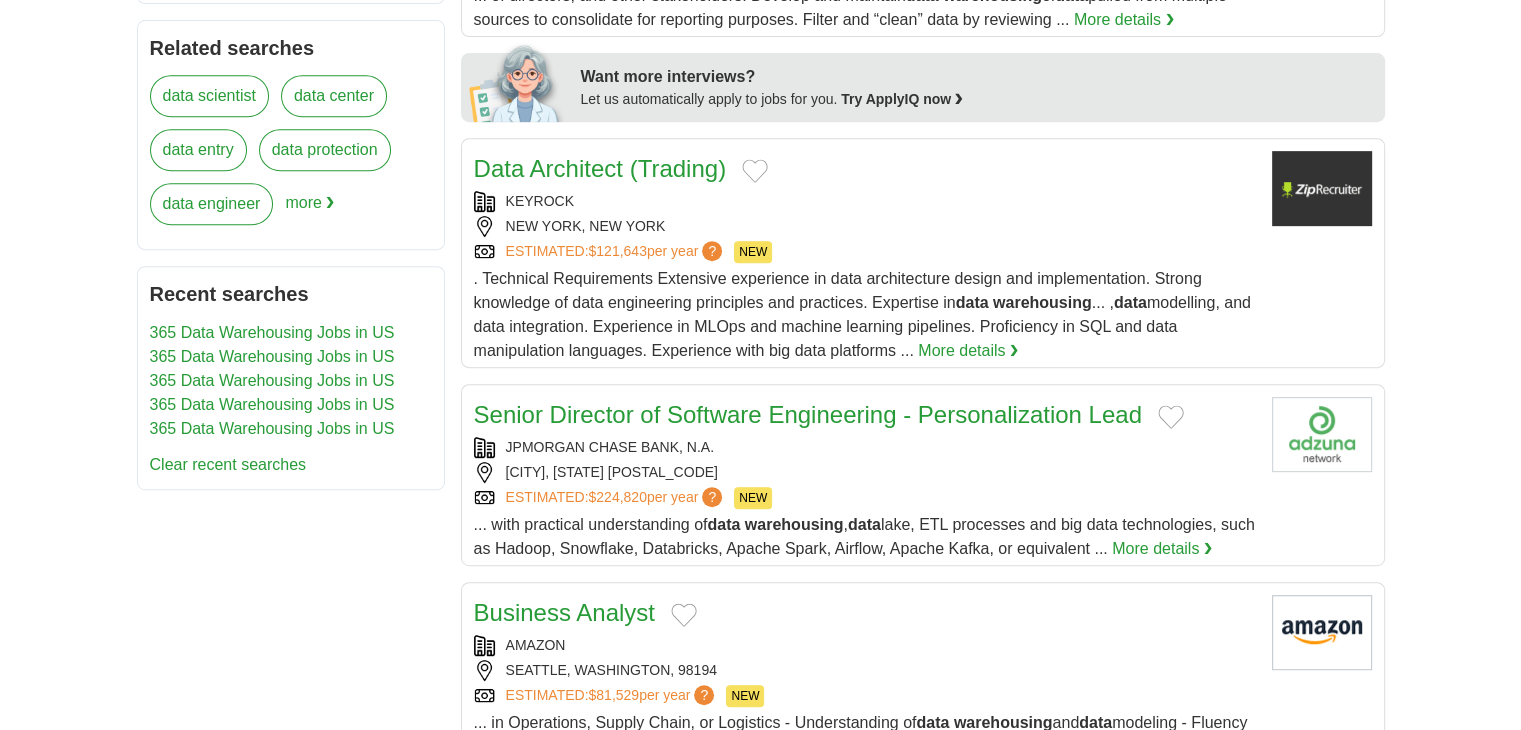 scroll, scrollTop: 900, scrollLeft: 0, axis: vertical 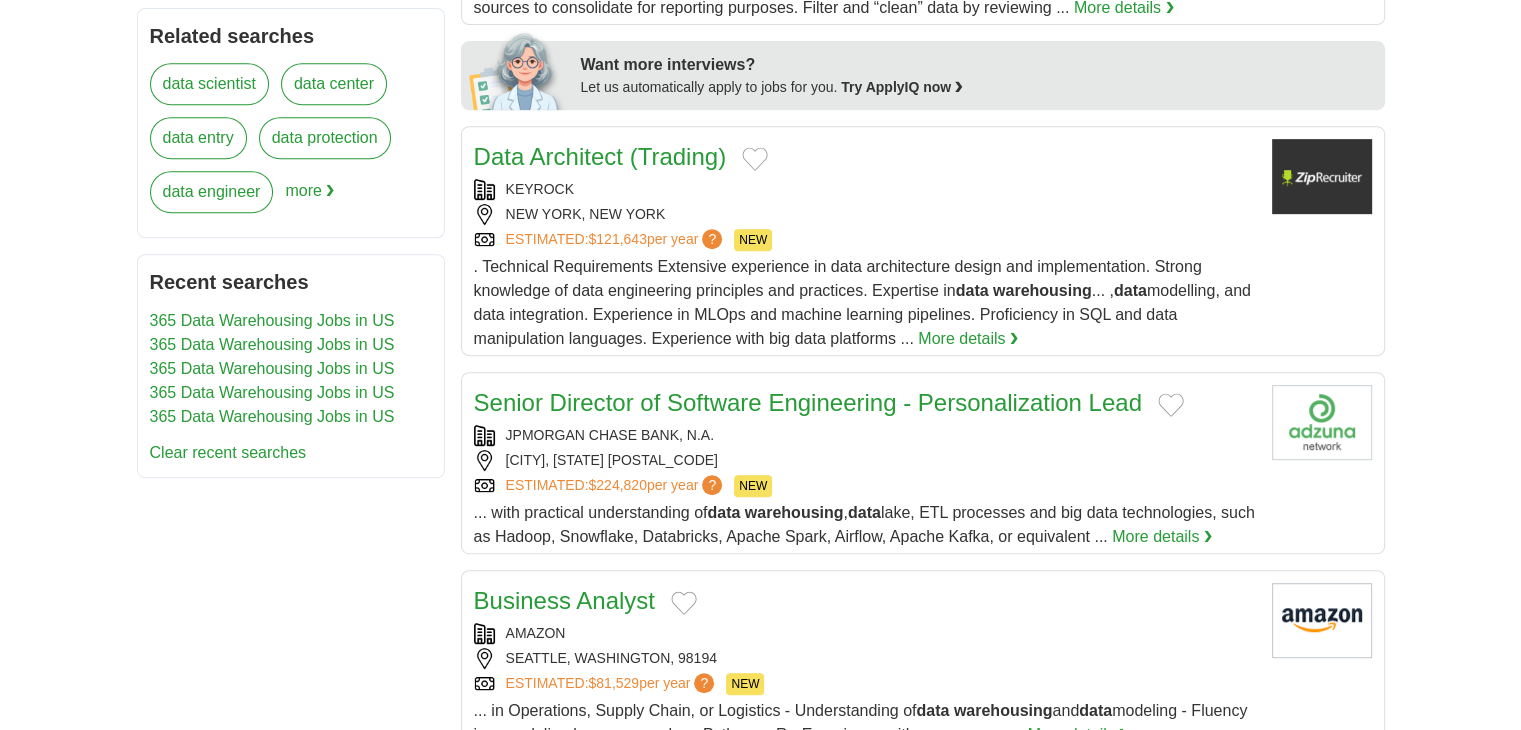 click on "**********" at bounding box center [761, 670] 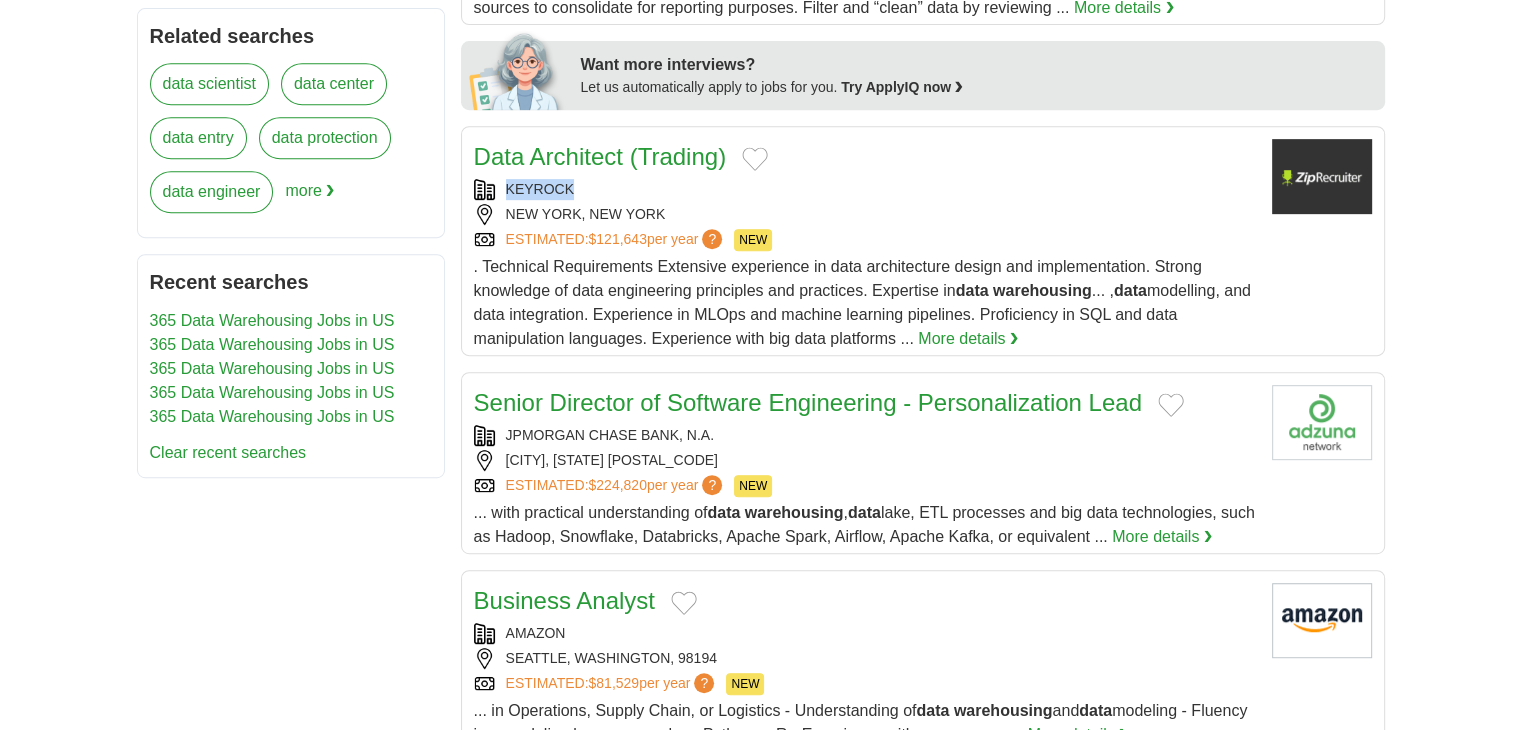 copy on "KEYROCK" 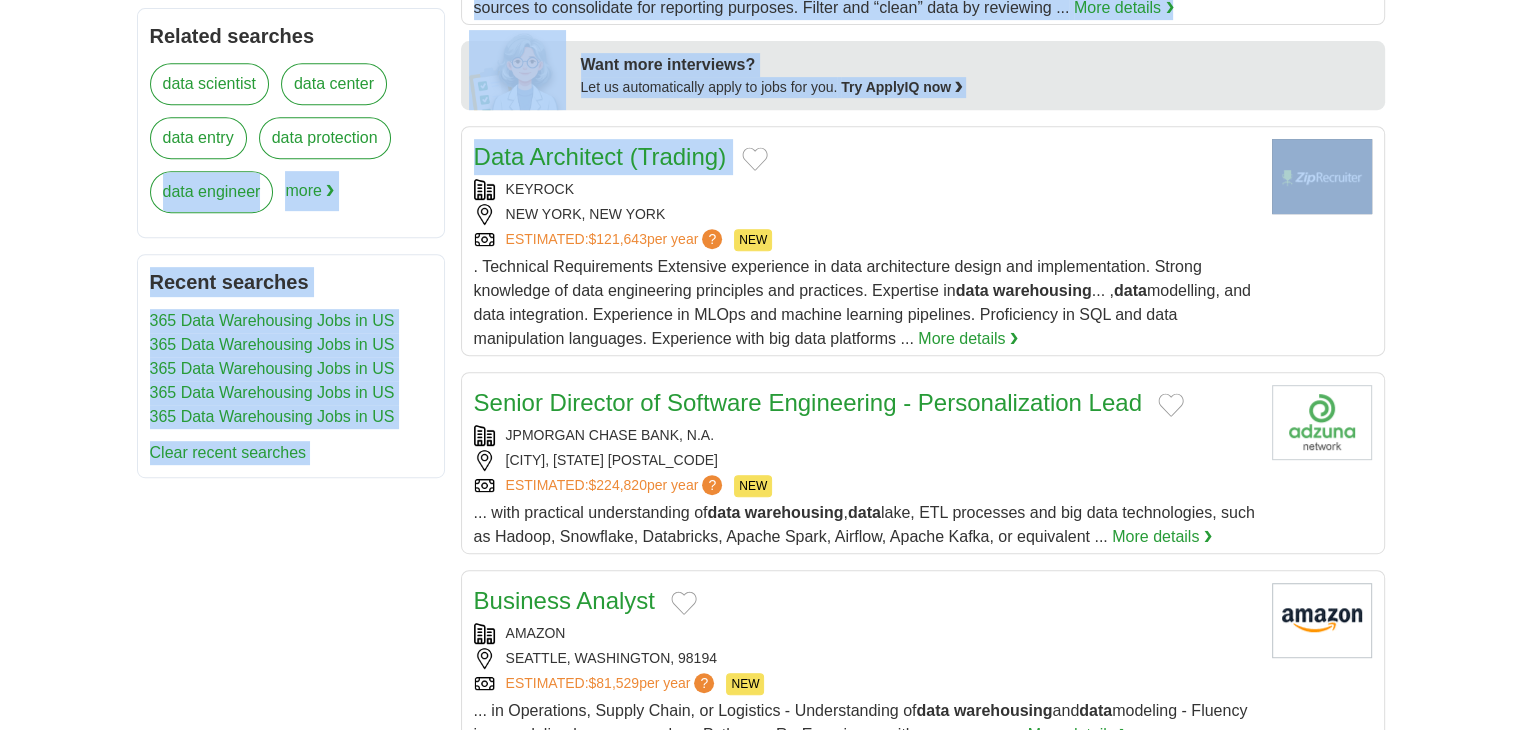 drag, startPoint x: 535, startPoint y: 189, endPoint x: 451, endPoint y: 176, distance: 85 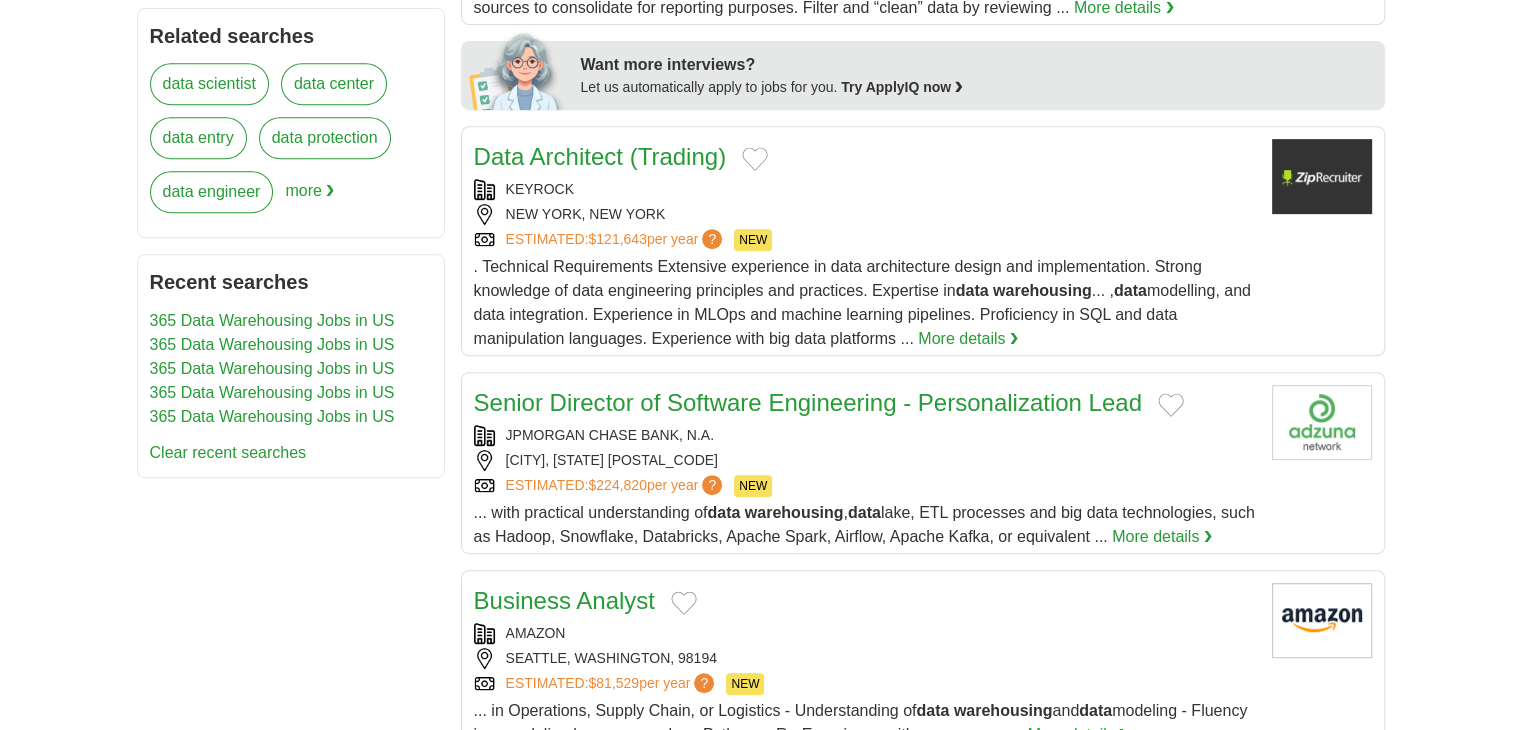 click on "**********" at bounding box center [761, 670] 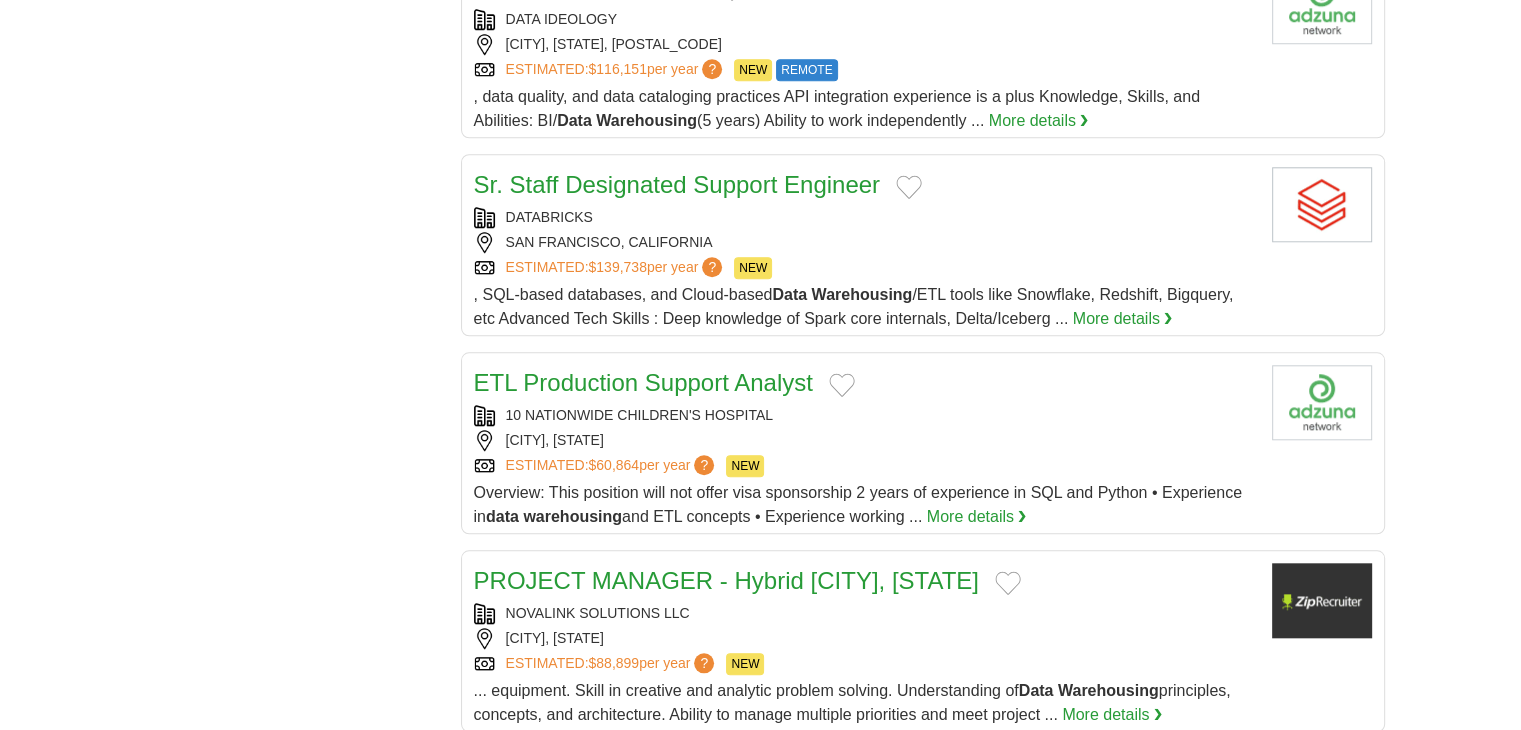 scroll, scrollTop: 1900, scrollLeft: 0, axis: vertical 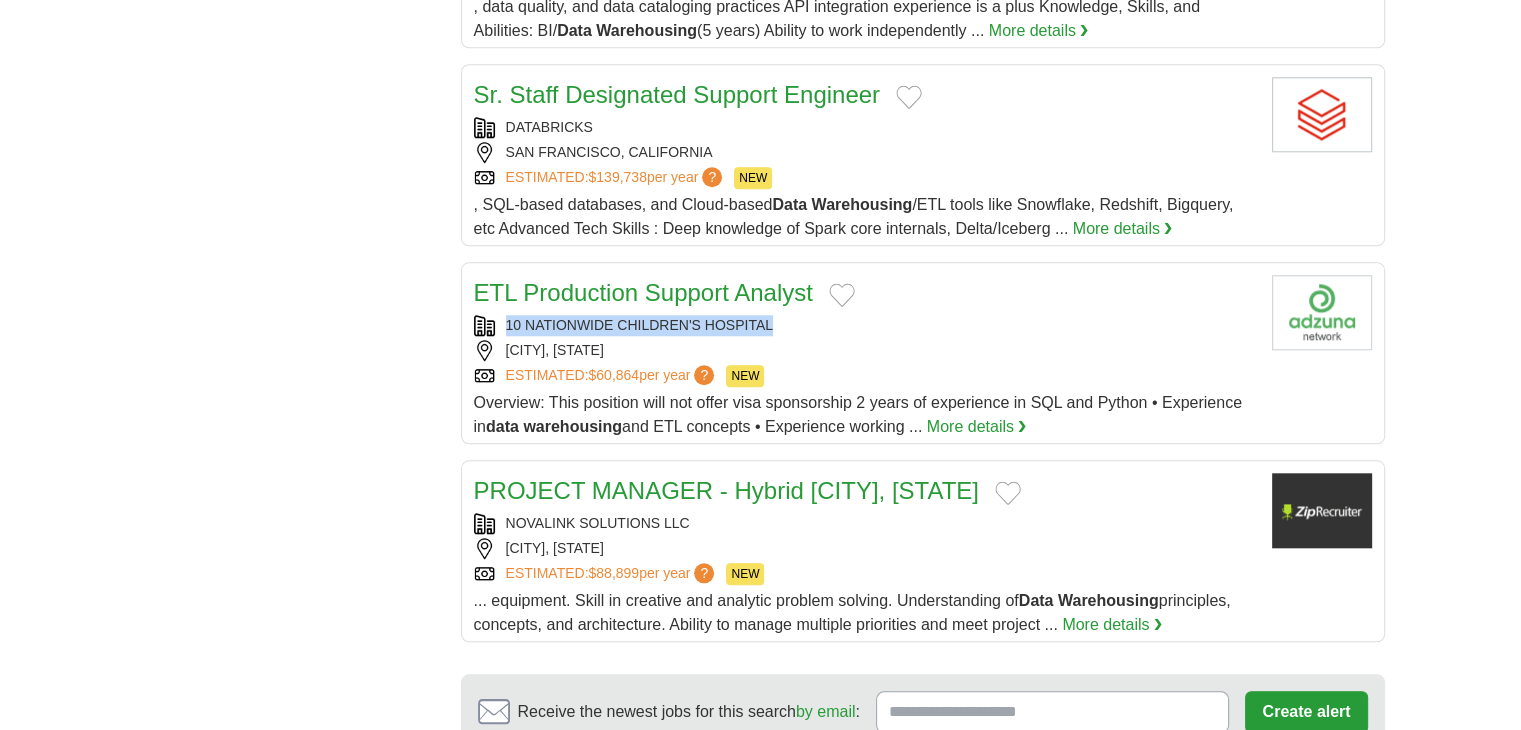 copy on "10 NATIONWIDE CHILDREN'S HOSPITAL" 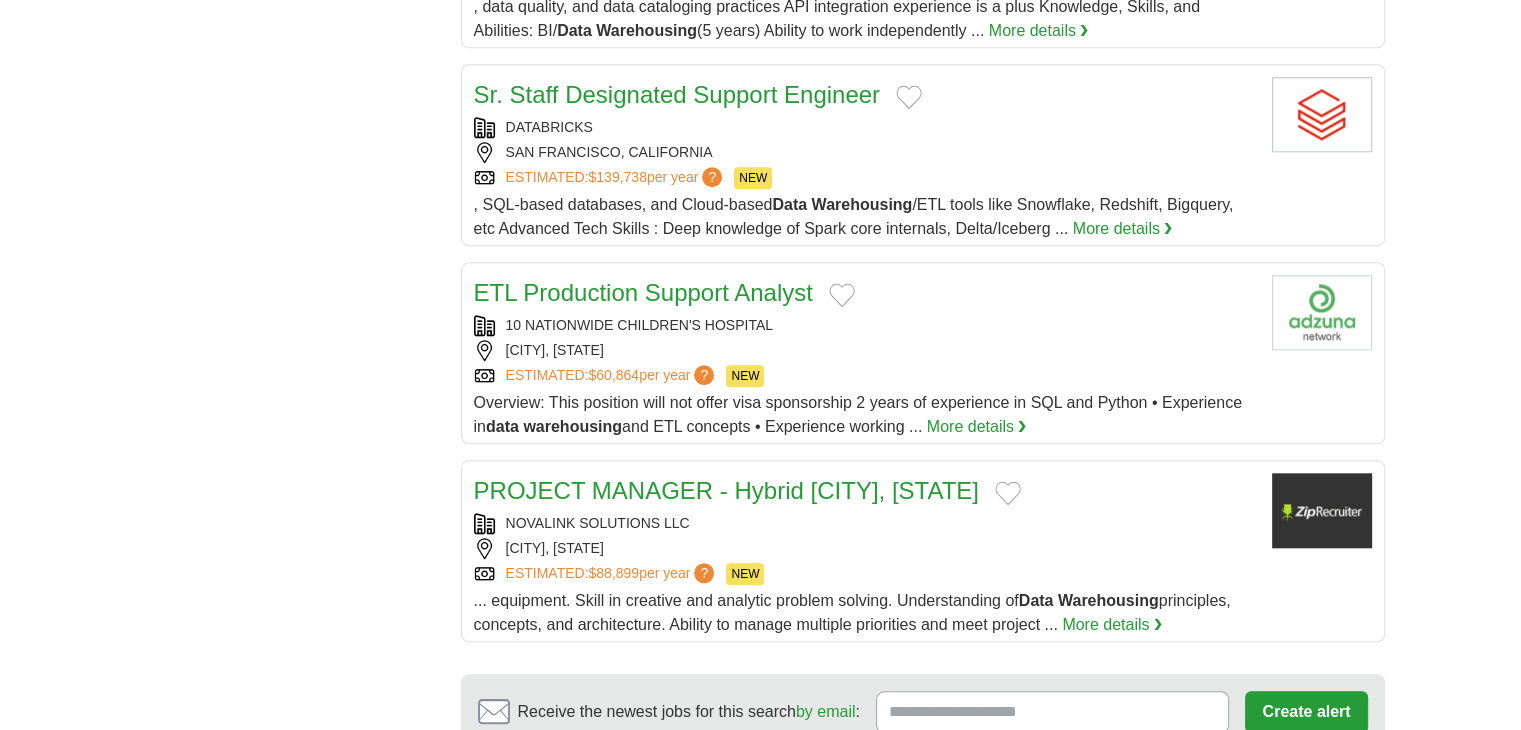 drag, startPoint x: 496, startPoint y: 319, endPoint x: 143, endPoint y: 310, distance: 353.11472 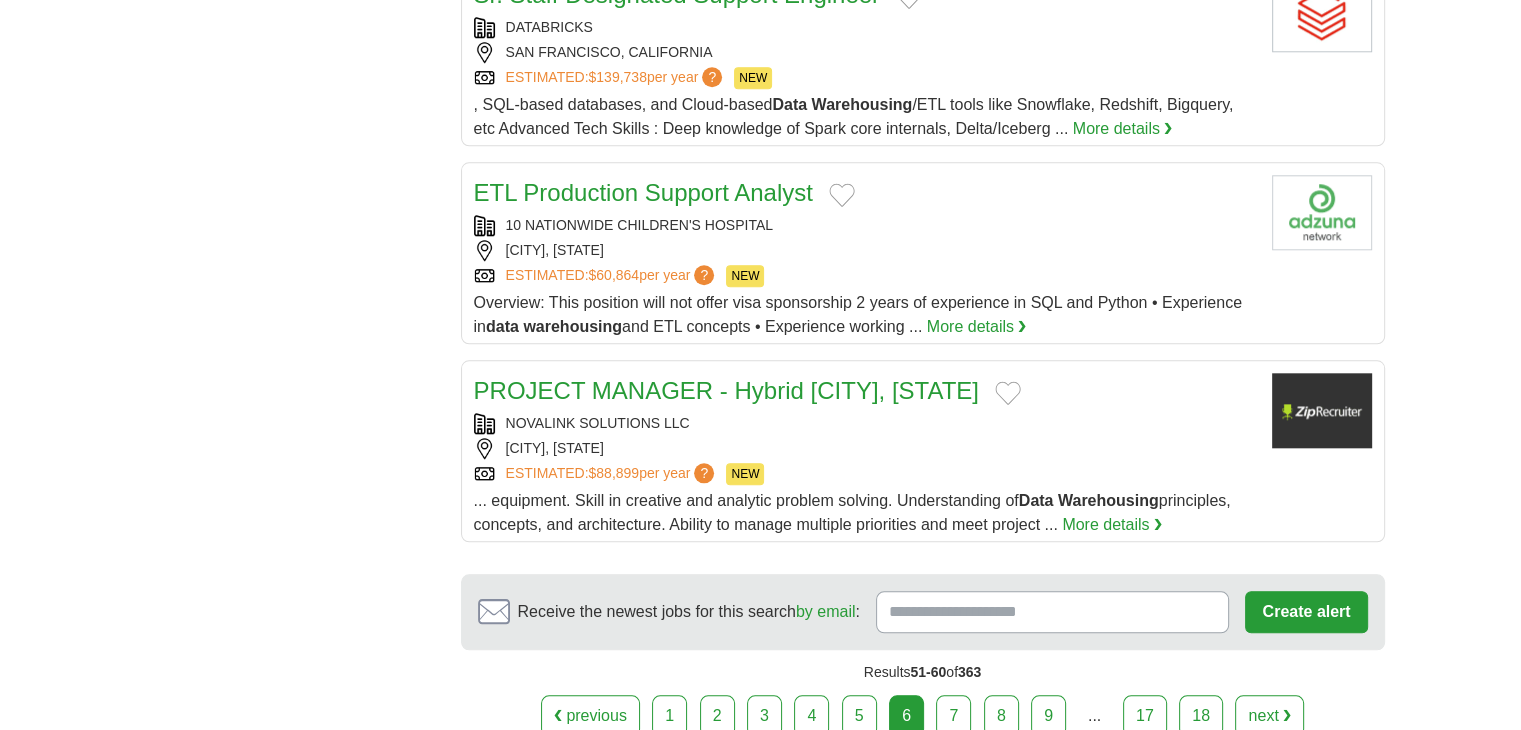 scroll, scrollTop: 2100, scrollLeft: 0, axis: vertical 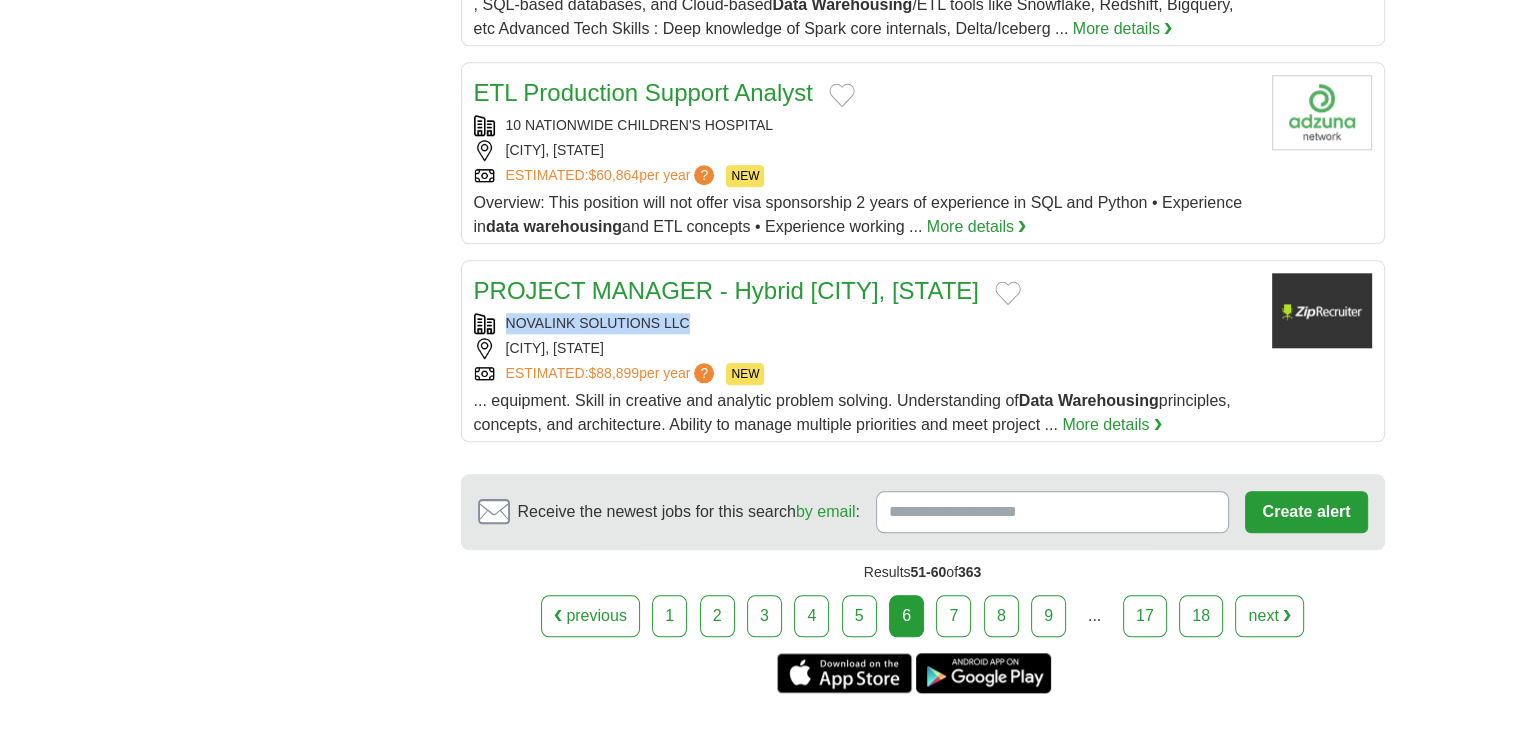 copy on "NOVALINK SOLUTIONS LLC" 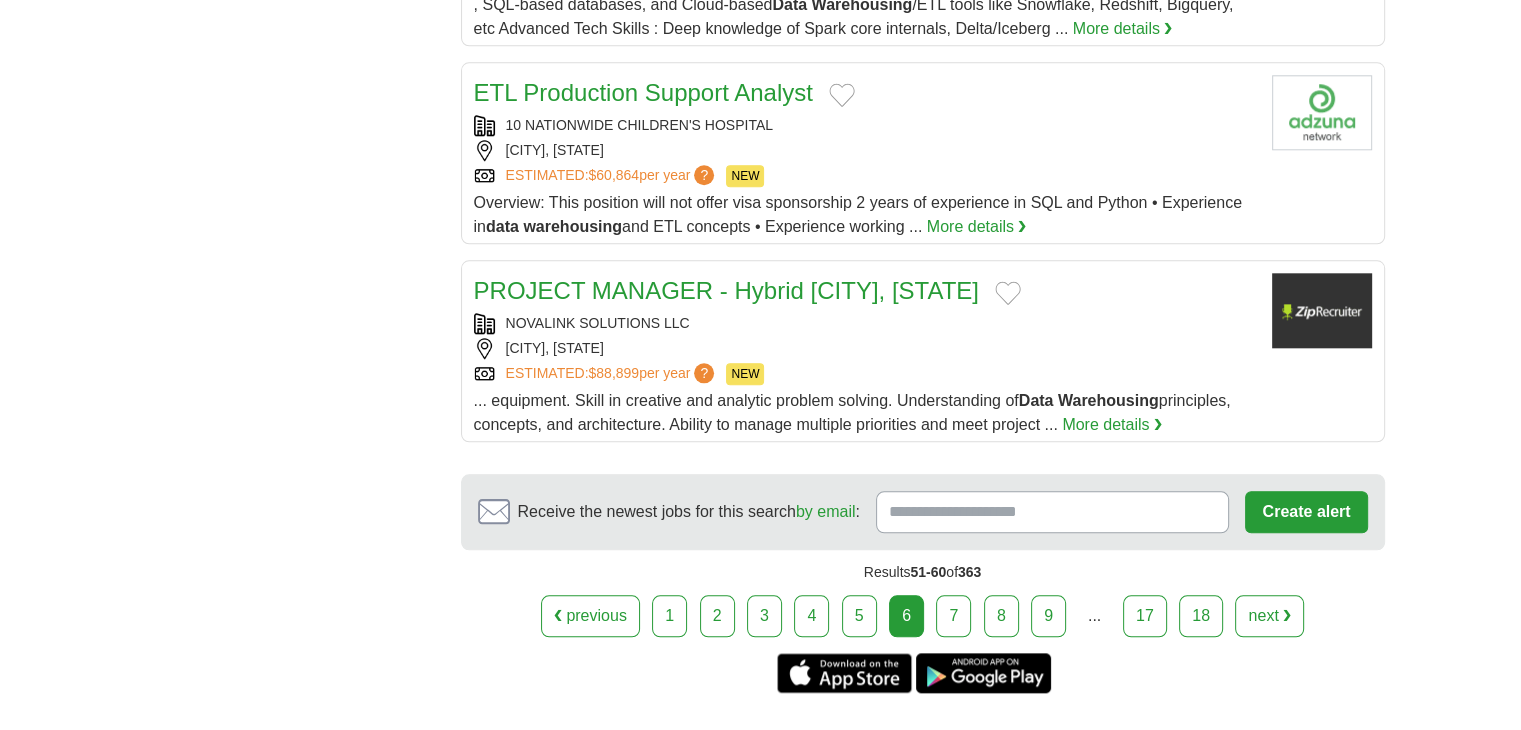 drag, startPoint x: 501, startPoint y: 320, endPoint x: 360, endPoint y: 225, distance: 170.01764 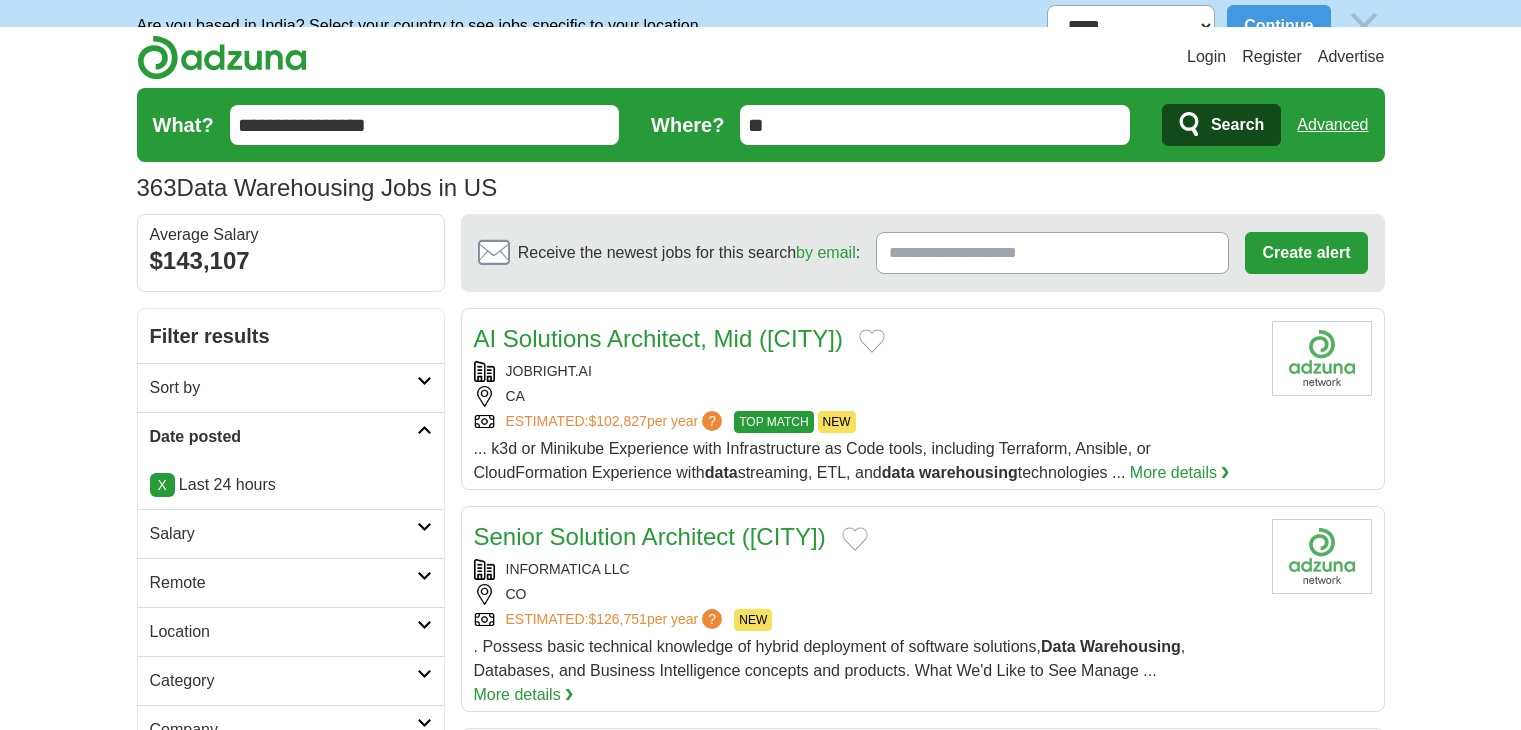 scroll, scrollTop: 0, scrollLeft: 0, axis: both 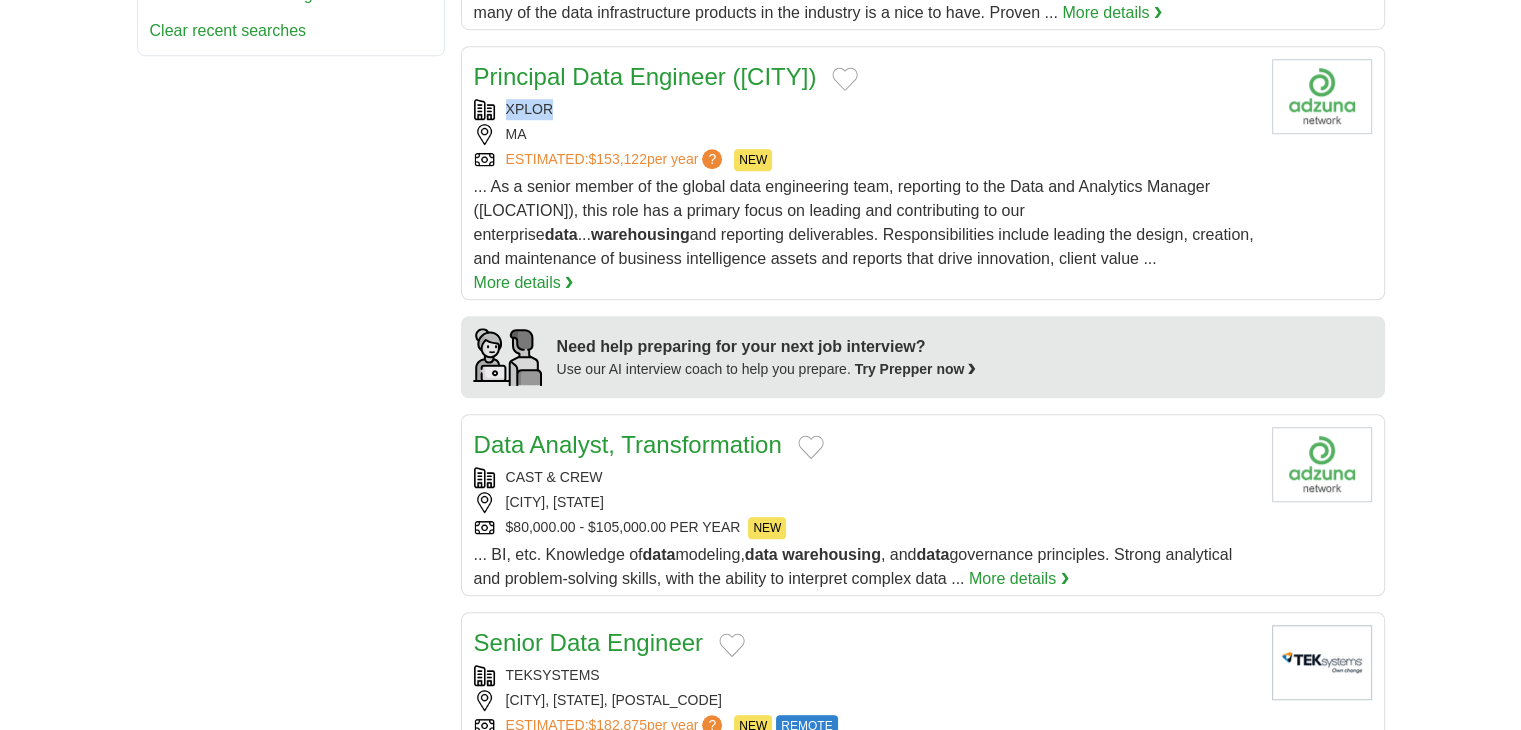 copy on "XPLOR" 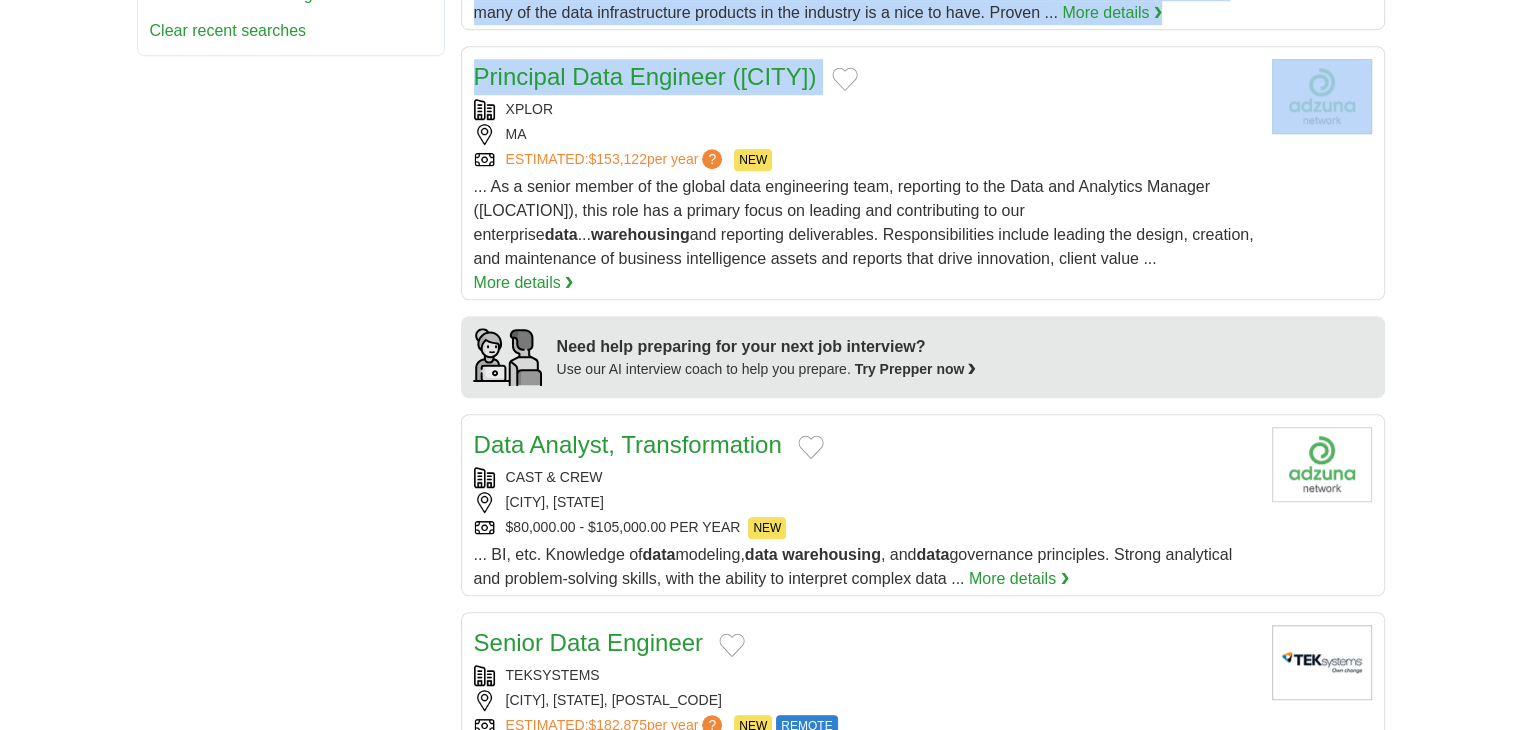 drag, startPoint x: 516, startPoint y: 107, endPoint x: 352, endPoint y: 99, distance: 164.195 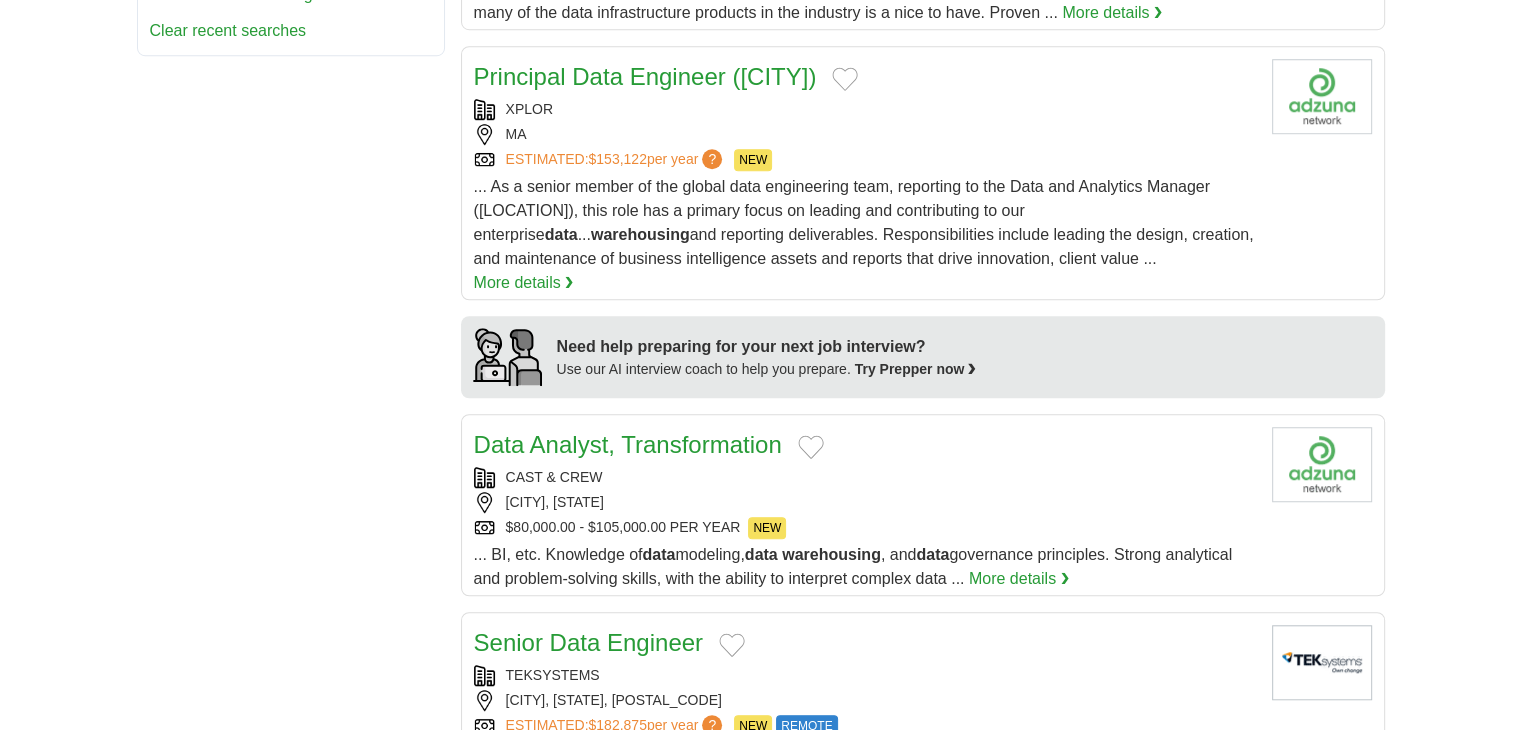 click on "**********" at bounding box center (761, 206) 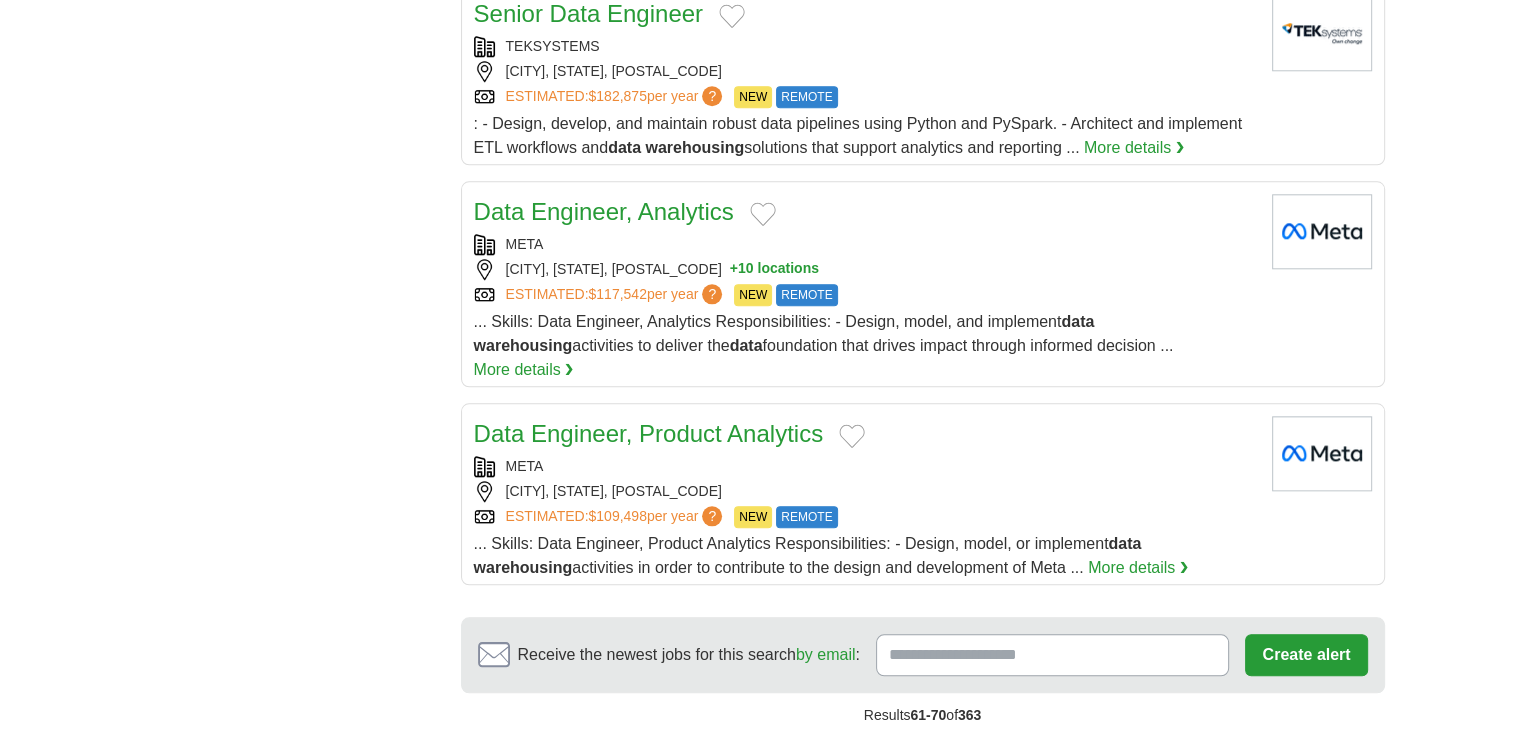 scroll, scrollTop: 2100, scrollLeft: 0, axis: vertical 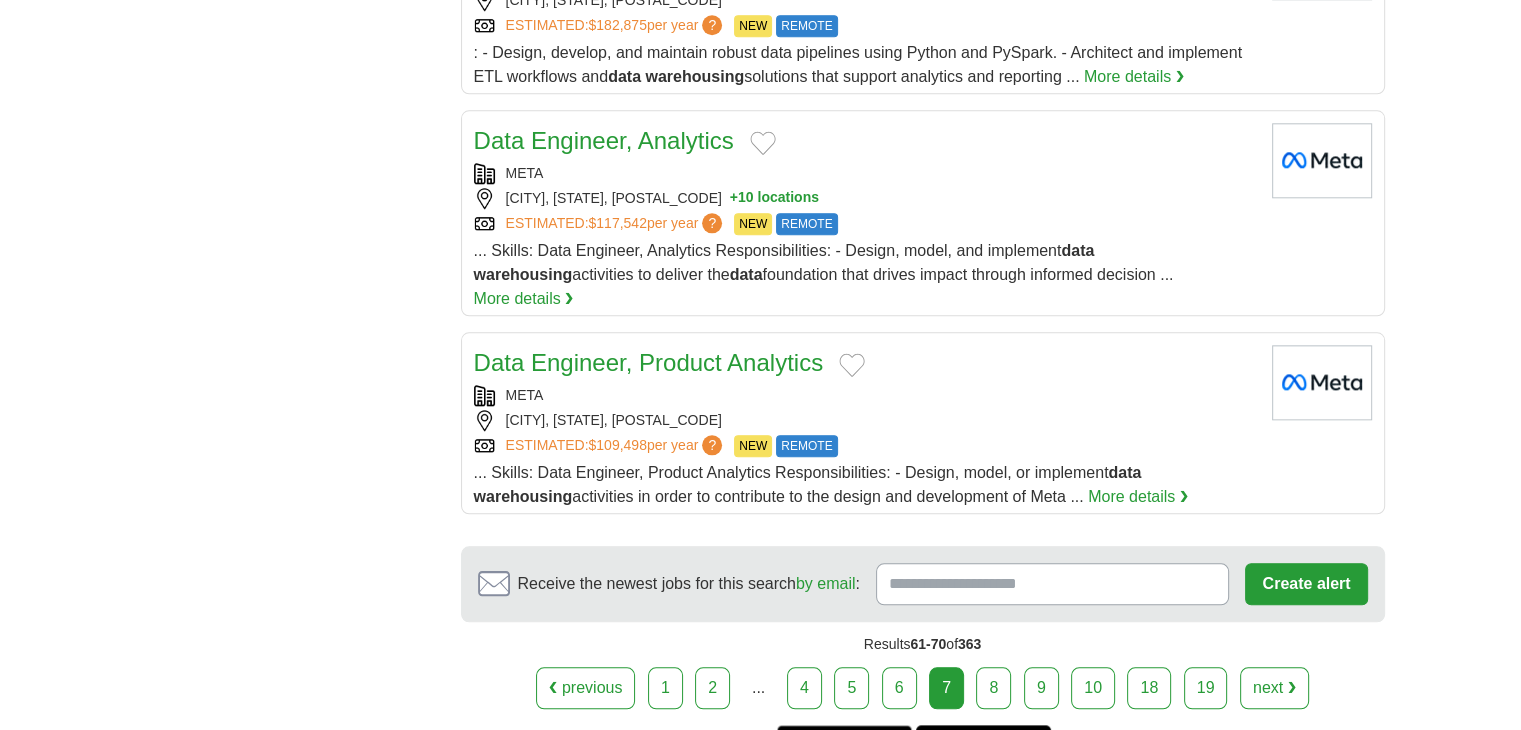 click on "8" at bounding box center (993, 688) 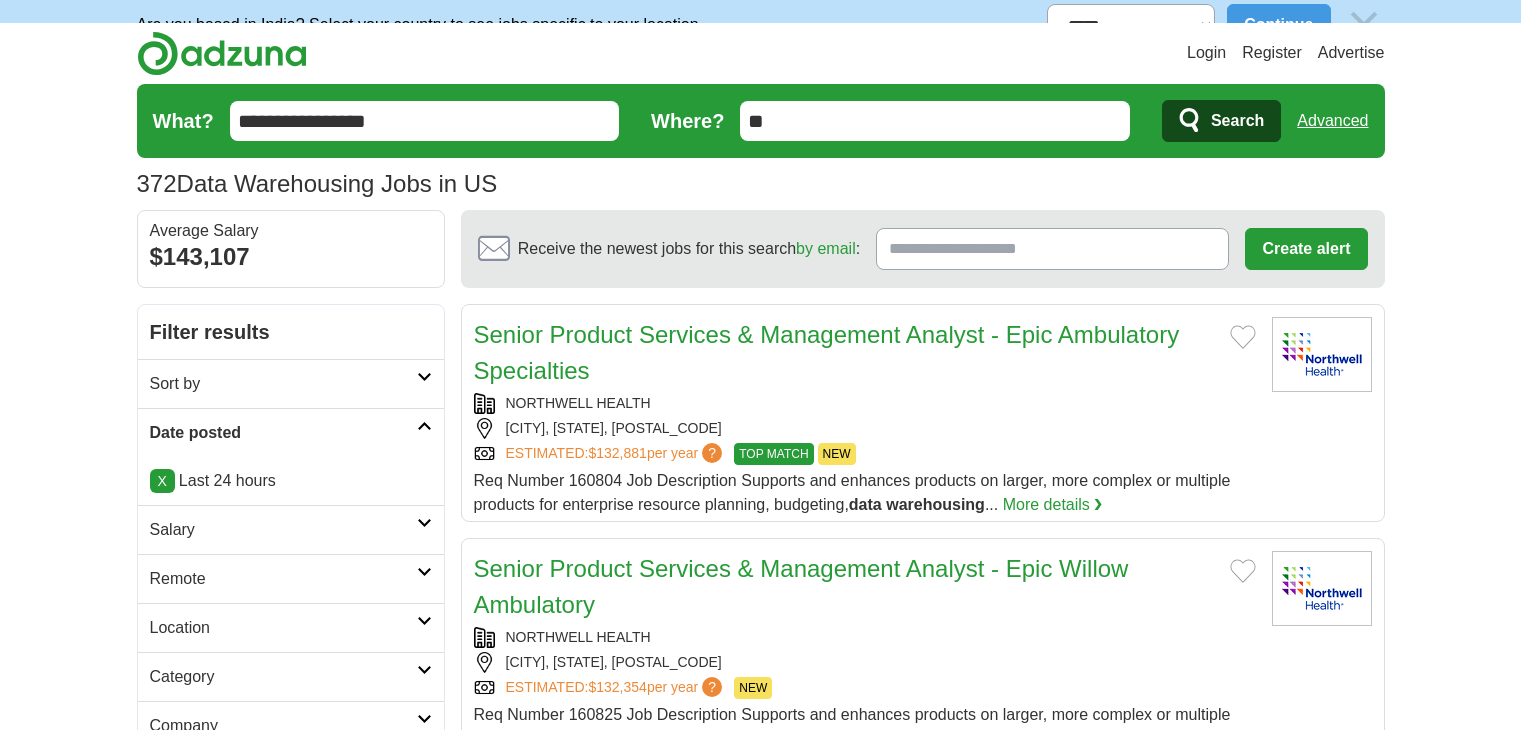 scroll, scrollTop: 0, scrollLeft: 0, axis: both 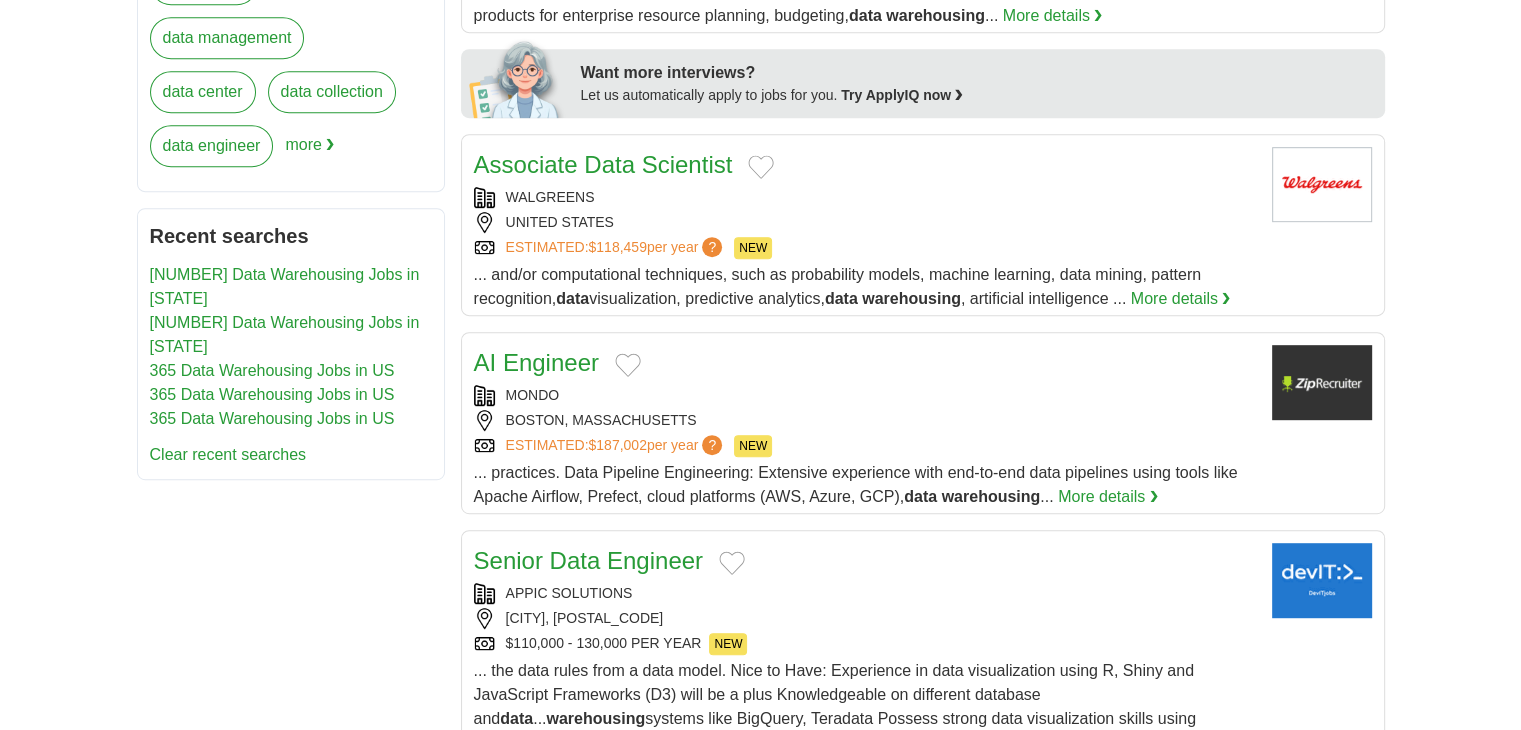 drag, startPoint x: 499, startPoint y: 197, endPoint x: 451, endPoint y: 196, distance: 48.010414 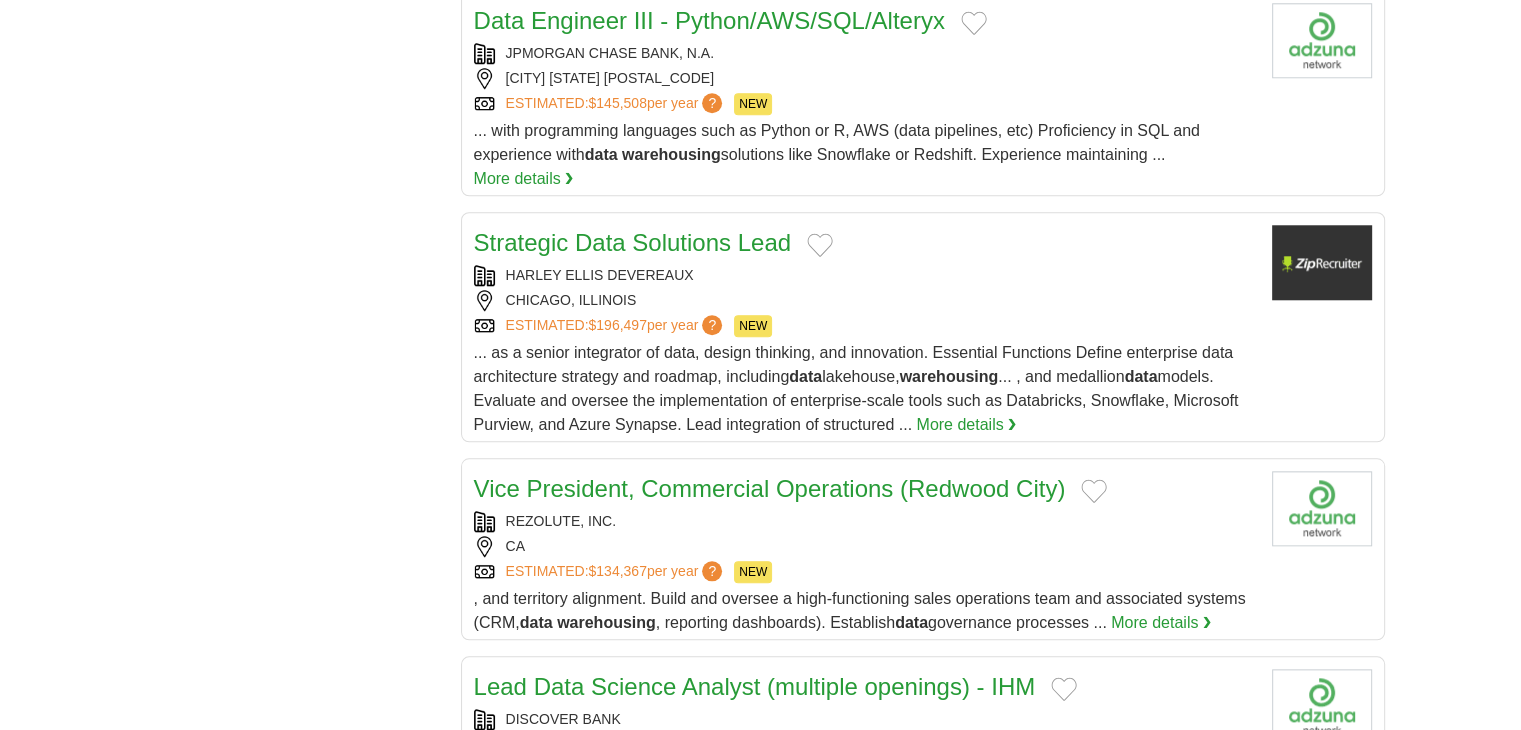 scroll, scrollTop: 2100, scrollLeft: 0, axis: vertical 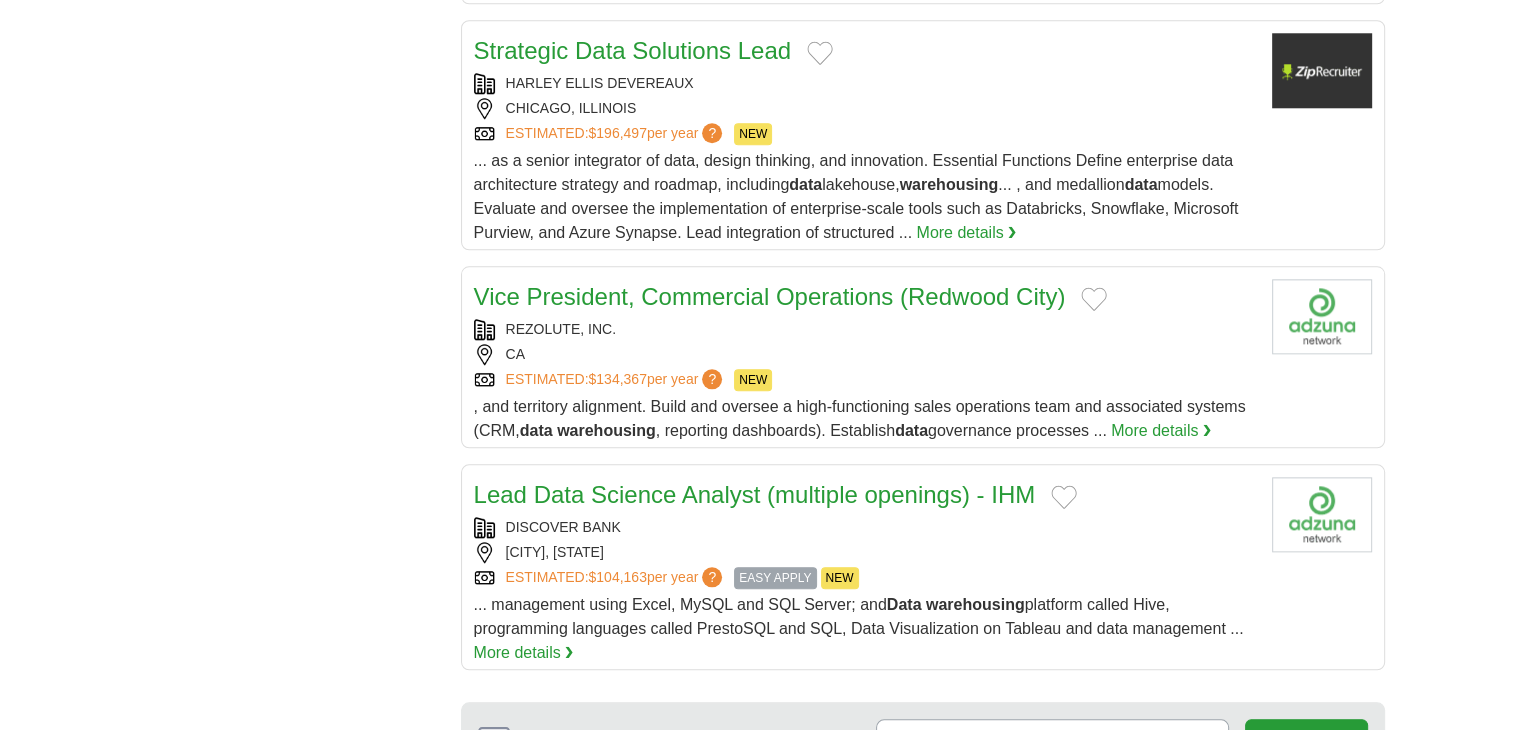 click on "REZOLUTE, INC." at bounding box center (865, 329) 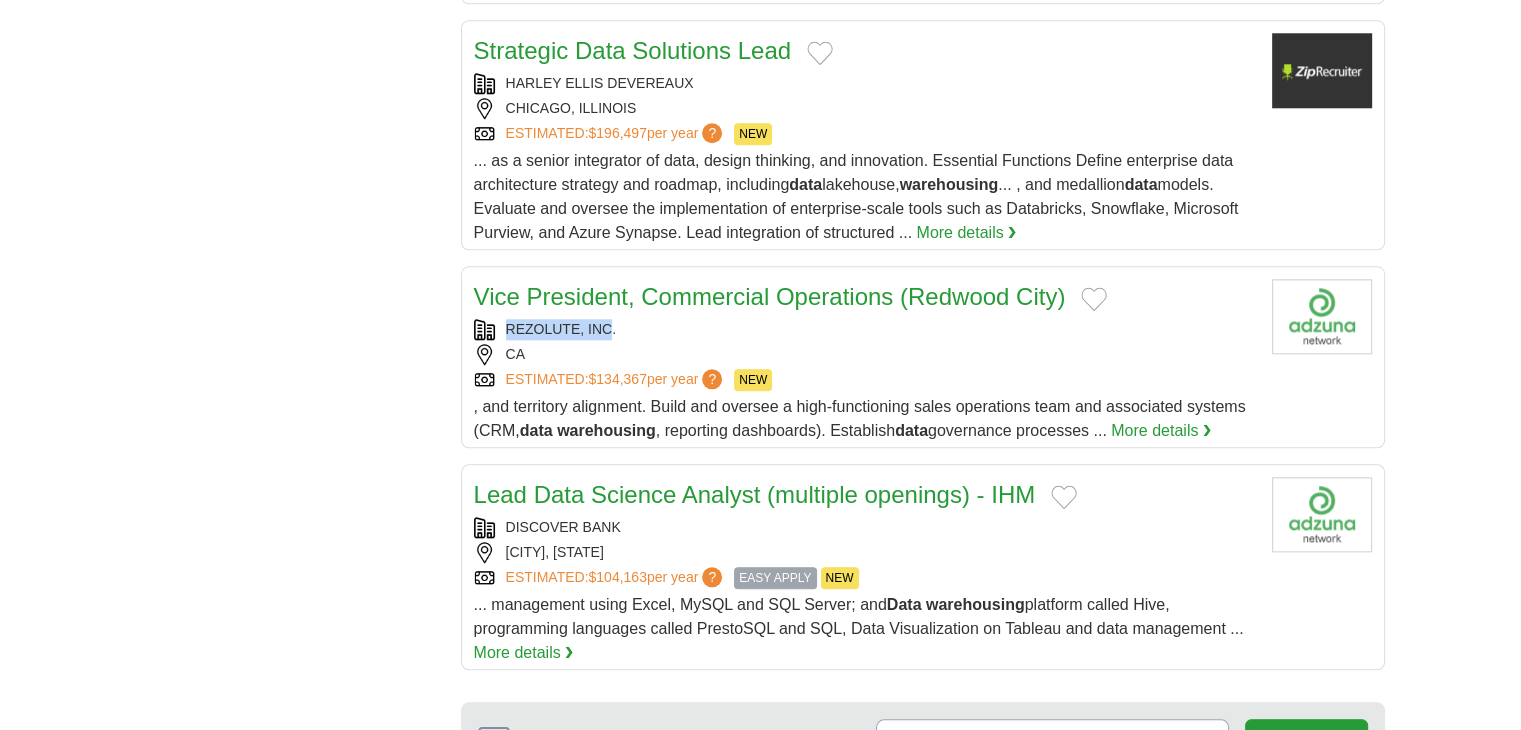 copy on "REZOLUTE, INC" 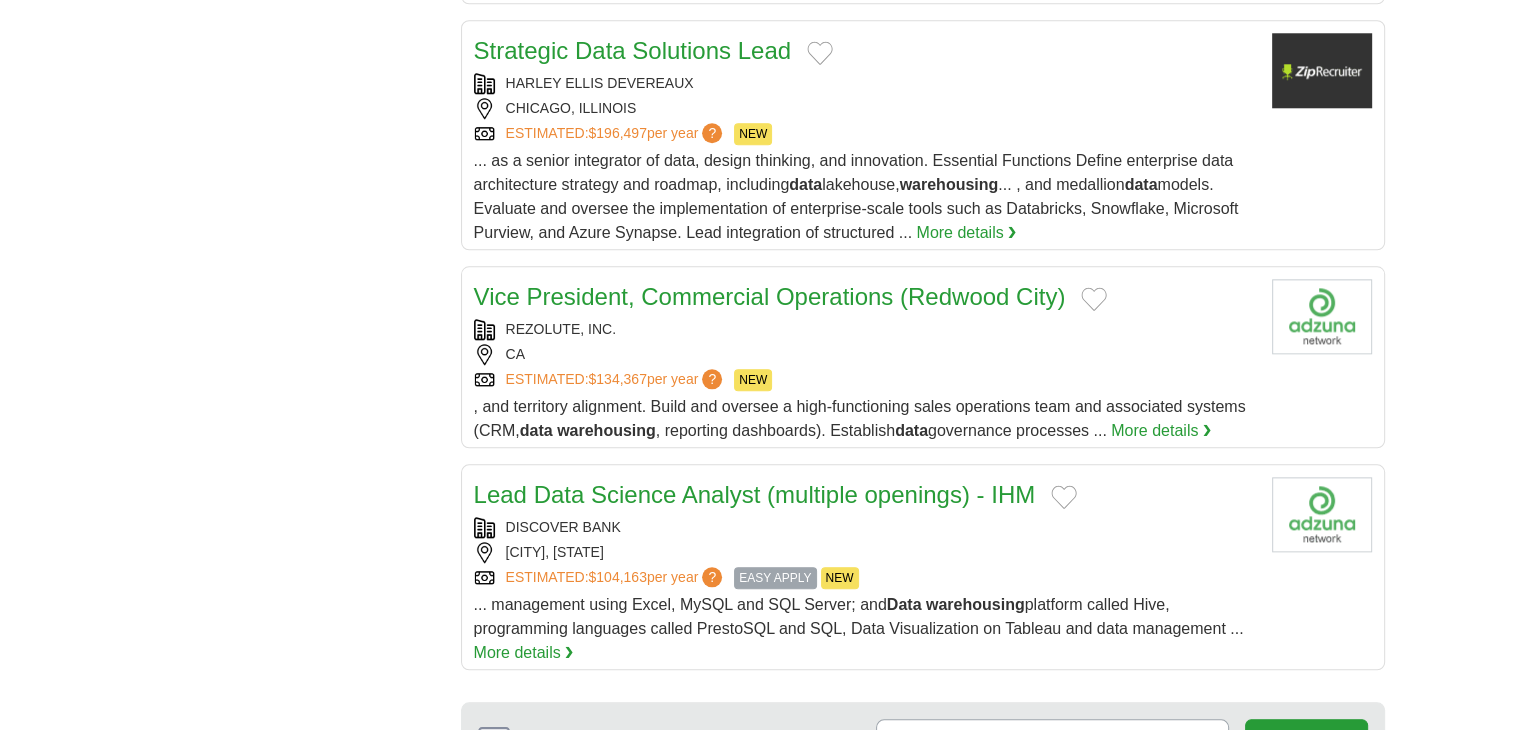 drag, startPoint x: 503, startPoint y: 299, endPoint x: 256, endPoint y: 286, distance: 247.34187 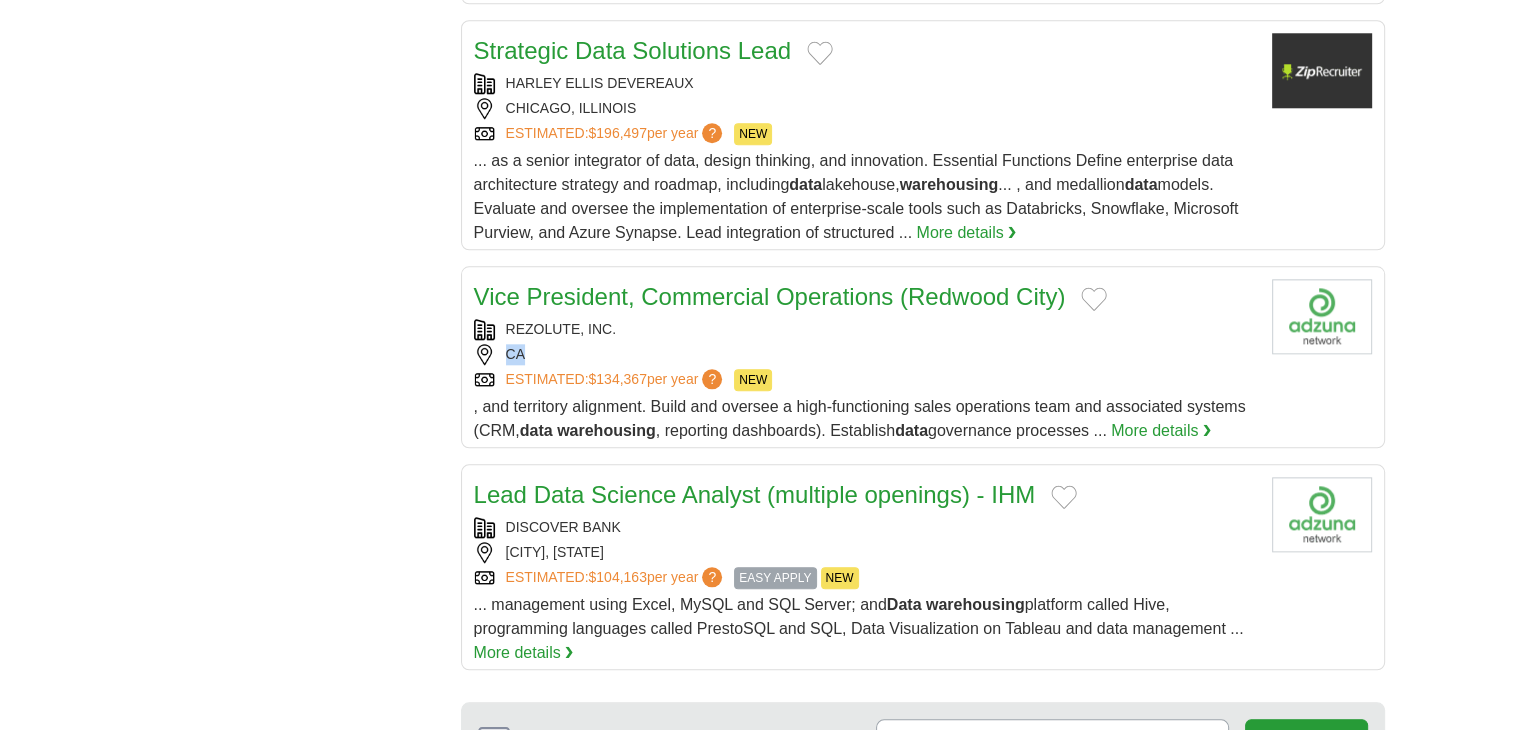 copy on "CA" 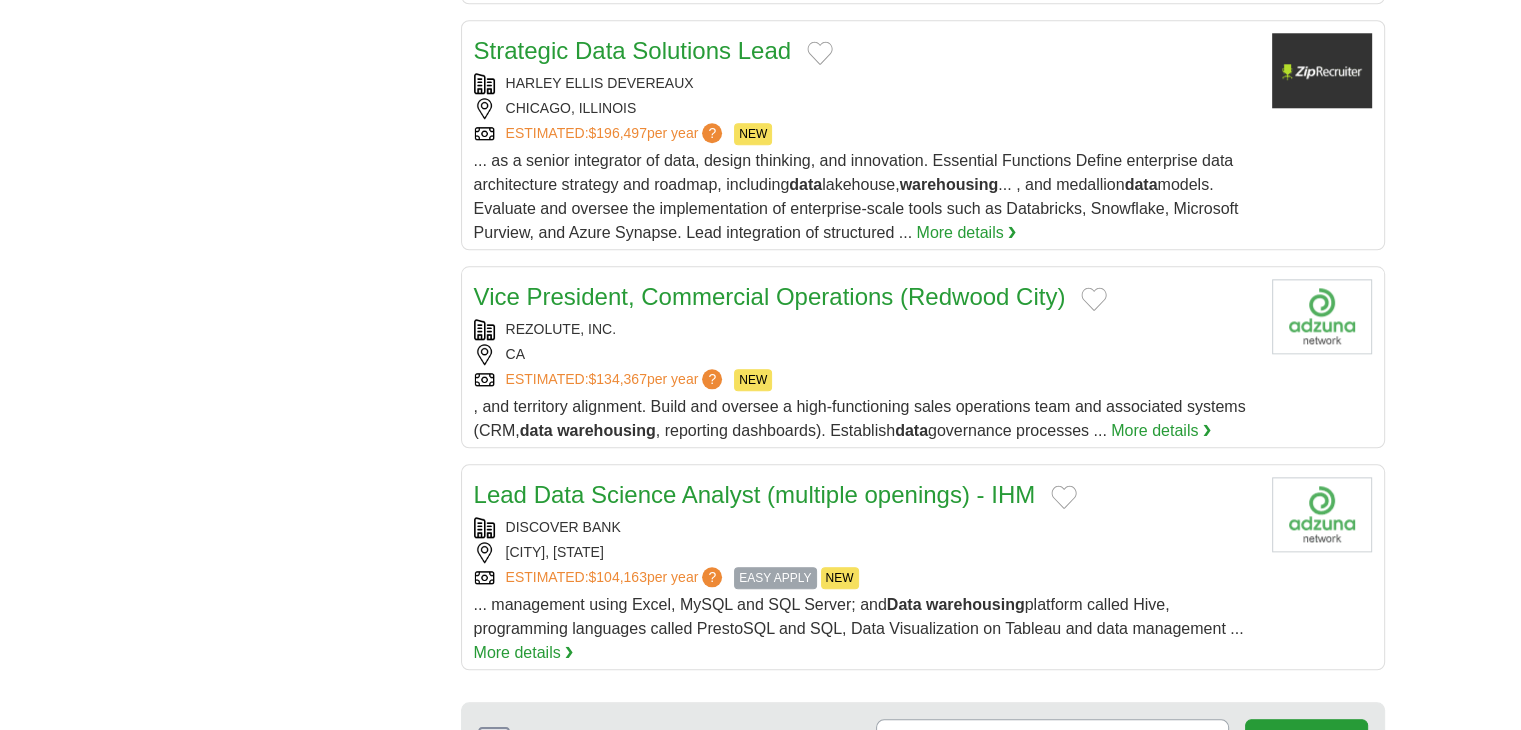 click on "**********" 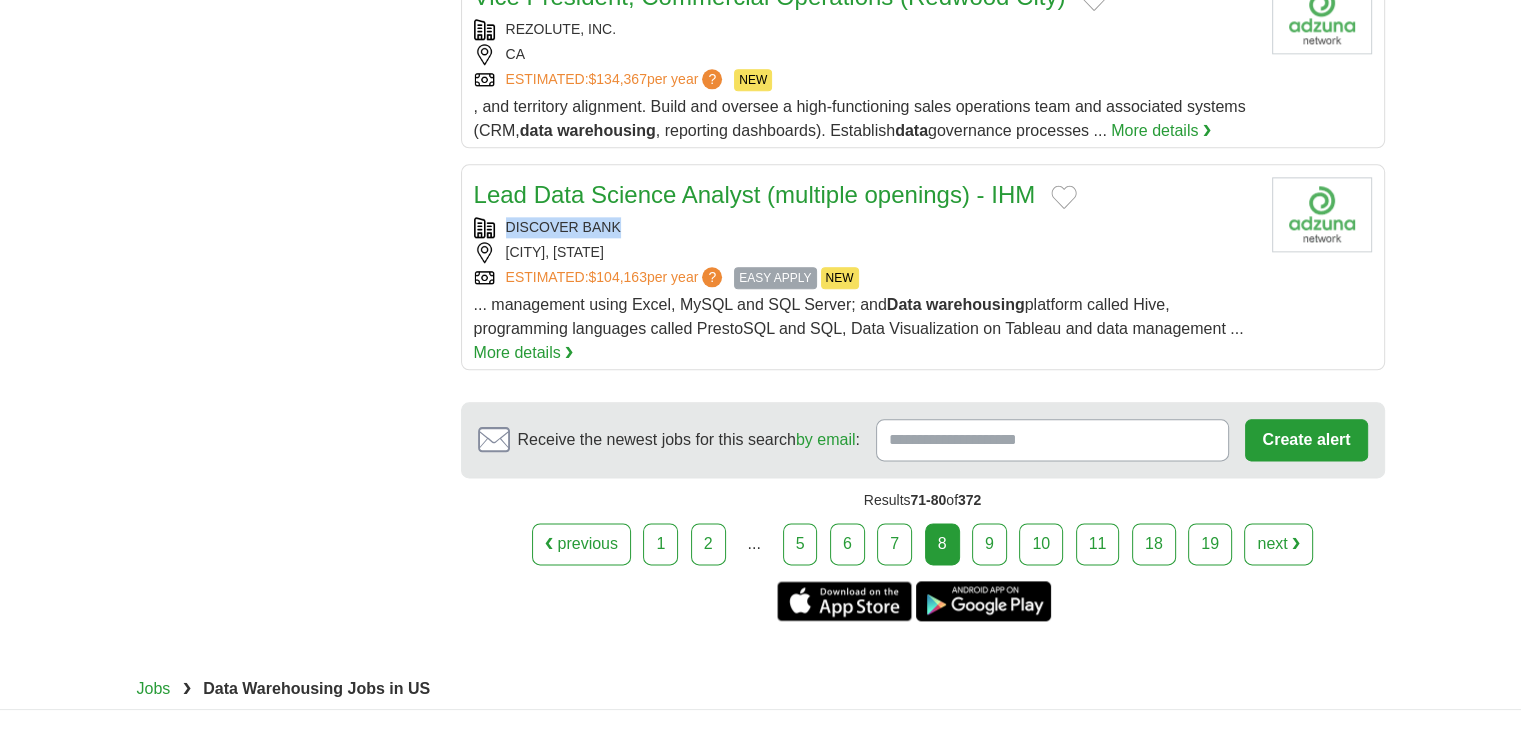 copy on "DISCOVER BANK" 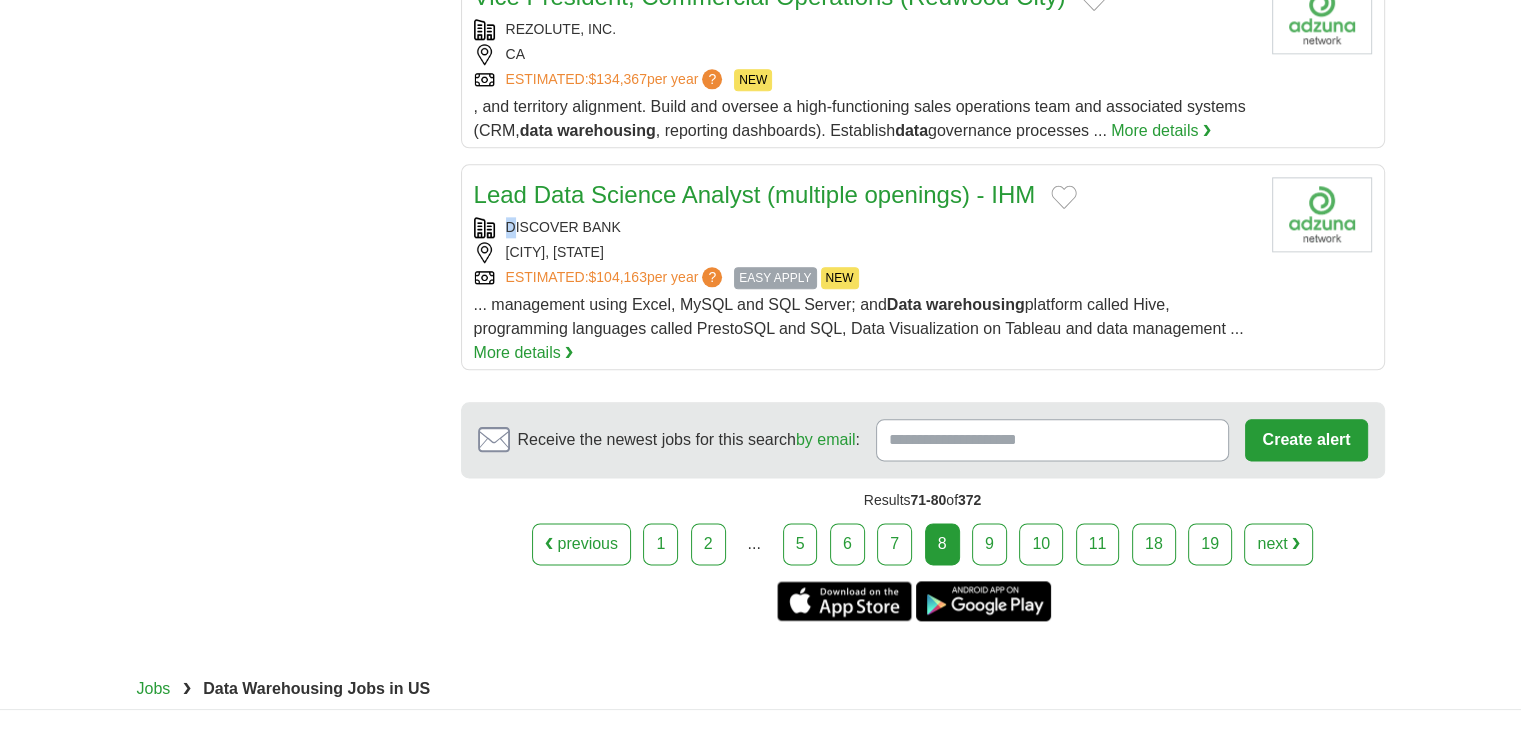 click on "DISCOVER BANK" 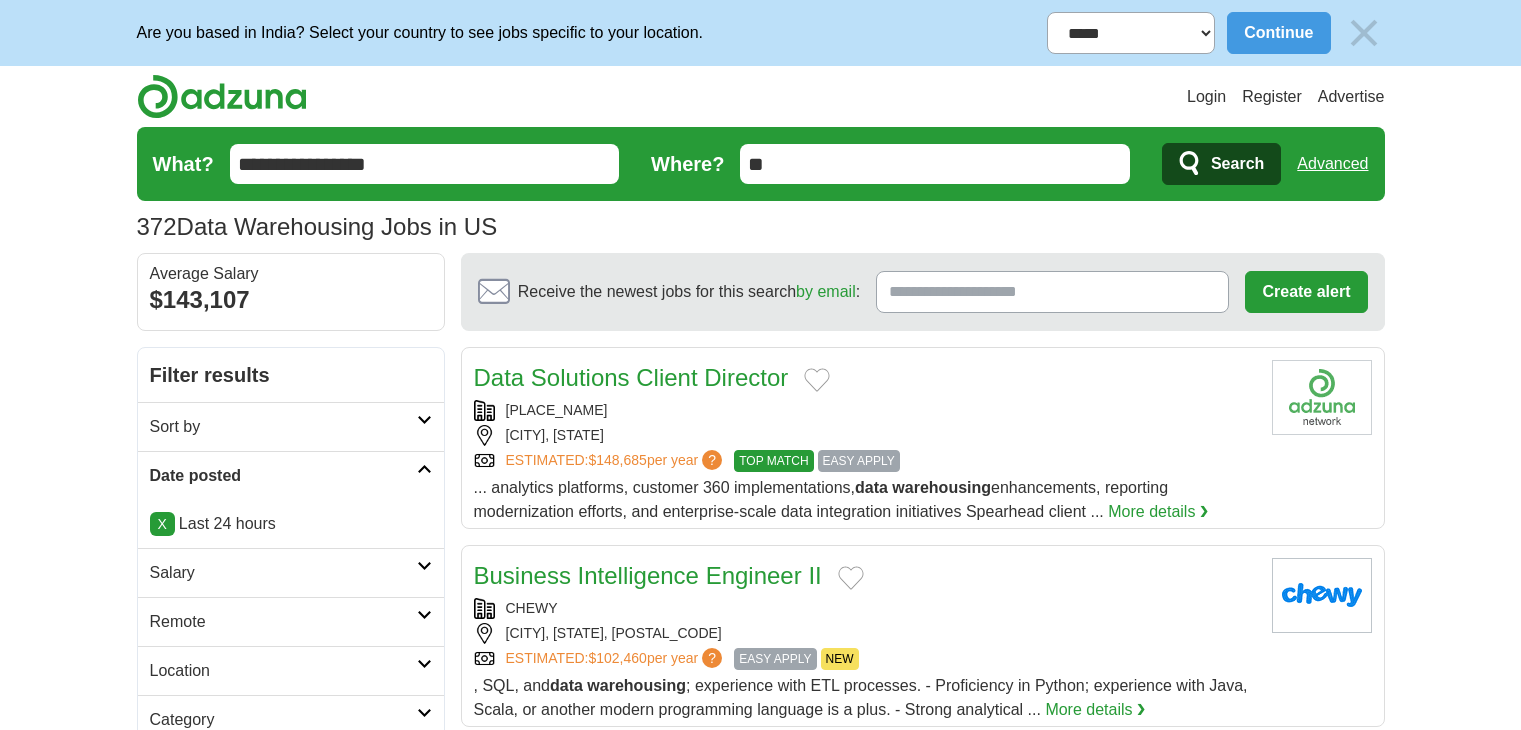 scroll, scrollTop: 200, scrollLeft: 0, axis: vertical 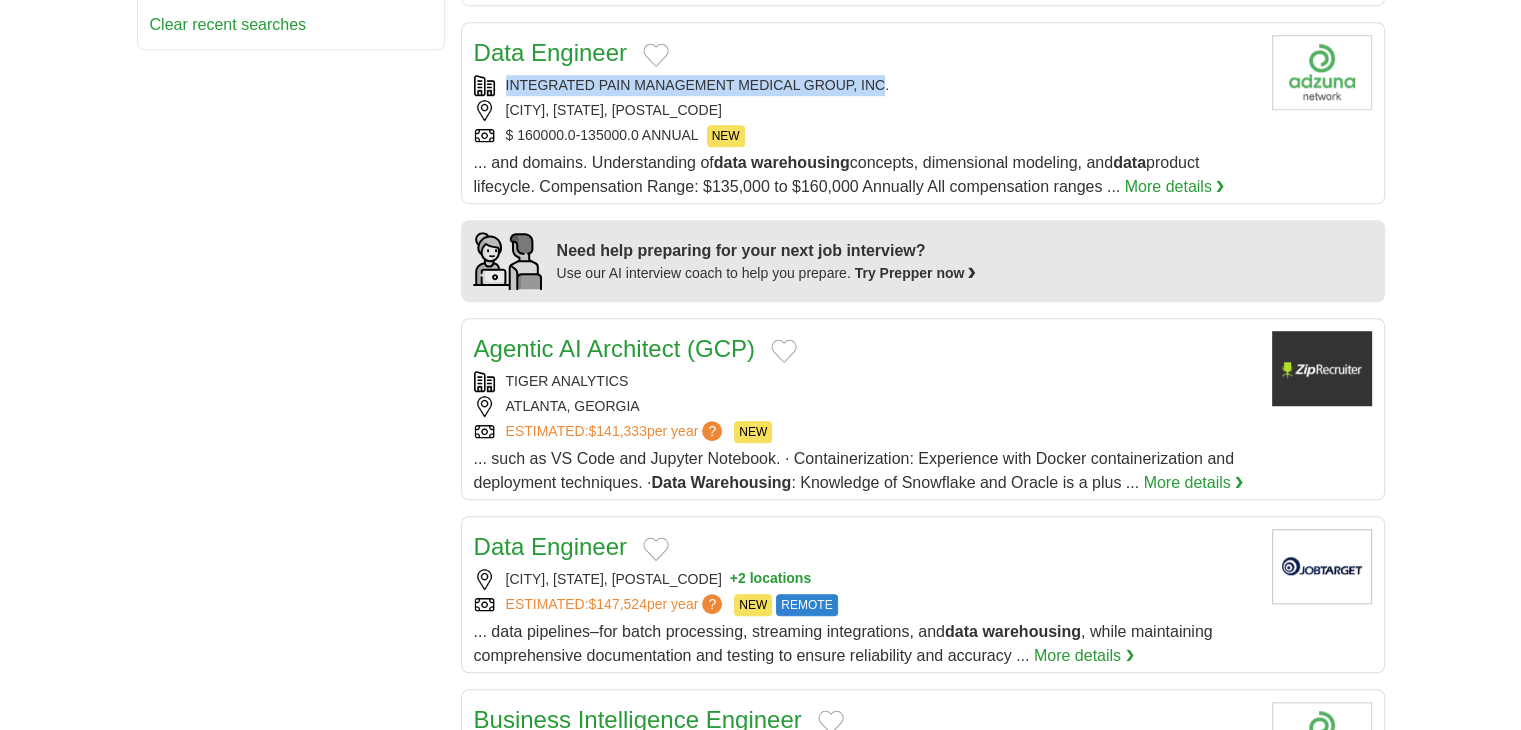 copy on "INTEGRATED PAIN MANAGEMENT MEDICAL GROUP, INC" 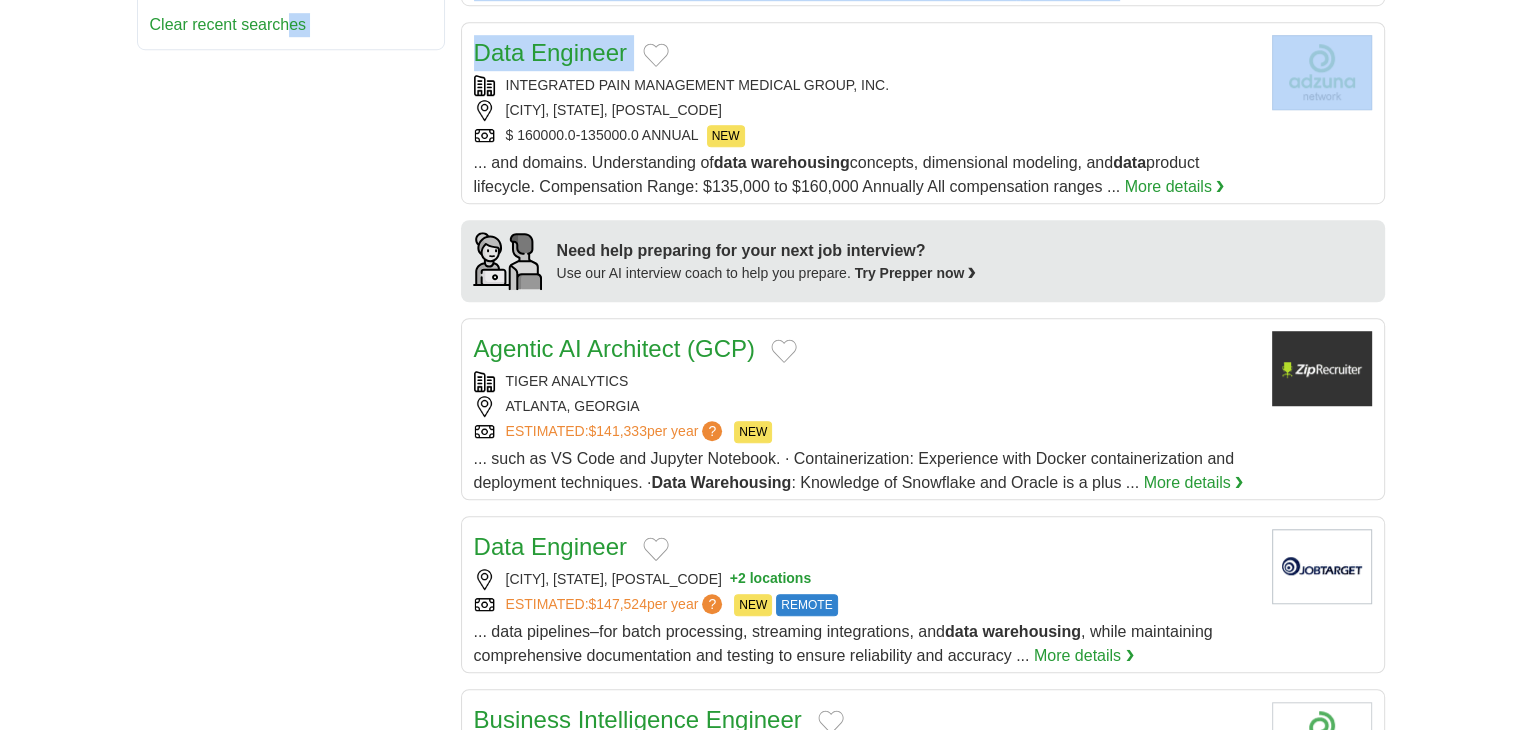 drag, startPoint x: 504, startPoint y: 73, endPoint x: 291, endPoint y: 136, distance: 222.12158 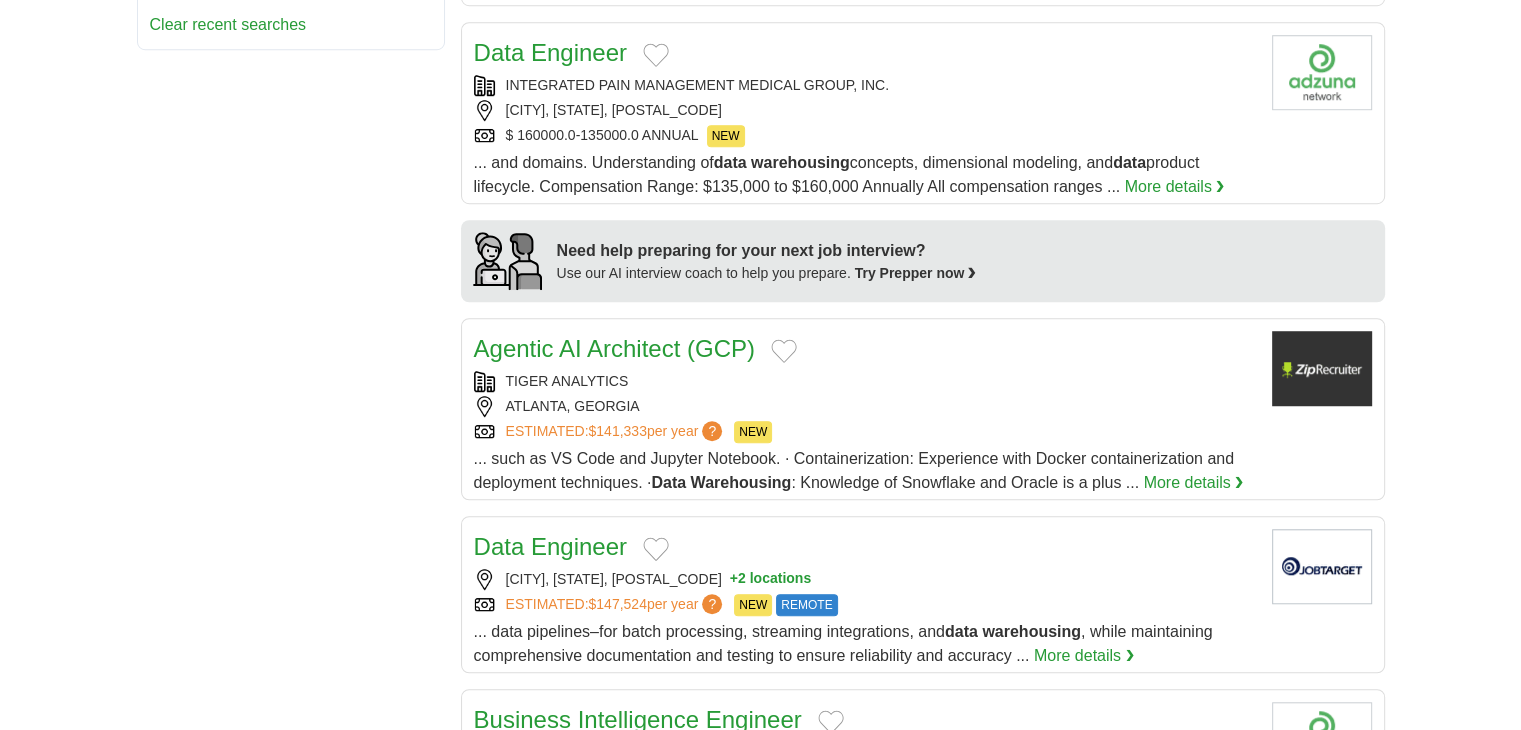 click on "**********" at bounding box center [761, 145] 